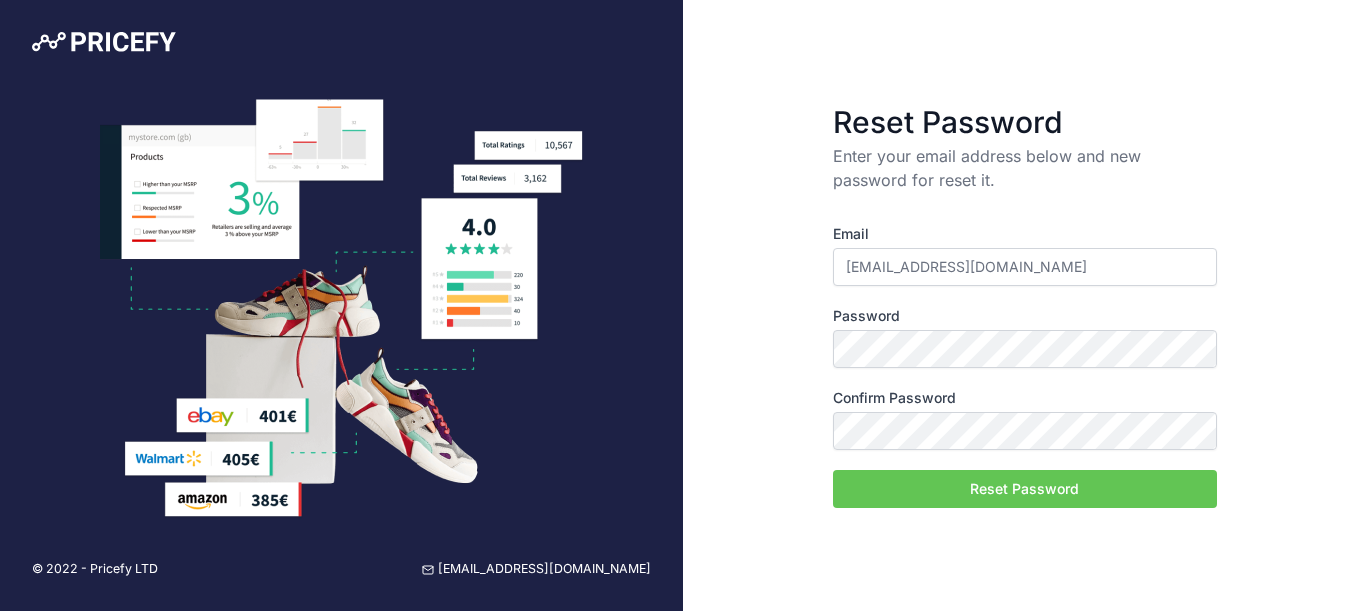 scroll, scrollTop: 0, scrollLeft: 0, axis: both 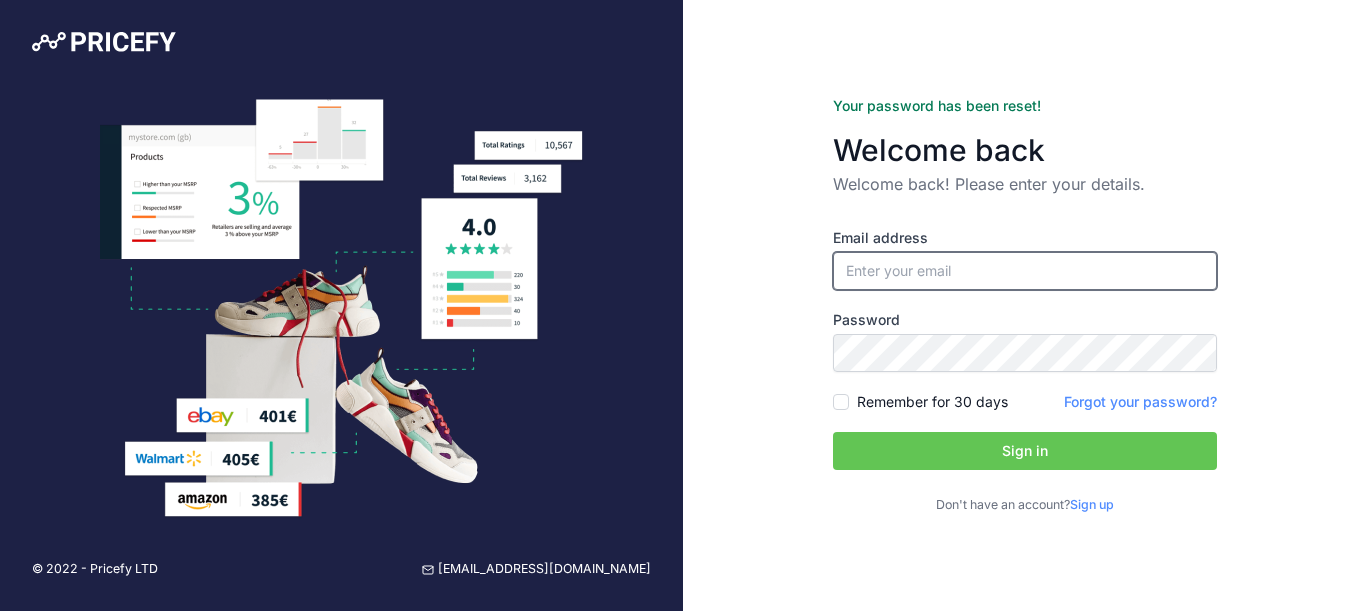type on "[EMAIL_ADDRESS][DOMAIN_NAME]" 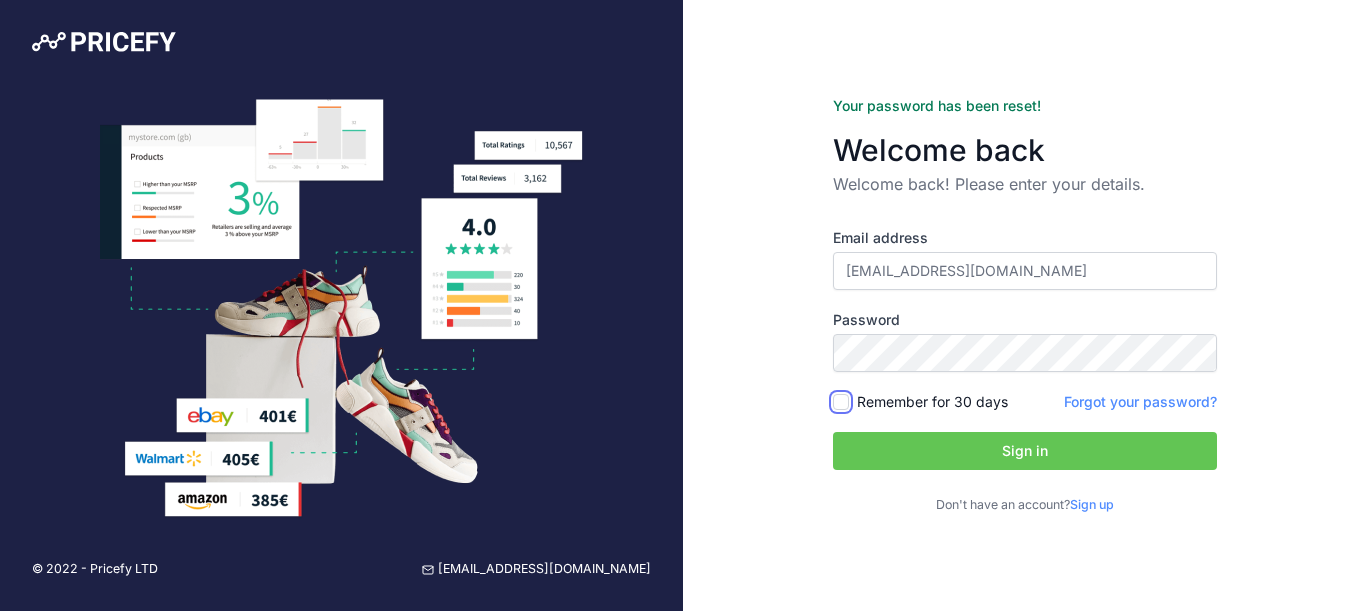click on "Remember for 30 days" at bounding box center (841, 402) 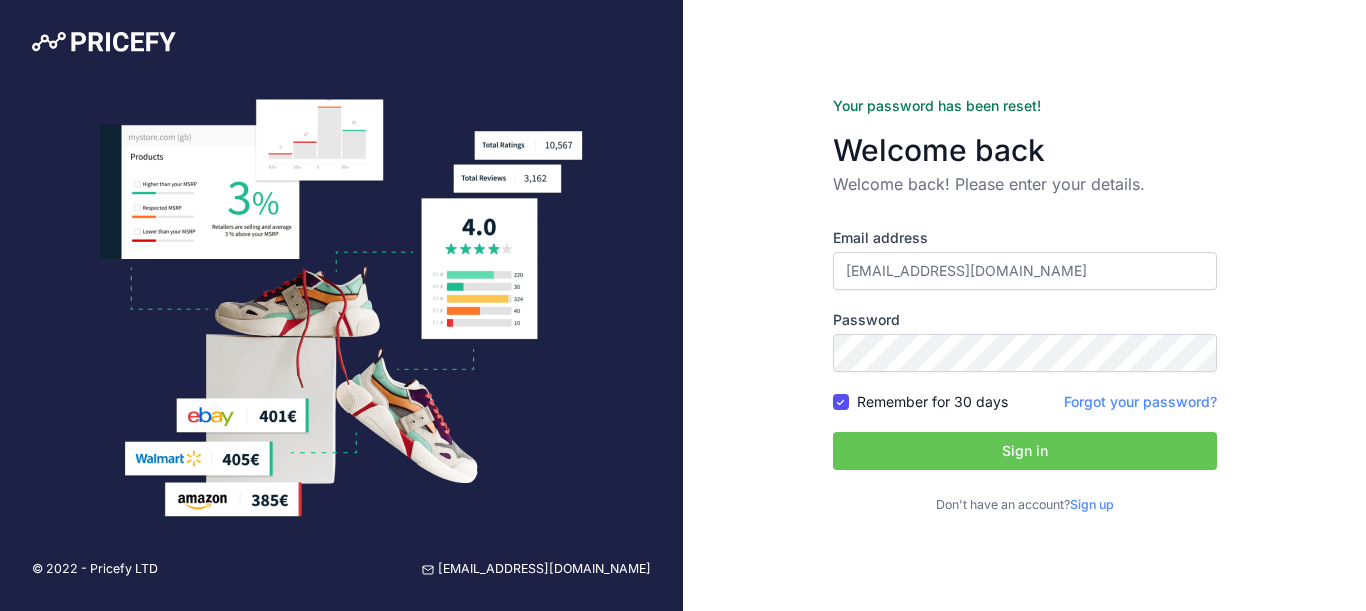 click on "Sign in" at bounding box center (1025, 451) 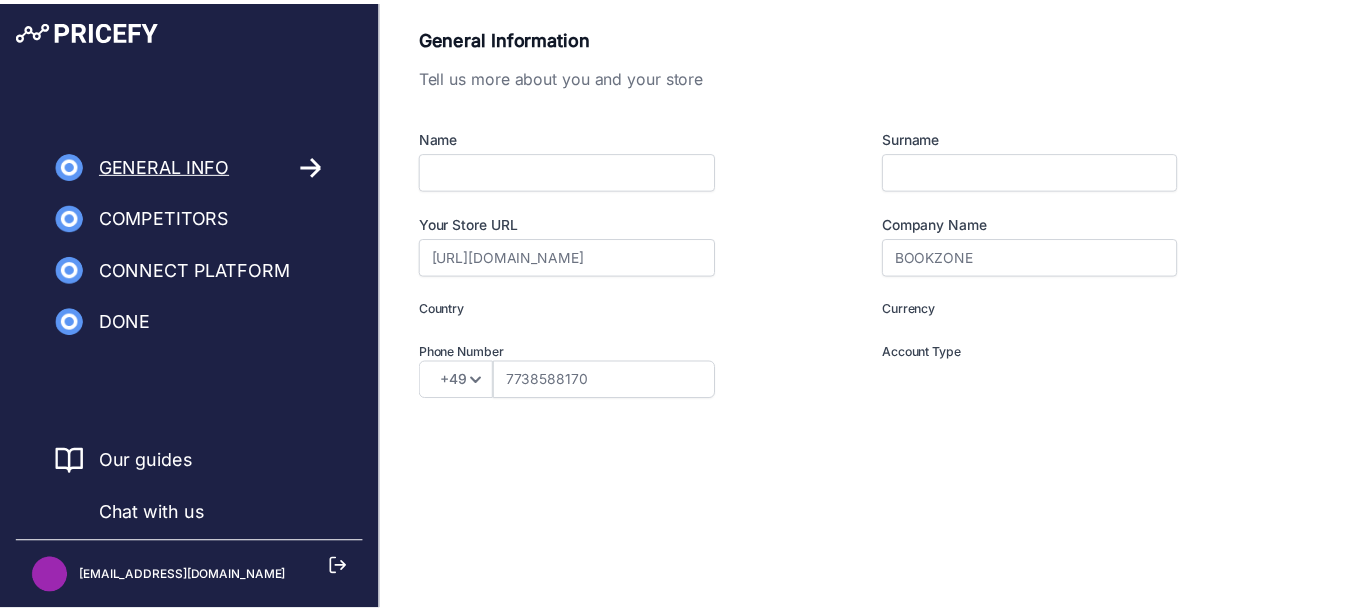scroll, scrollTop: 0, scrollLeft: 0, axis: both 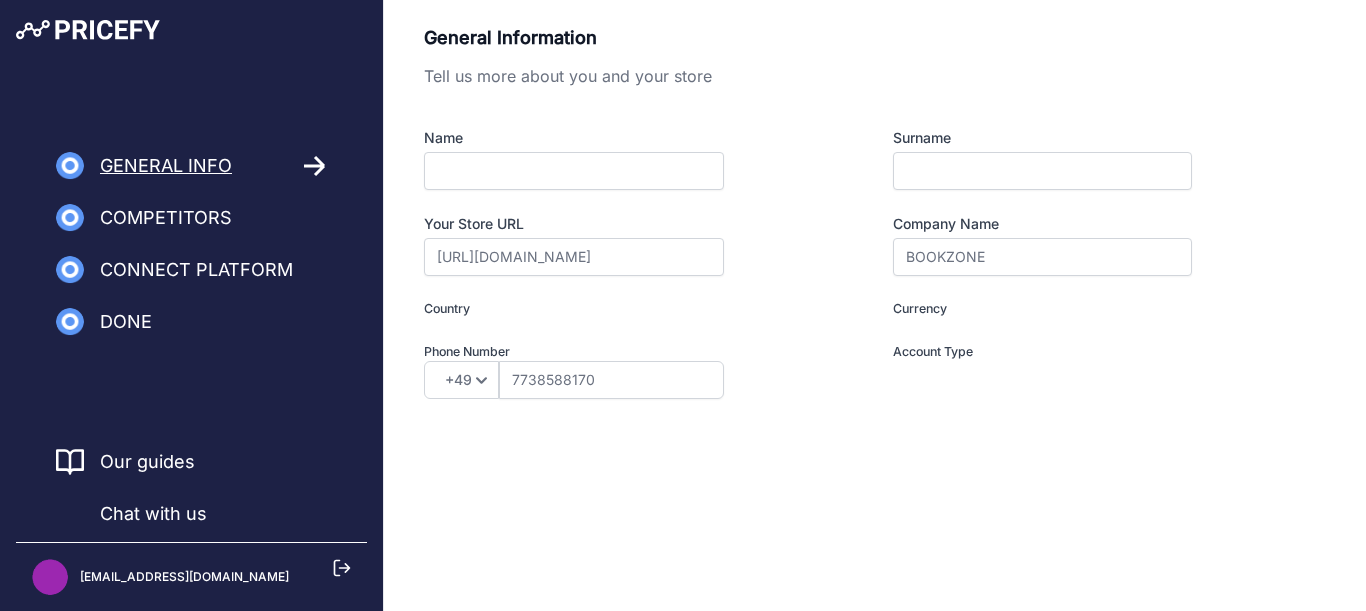 type on "[GEOGRAPHIC_DATA]" 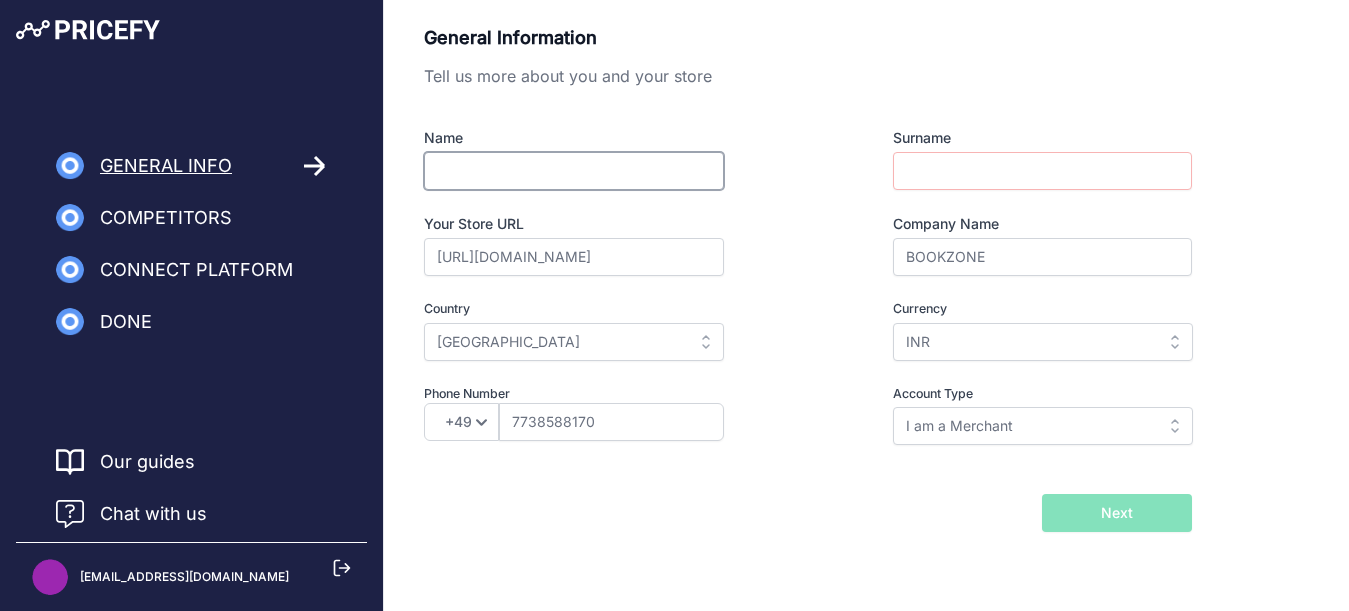 click on "Name" at bounding box center [574, 171] 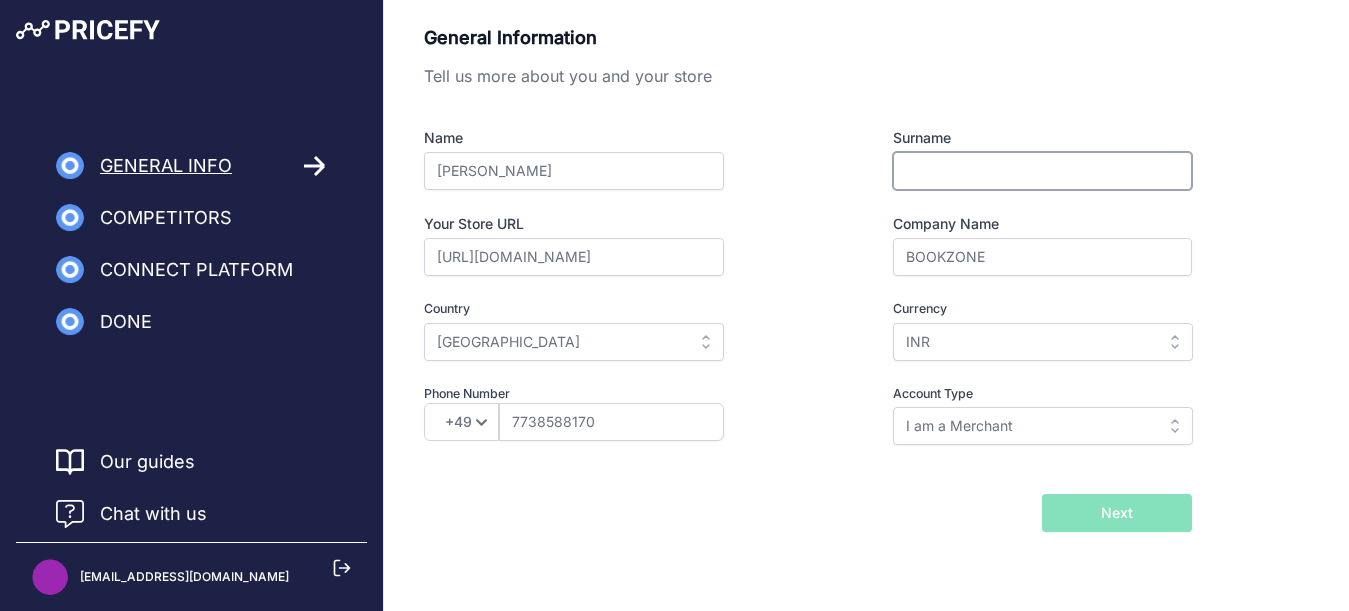 click on "Surname" at bounding box center [1042, 171] 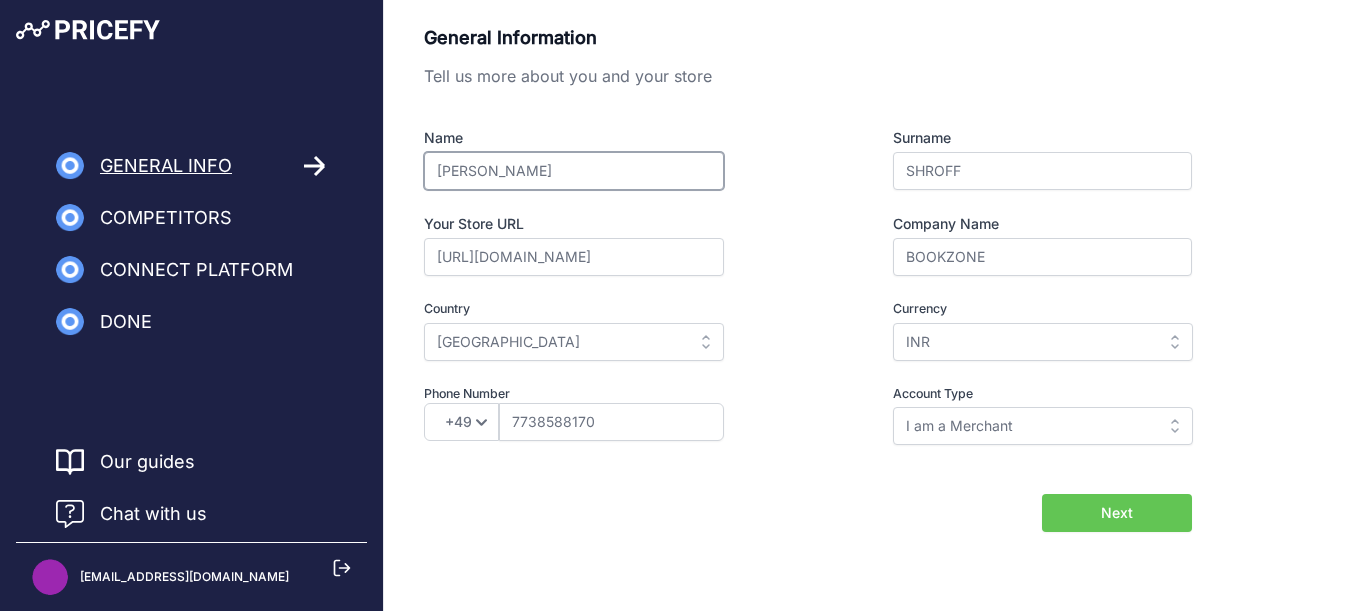 click on "[PERSON_NAME]" at bounding box center [574, 171] 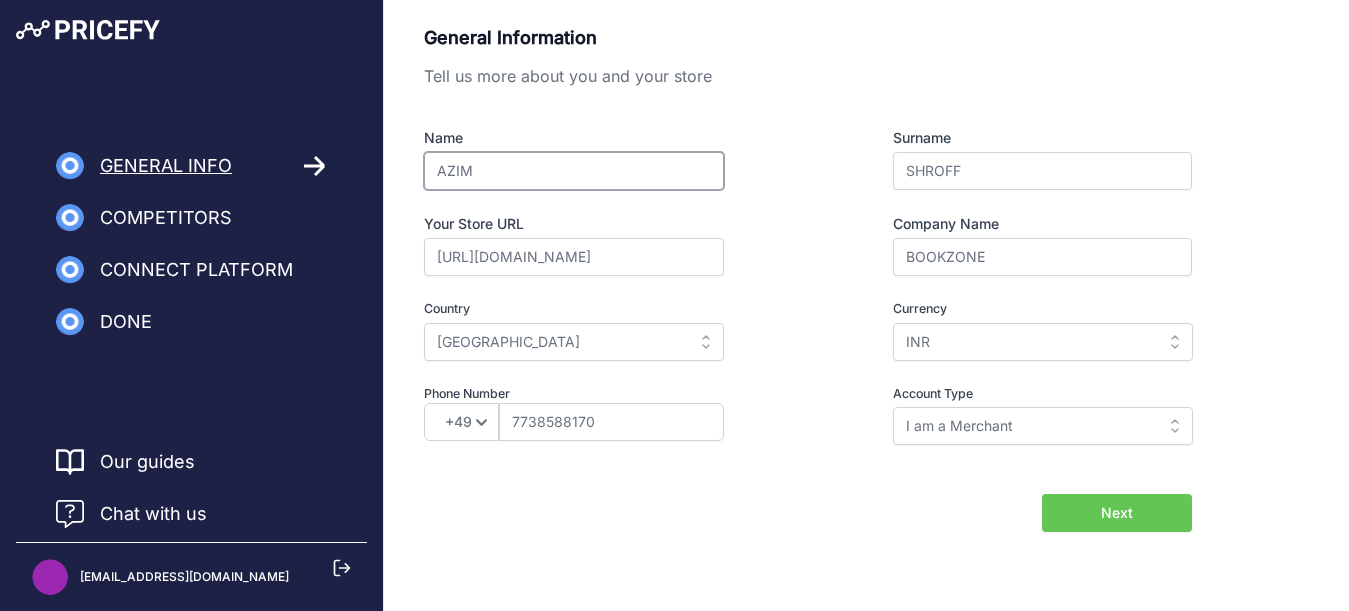 type on "AZIM" 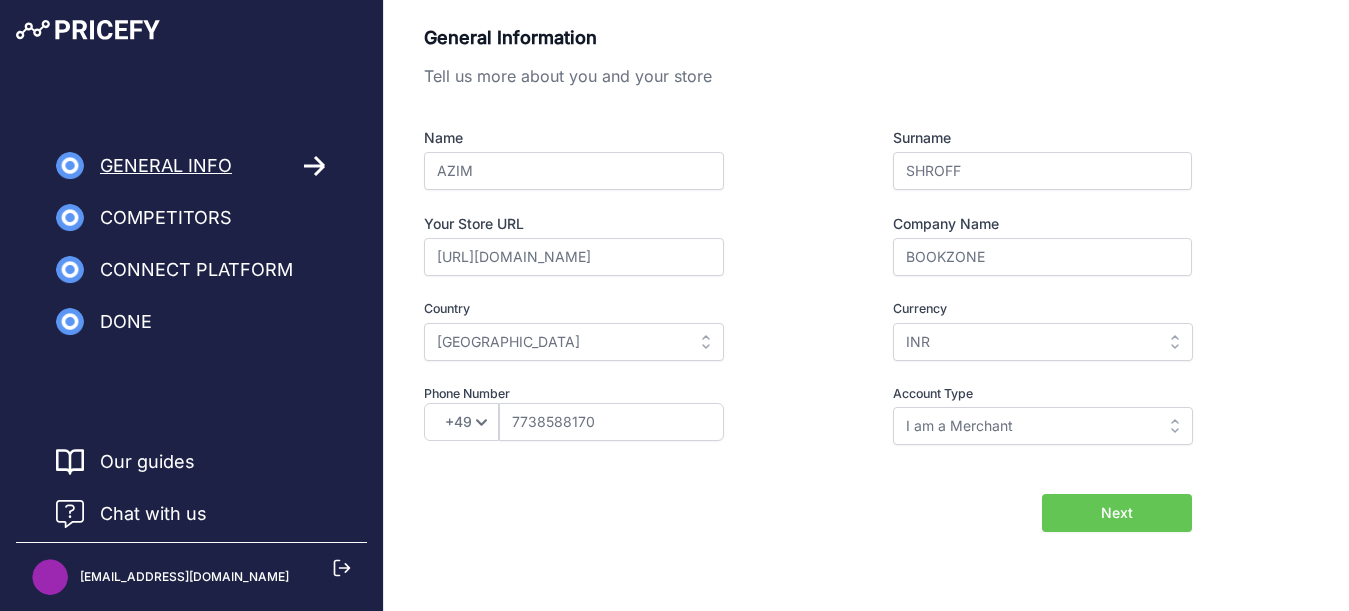 click on "Name" at bounding box center [610, 138] 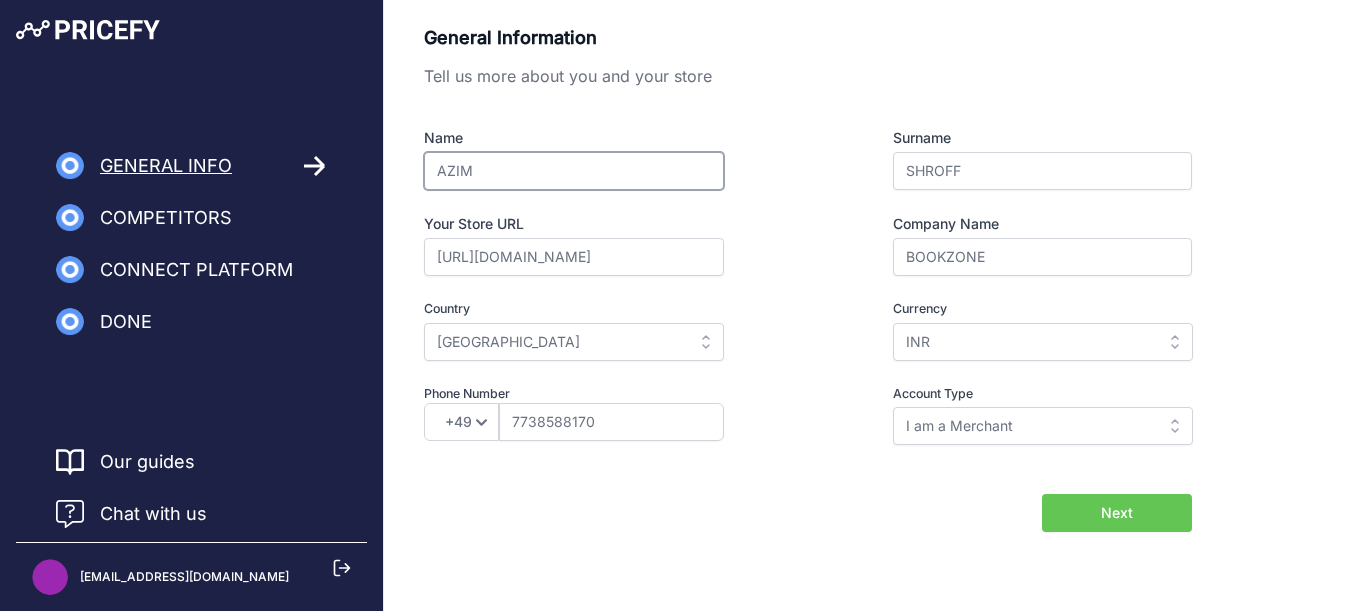 click on "AZIM" at bounding box center (574, 171) 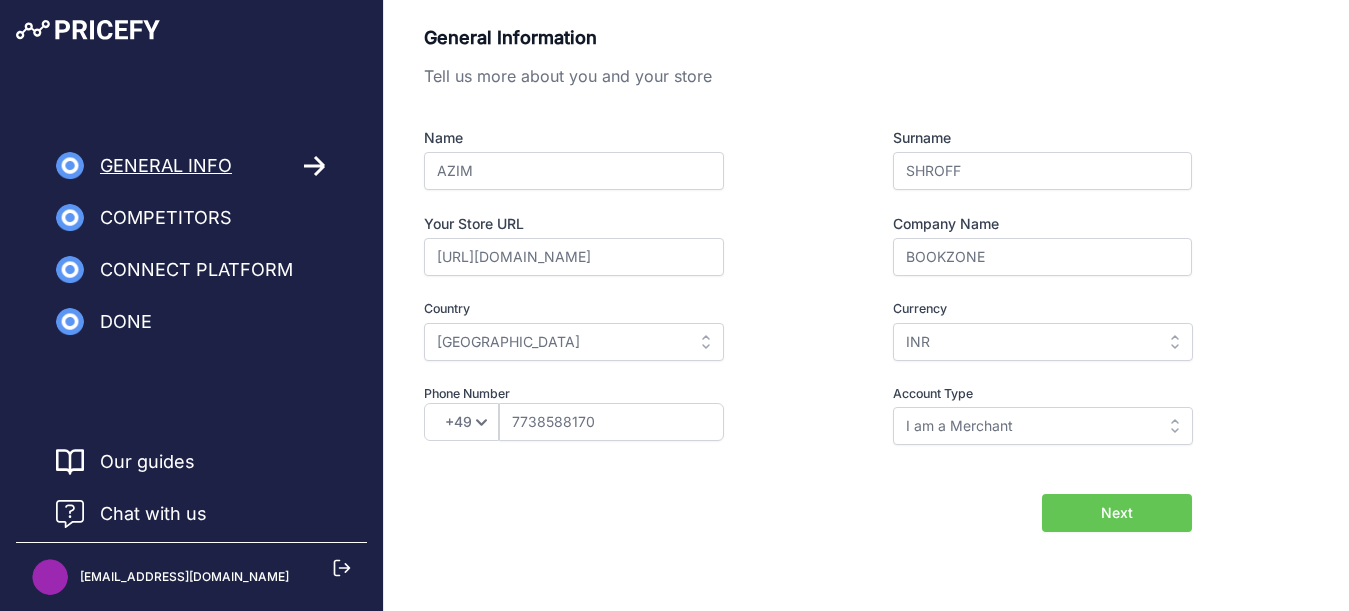 click on "Select country
Afghanistan
Åland Islands
Albania
Algeria
American Samoa
Andorra
Angola
Anguilla
Antarctica
Antigua and Barbuda
Argentina
Chad" at bounding box center (610, 342) 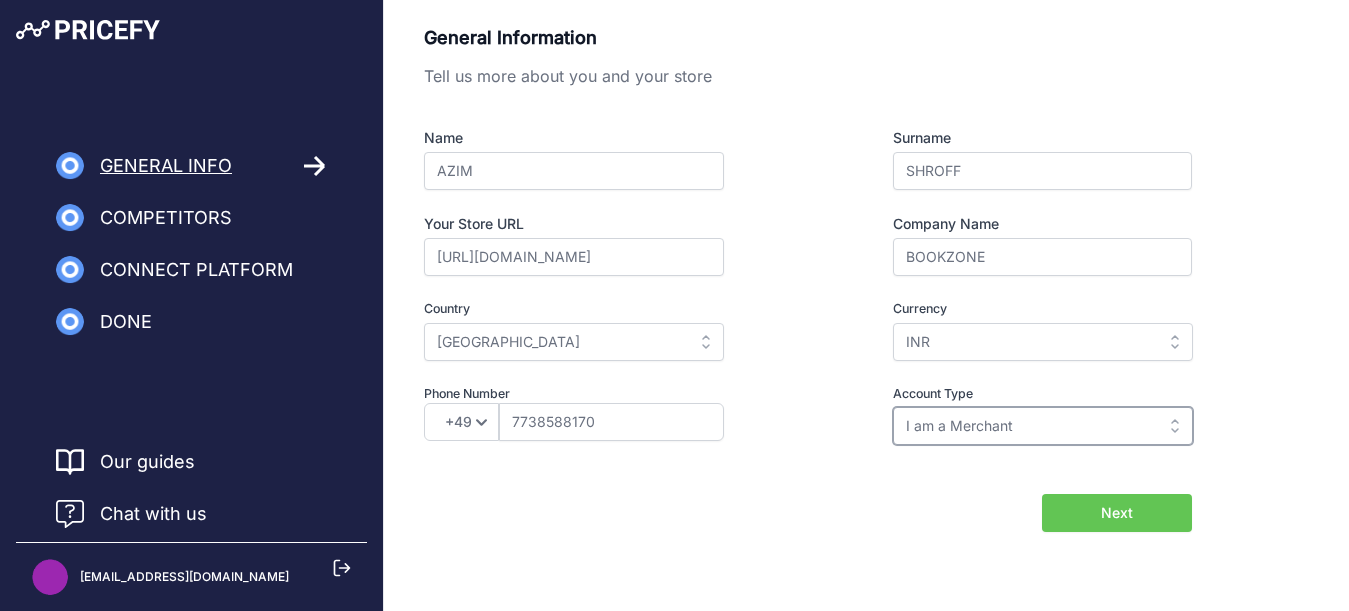 click on "I am a Merchant" at bounding box center (1043, 426) 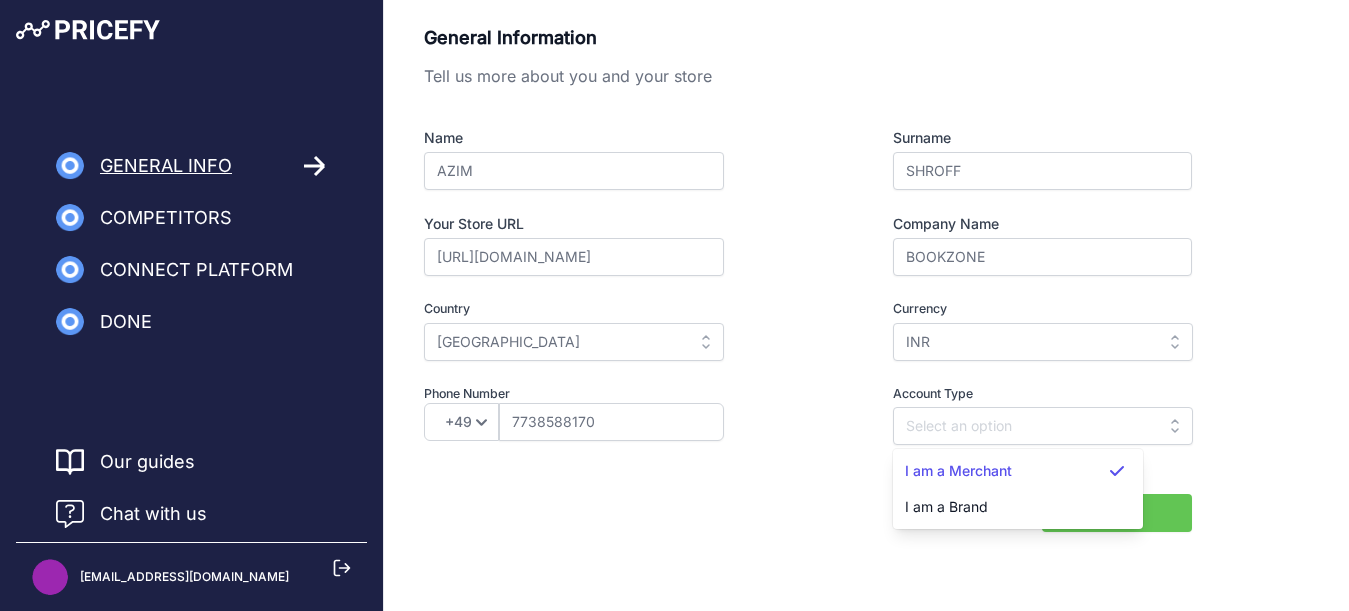 click on "Account Type
I am a Merchant
I am a Brand
I am a Merchant
I am a Brand" at bounding box center (1006, 415) 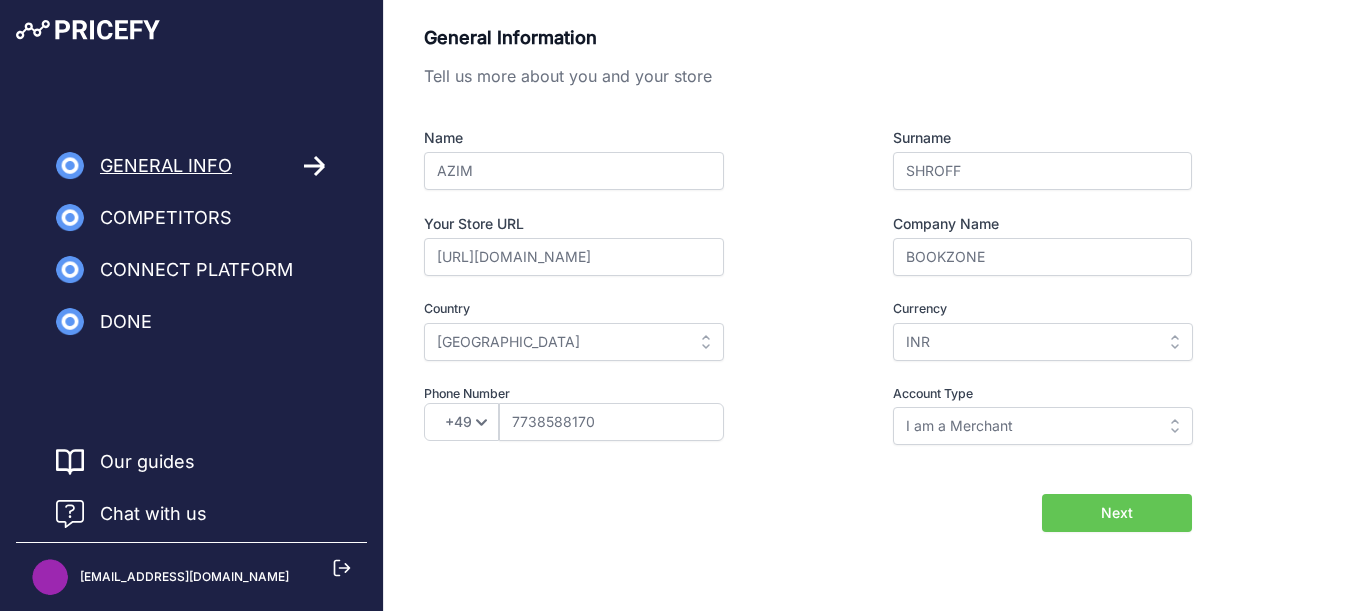 click on "Next" at bounding box center (1117, 513) 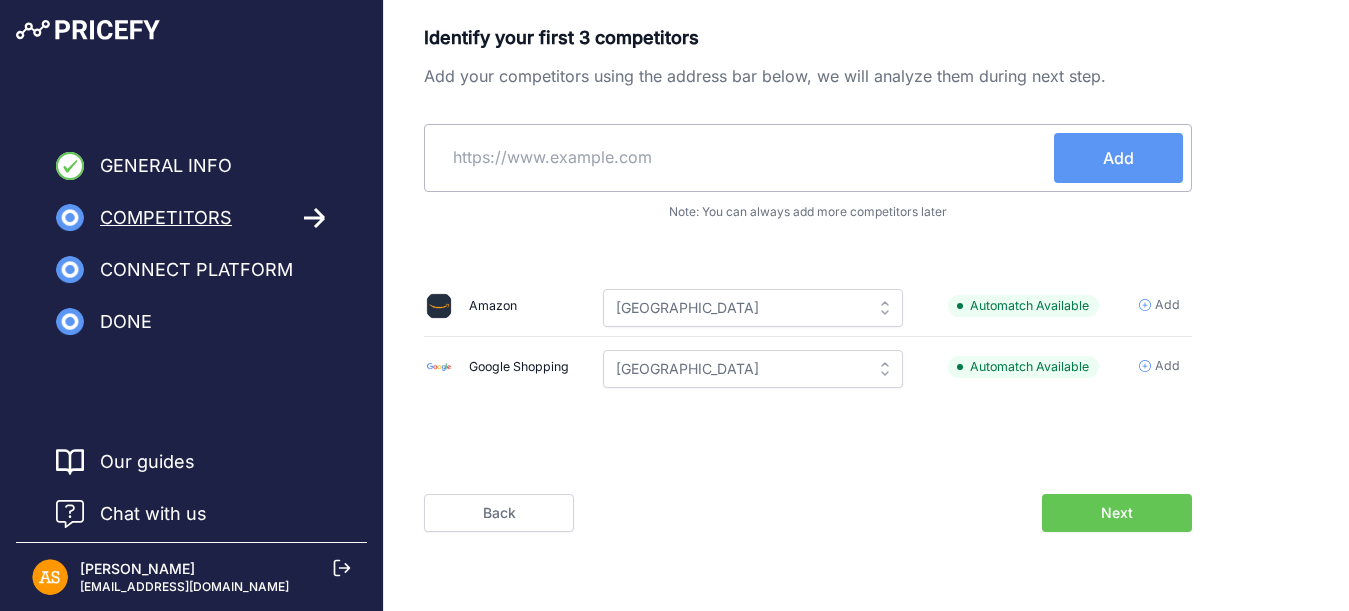 scroll, scrollTop: 0, scrollLeft: 0, axis: both 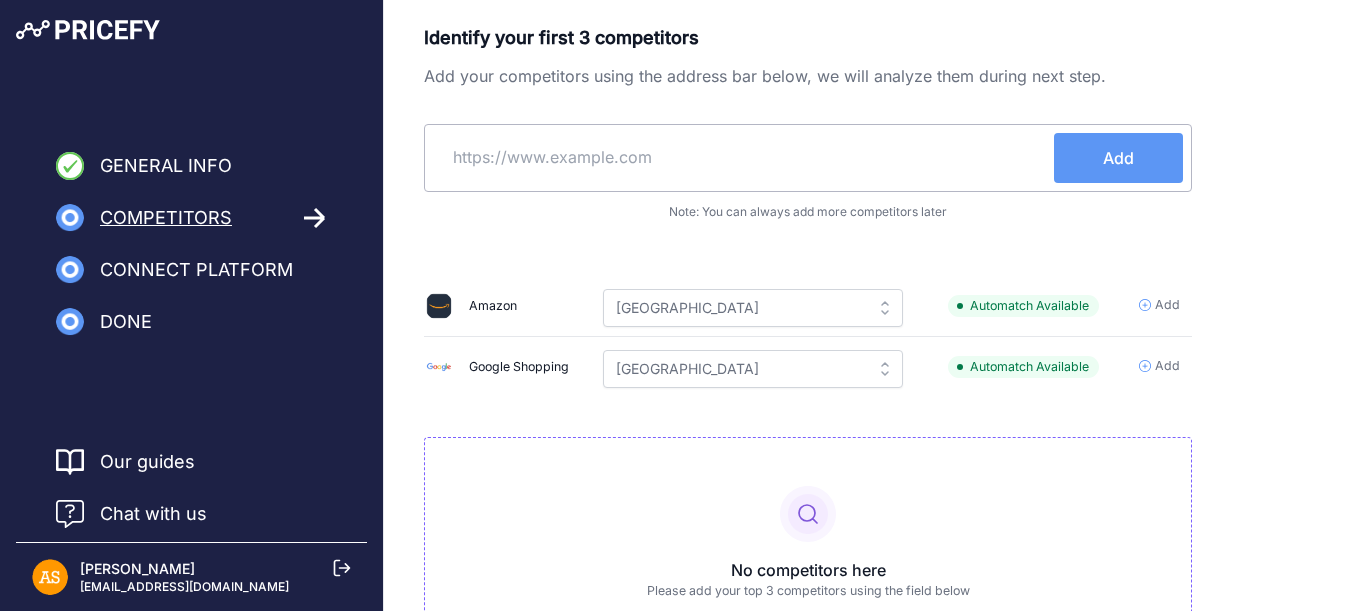 click on "Add" at bounding box center [1167, 305] 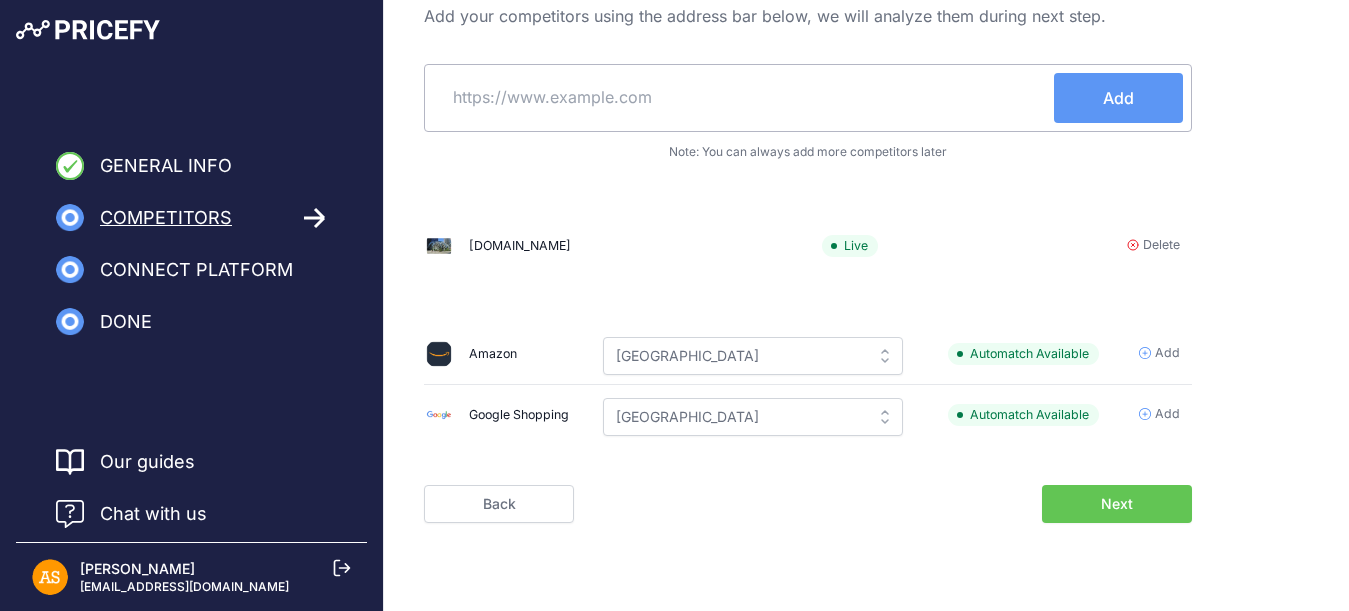scroll, scrollTop: 60, scrollLeft: 0, axis: vertical 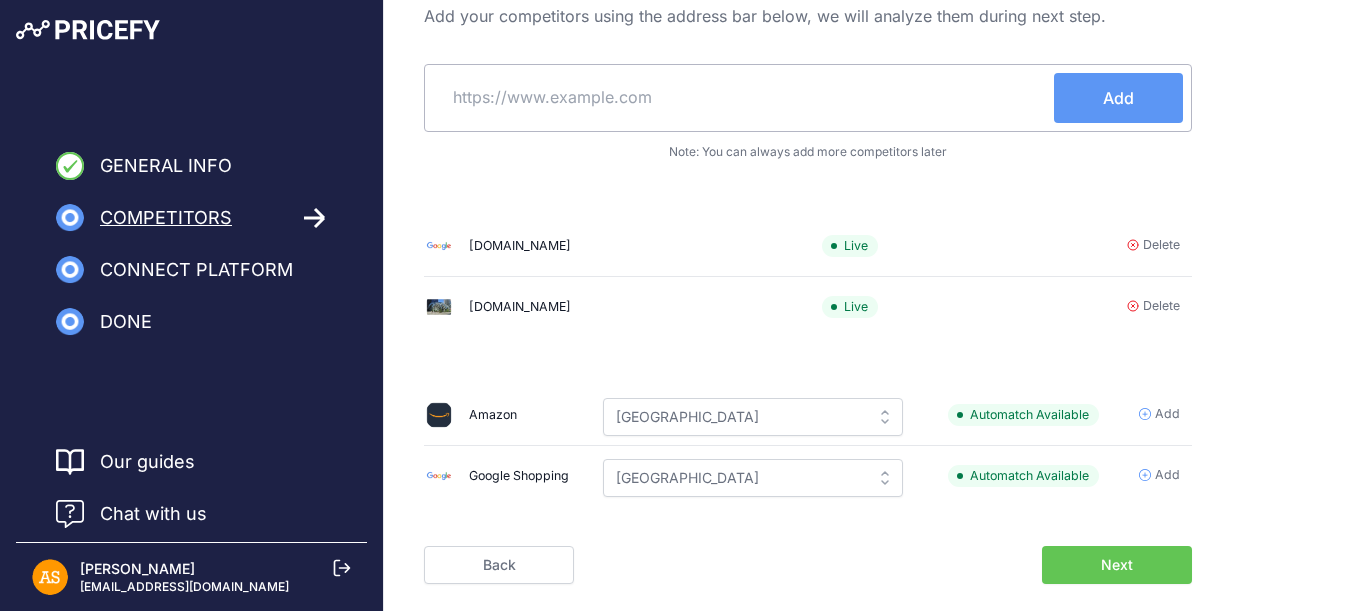 click at bounding box center (743, 97) 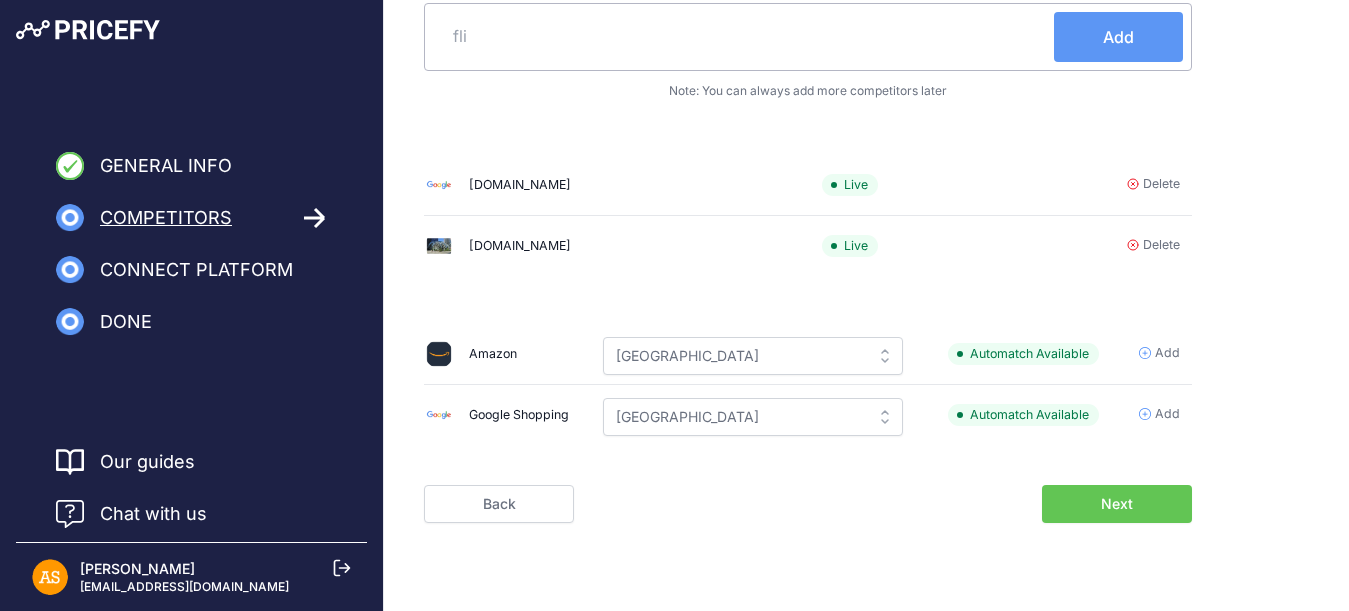 scroll, scrollTop: 60, scrollLeft: 0, axis: vertical 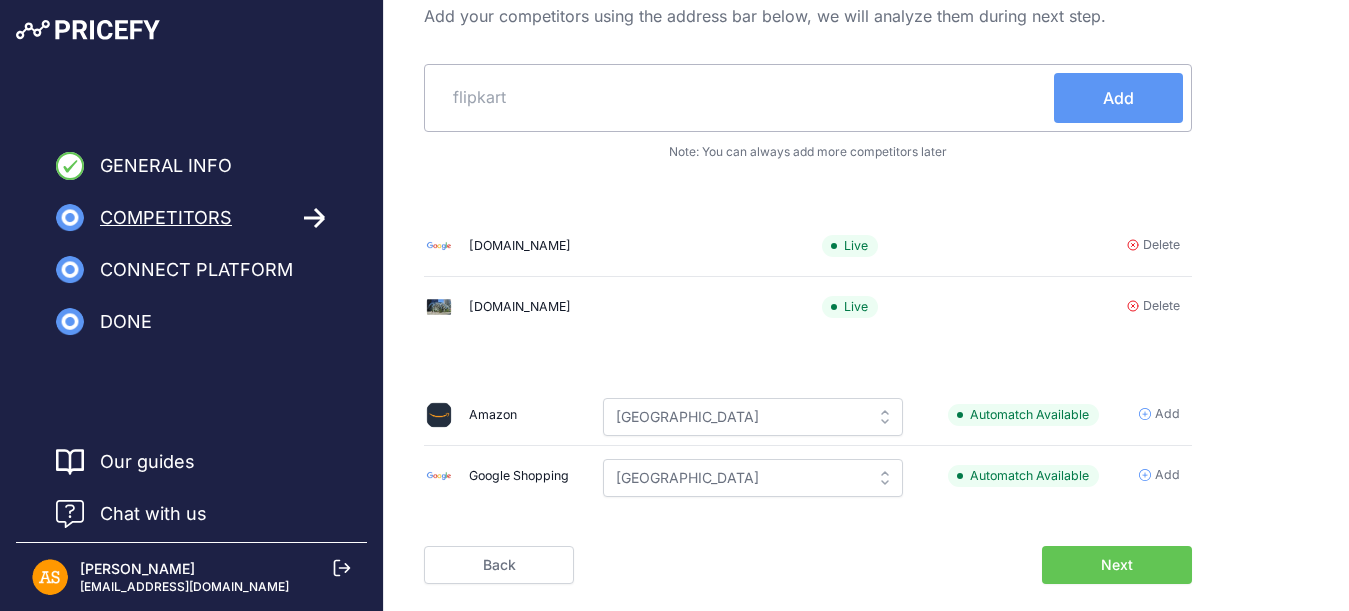 type on "flipkart" 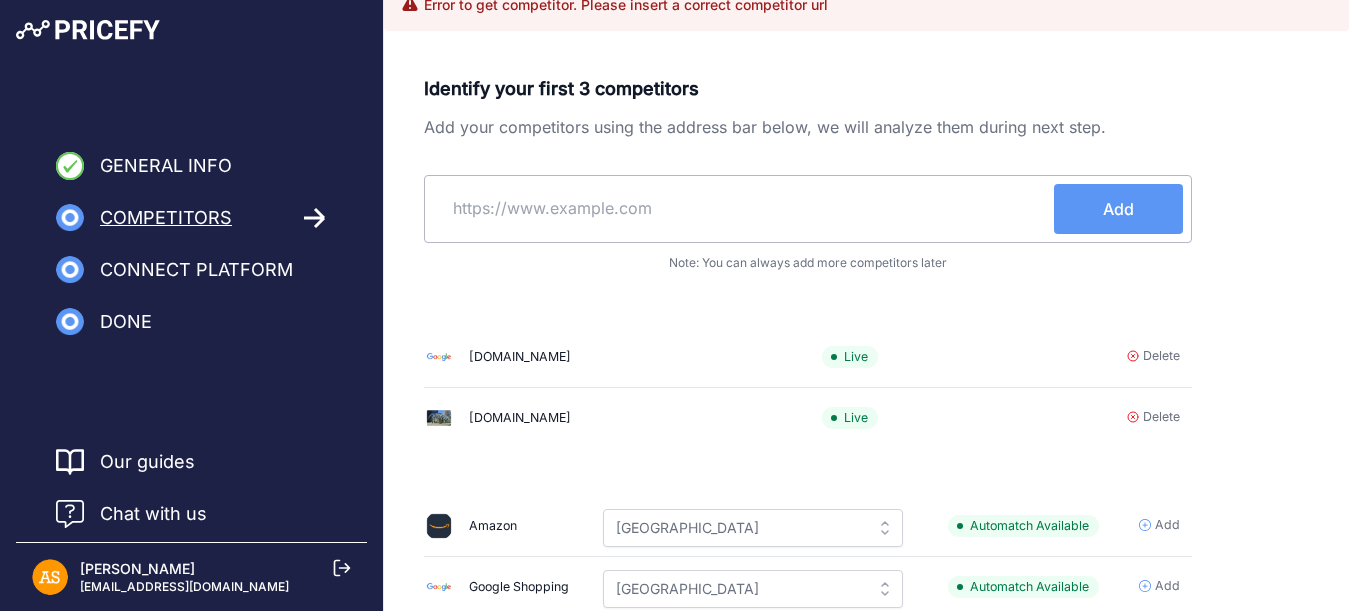 scroll, scrollTop: 0, scrollLeft: 0, axis: both 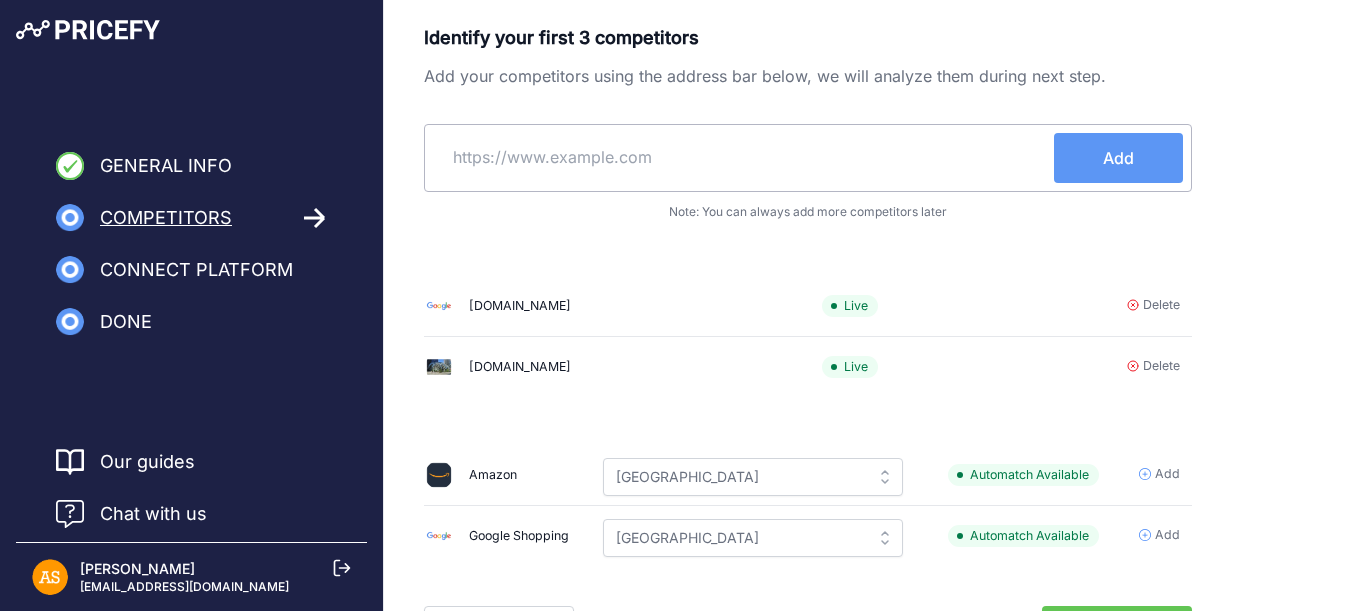 click at bounding box center (743, 157) 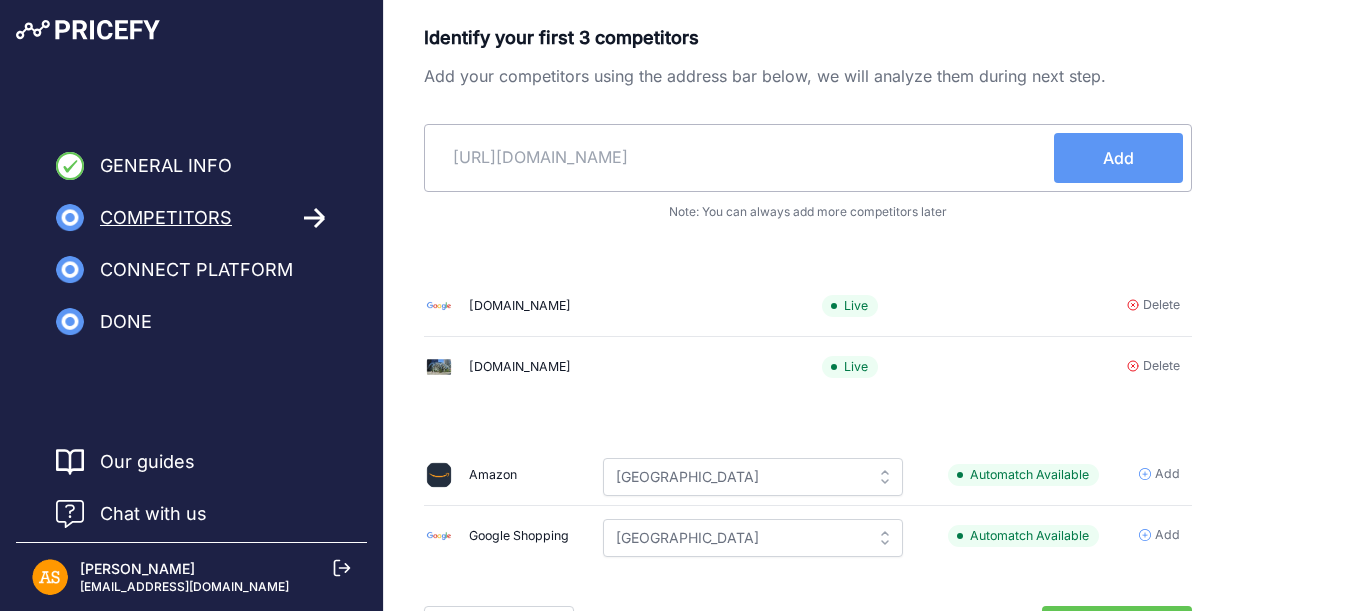 type on "https://www.flipkart.com/" 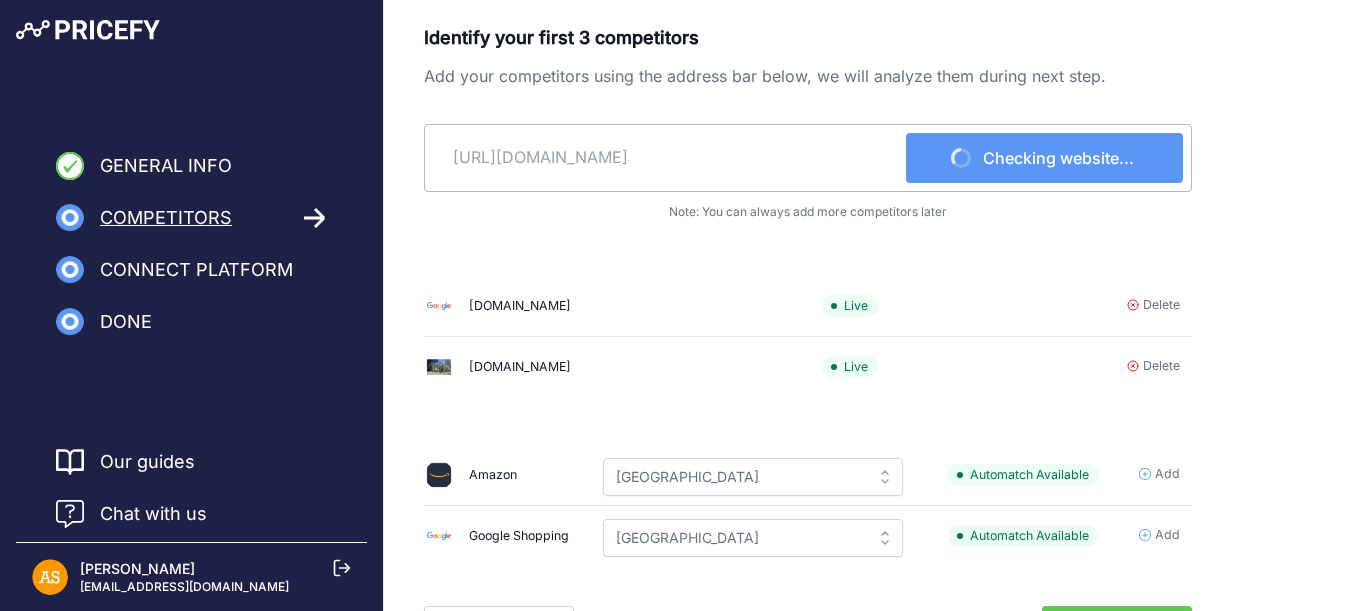 type 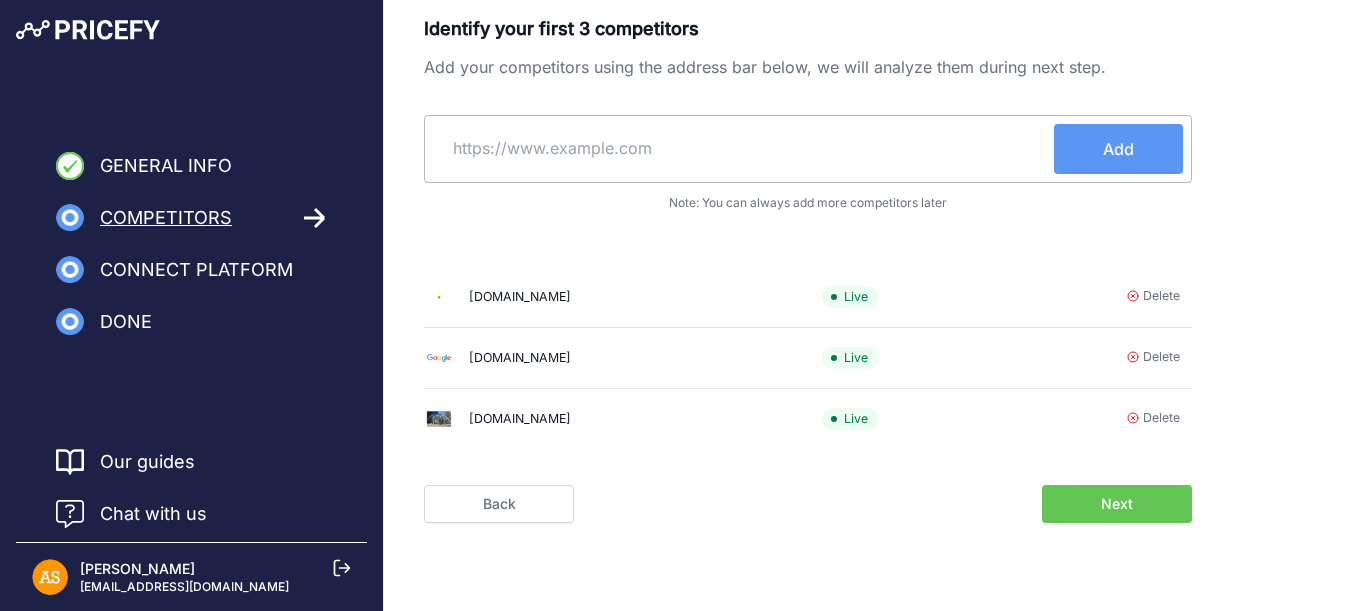 scroll, scrollTop: 9, scrollLeft: 0, axis: vertical 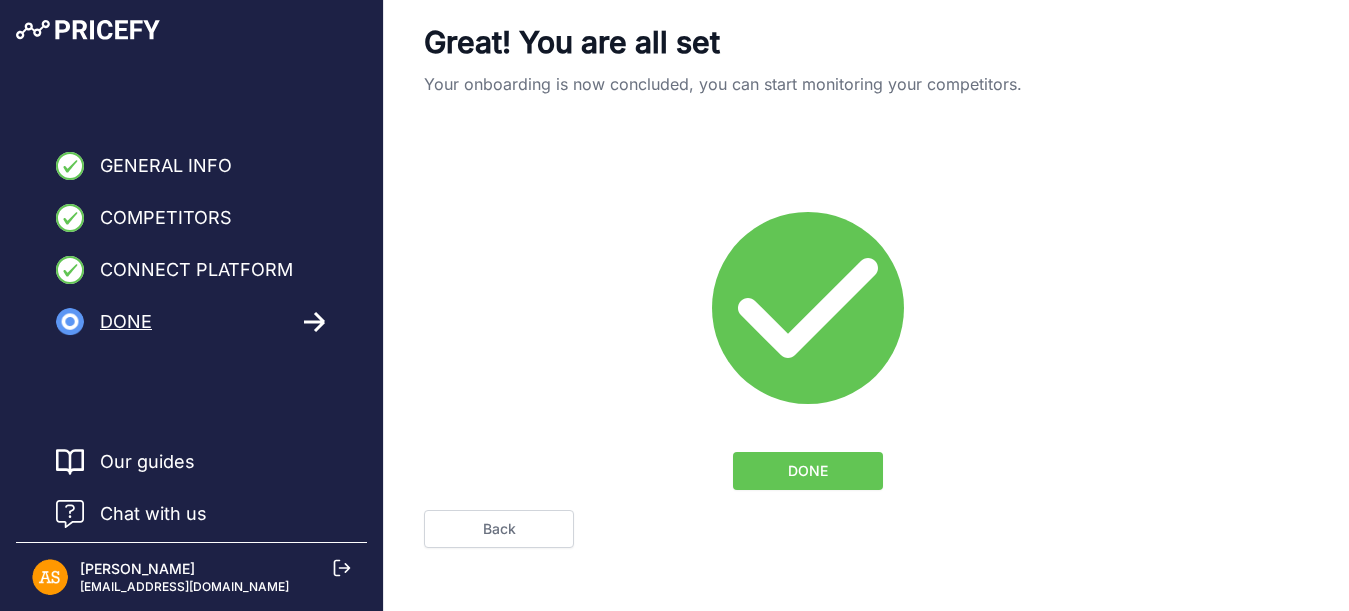 click on "DONE" at bounding box center [808, 471] 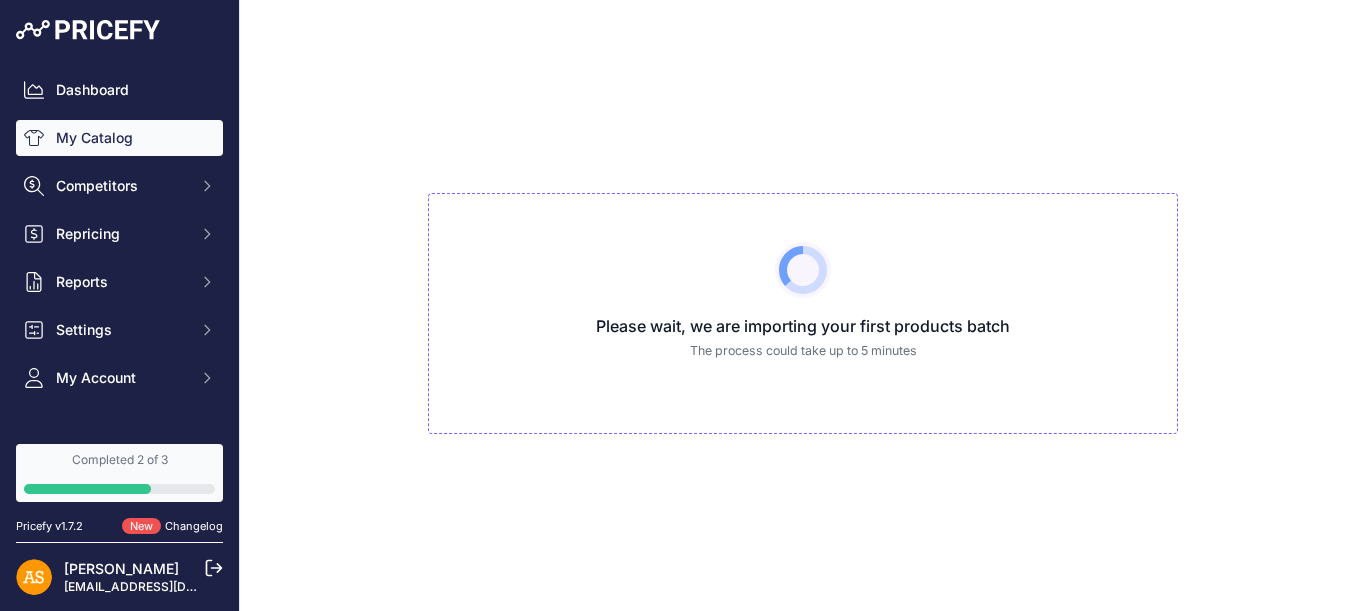 scroll, scrollTop: 0, scrollLeft: 0, axis: both 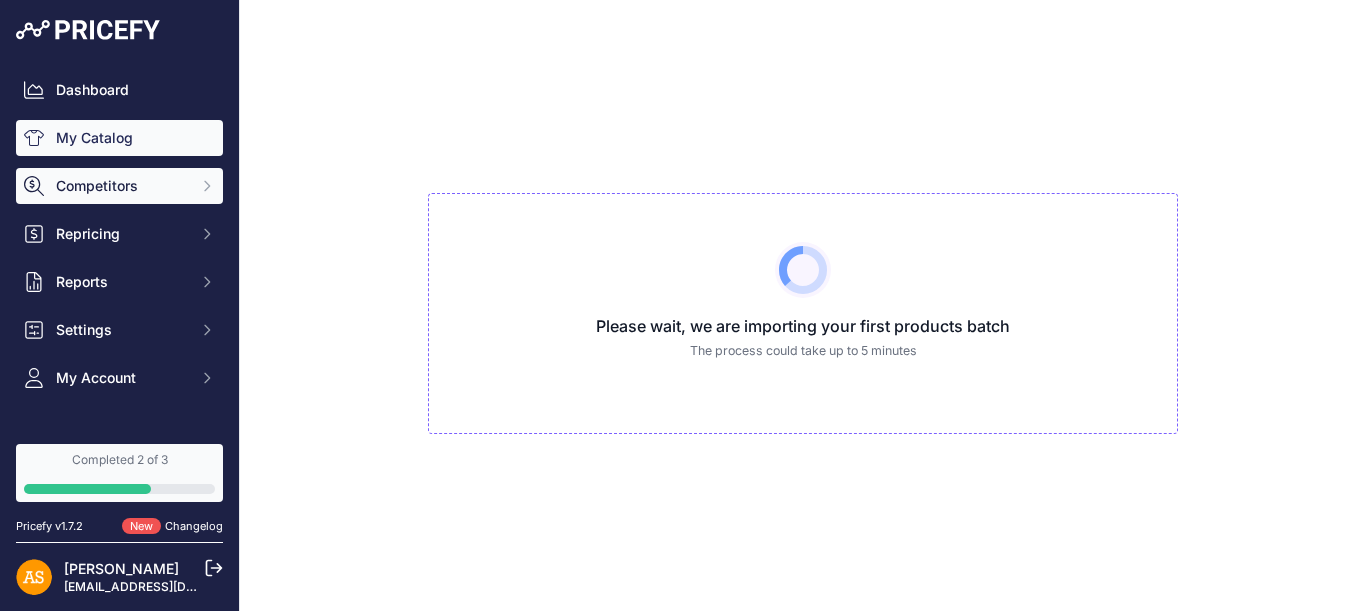 click 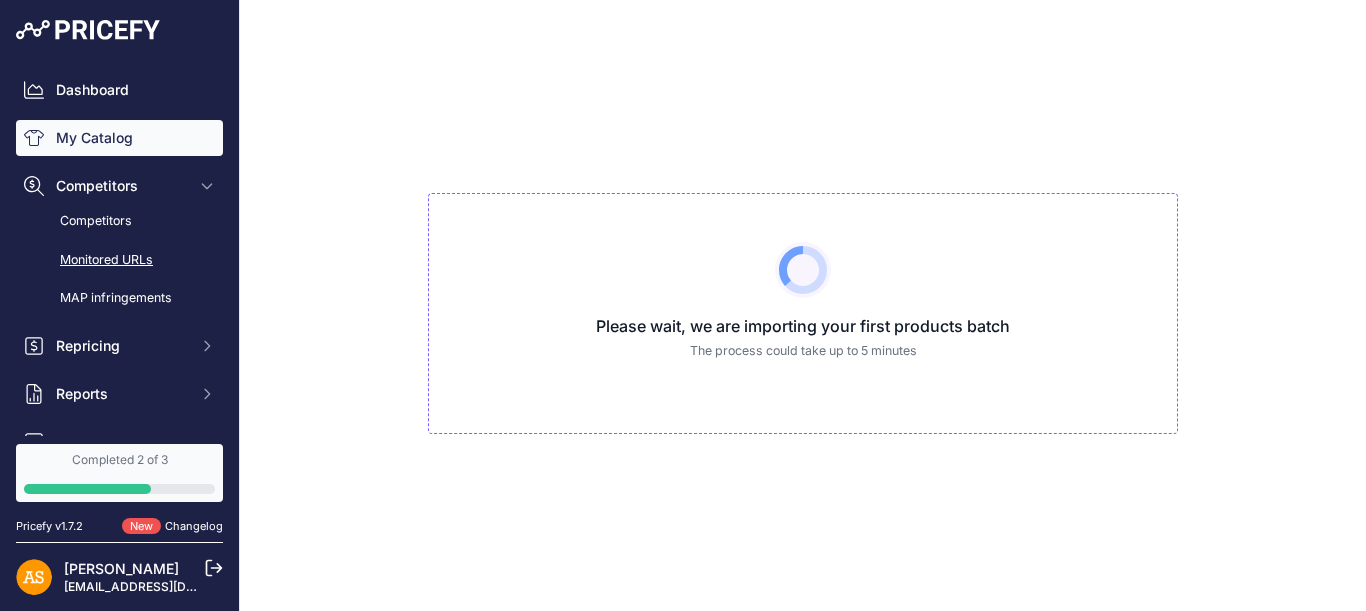 click on "Monitored URLs" at bounding box center [119, 260] 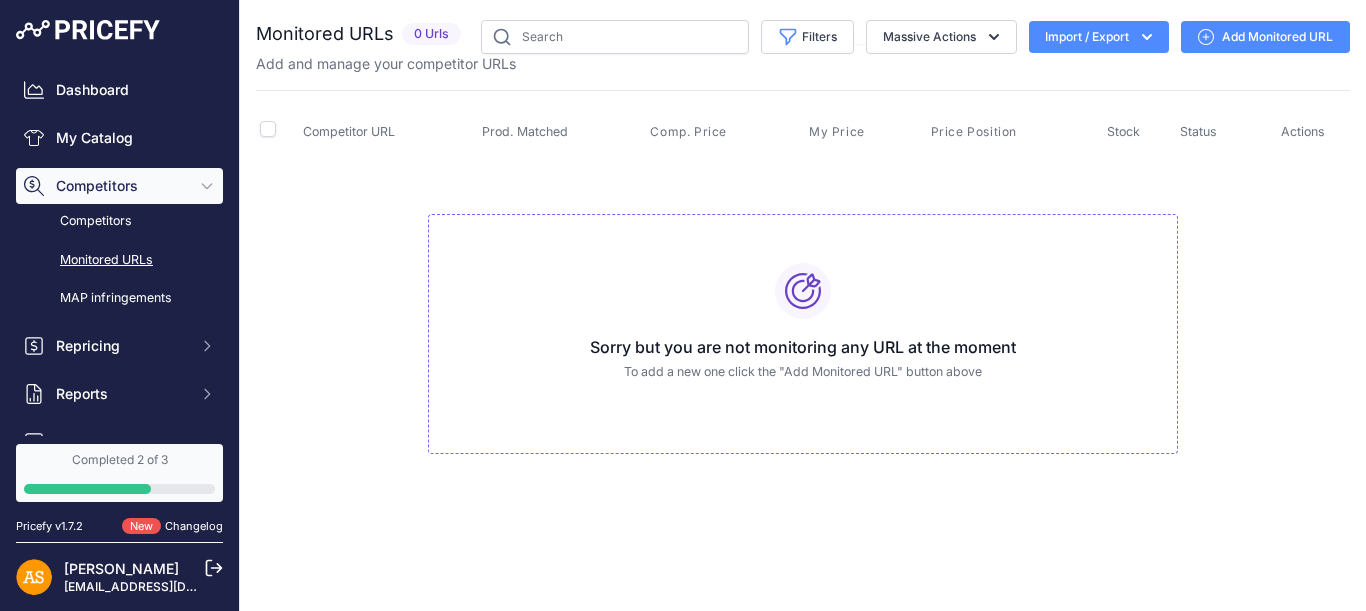 scroll, scrollTop: 0, scrollLeft: 0, axis: both 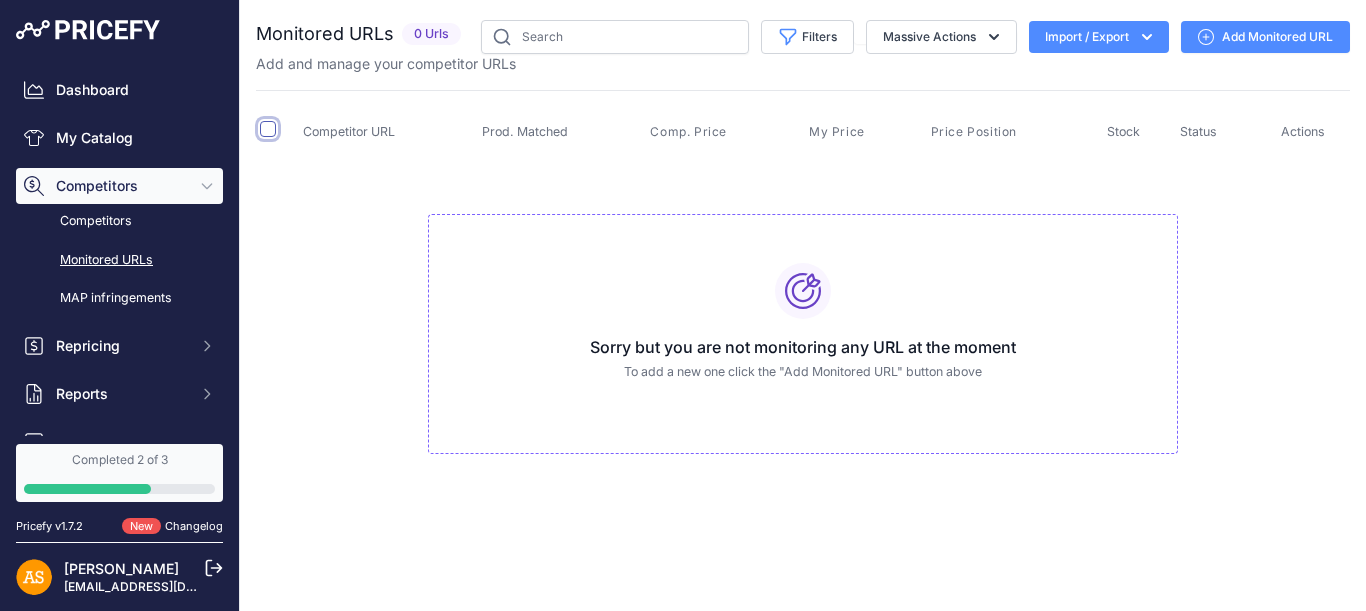click at bounding box center (268, 129) 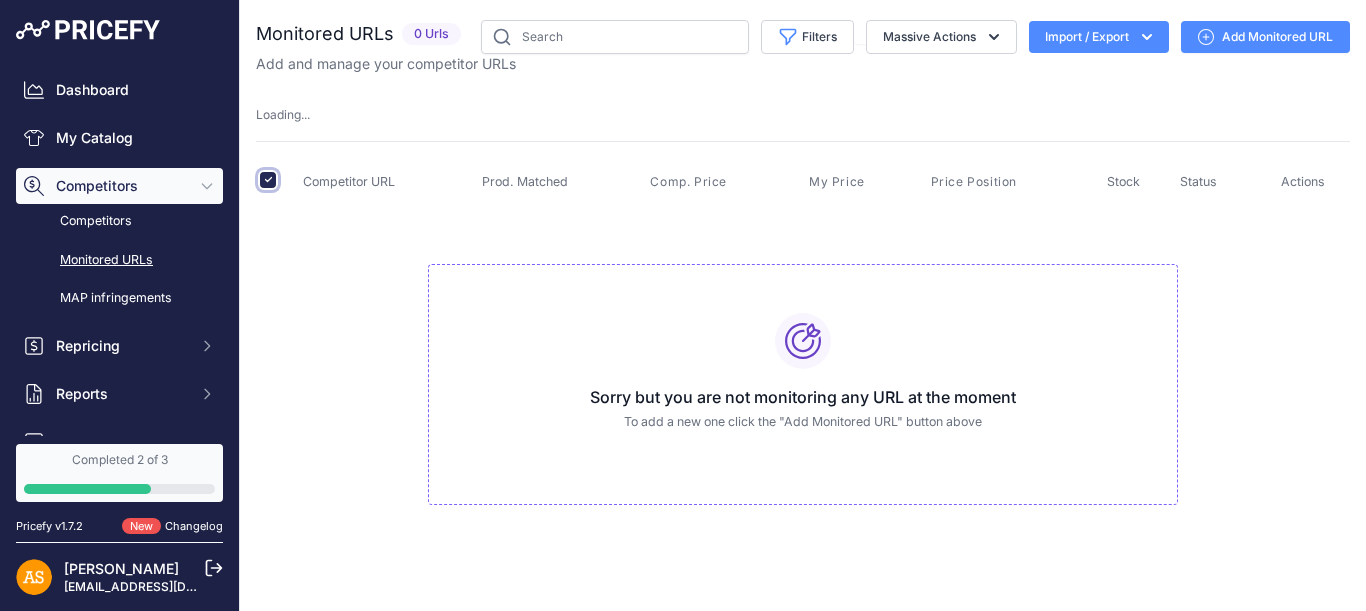 type 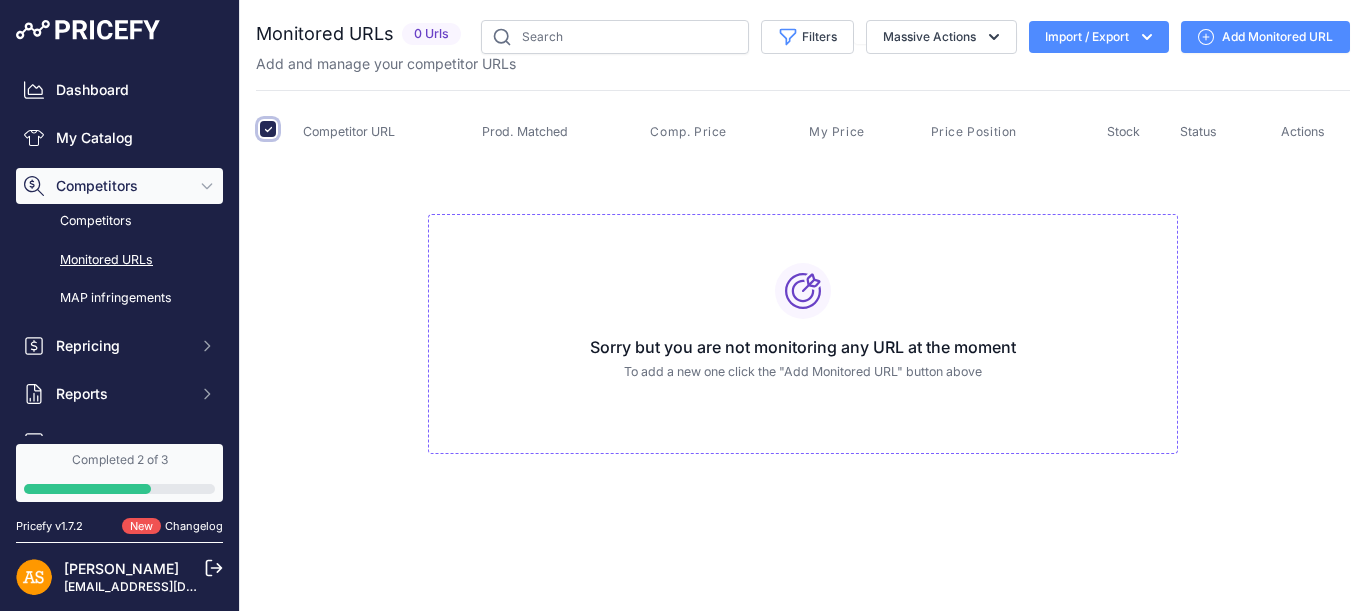 click at bounding box center (268, 129) 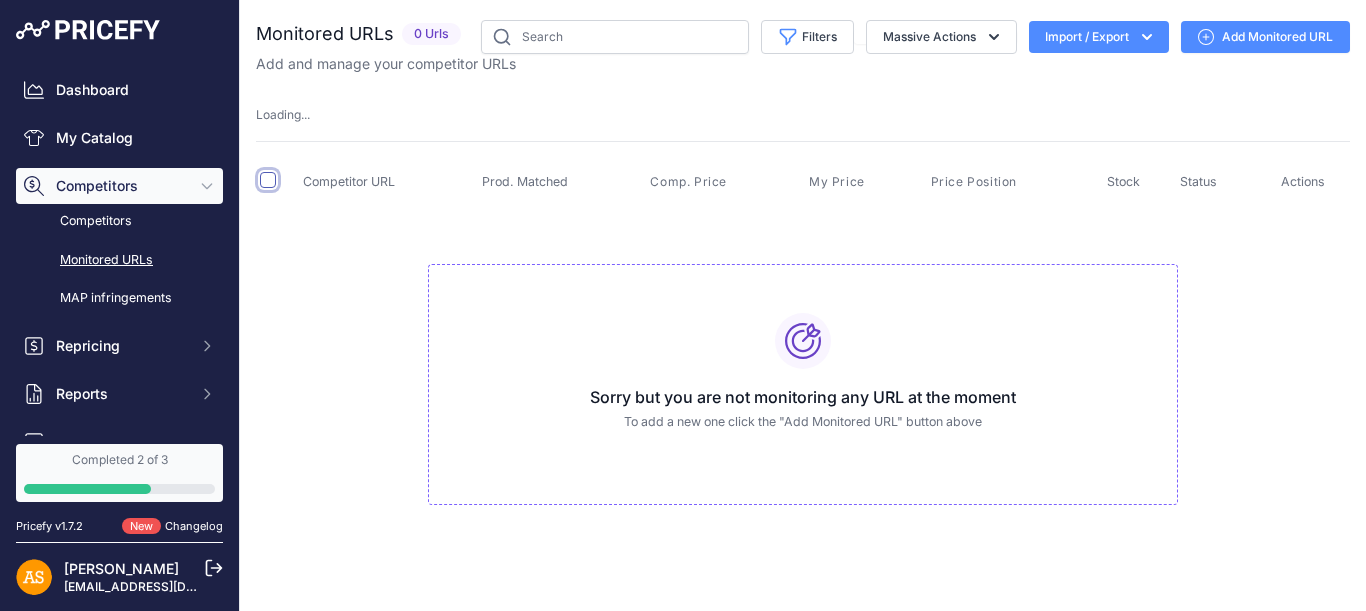 type 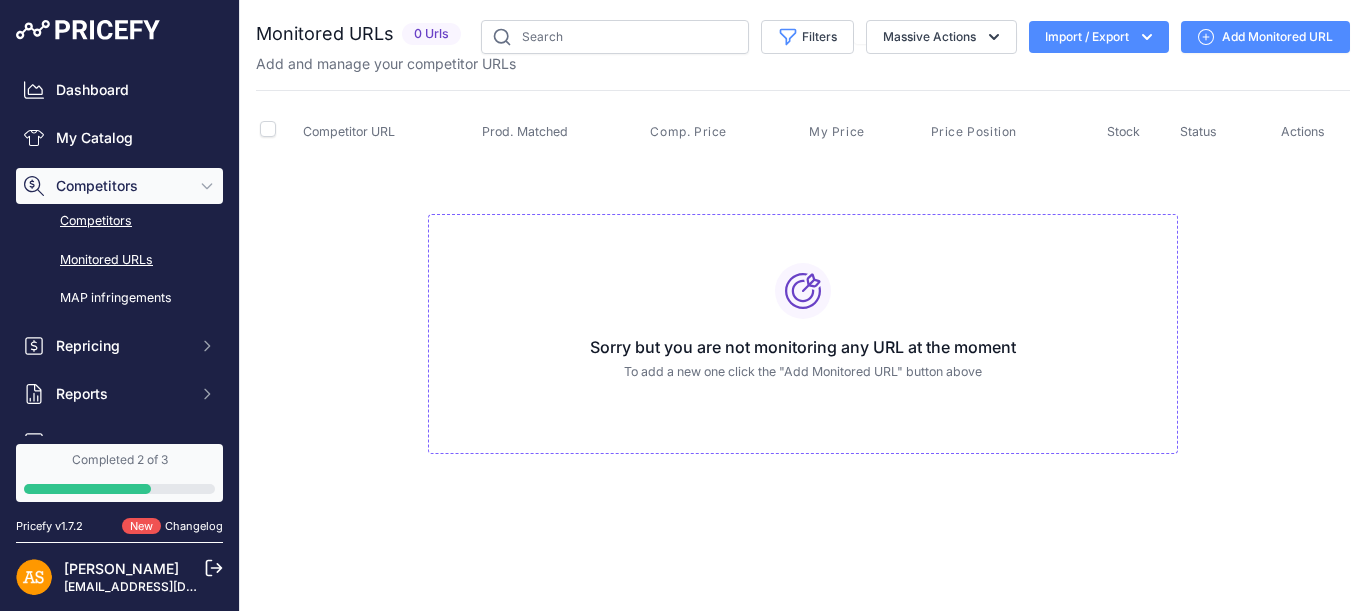 click on "Competitors" at bounding box center [119, 221] 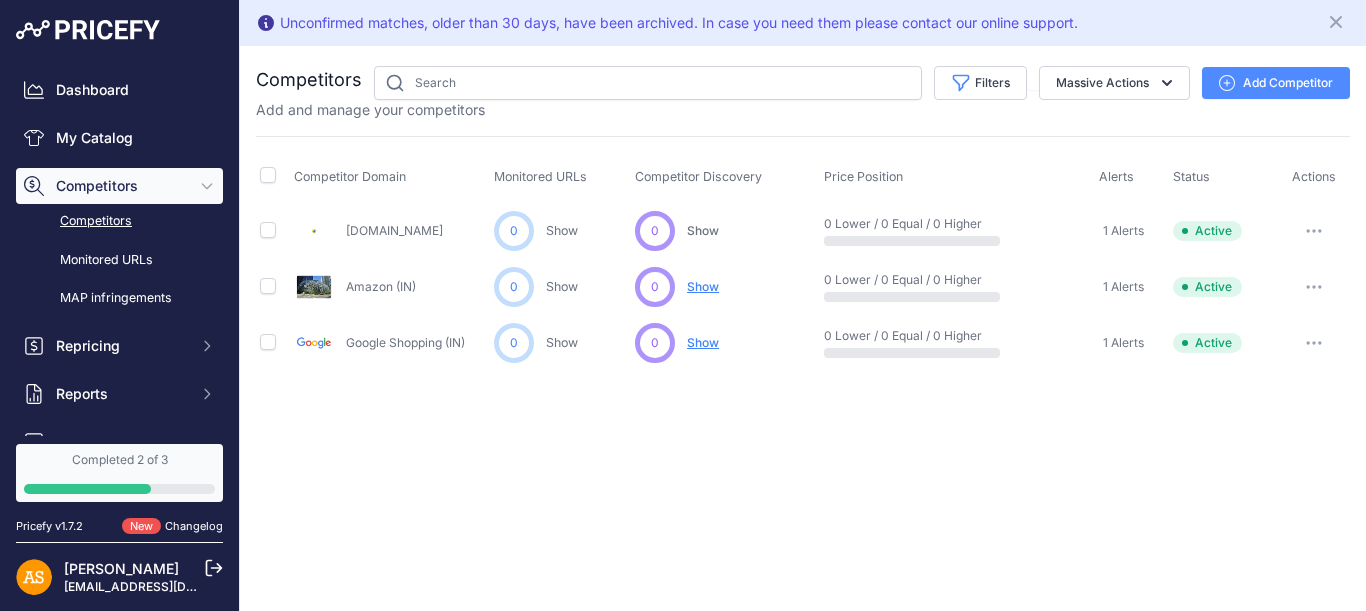 scroll, scrollTop: 0, scrollLeft: 0, axis: both 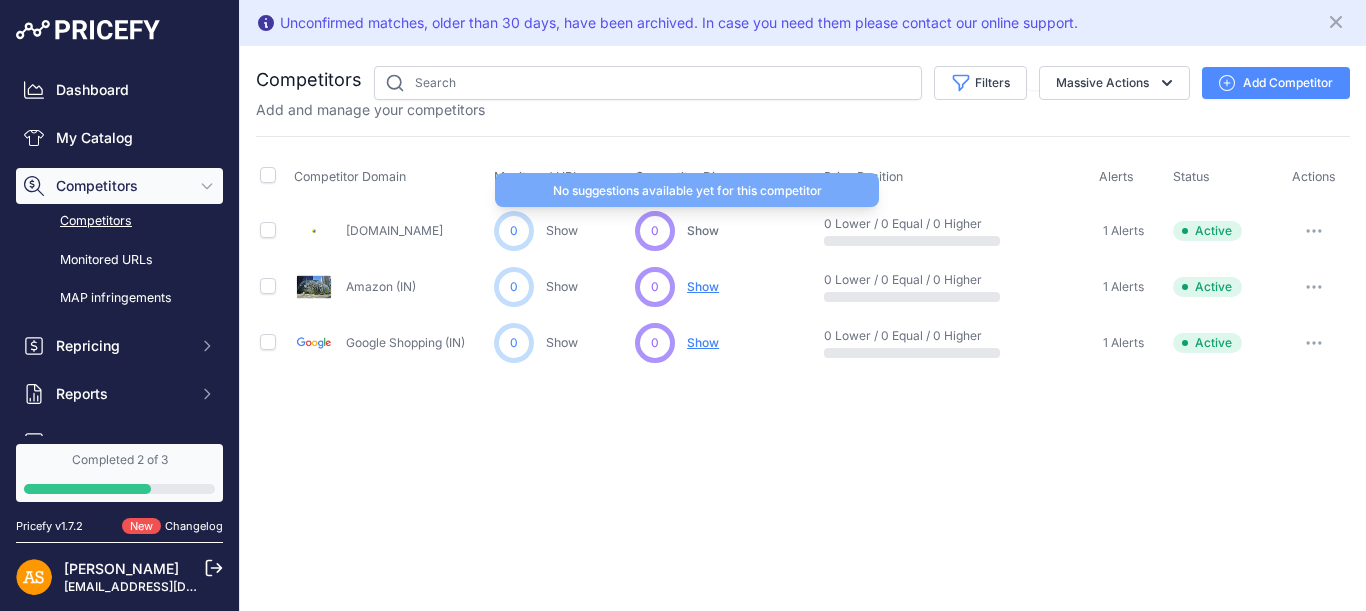 click on "Show" at bounding box center (703, 230) 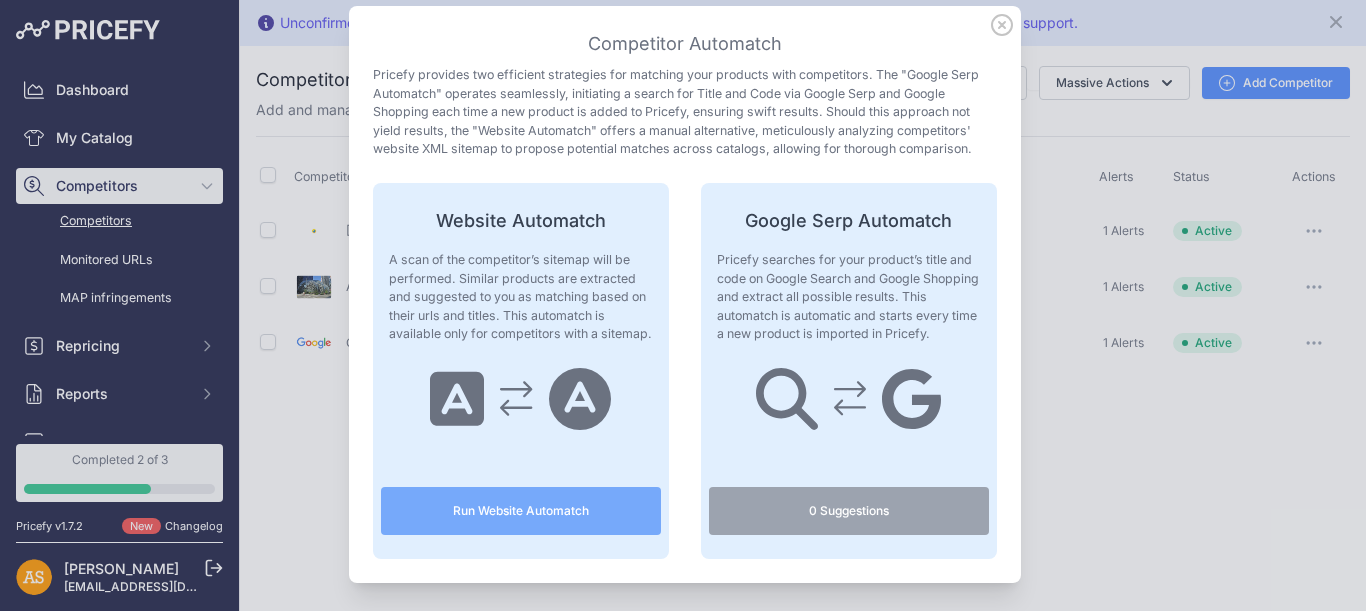 scroll, scrollTop: 100, scrollLeft: 0, axis: vertical 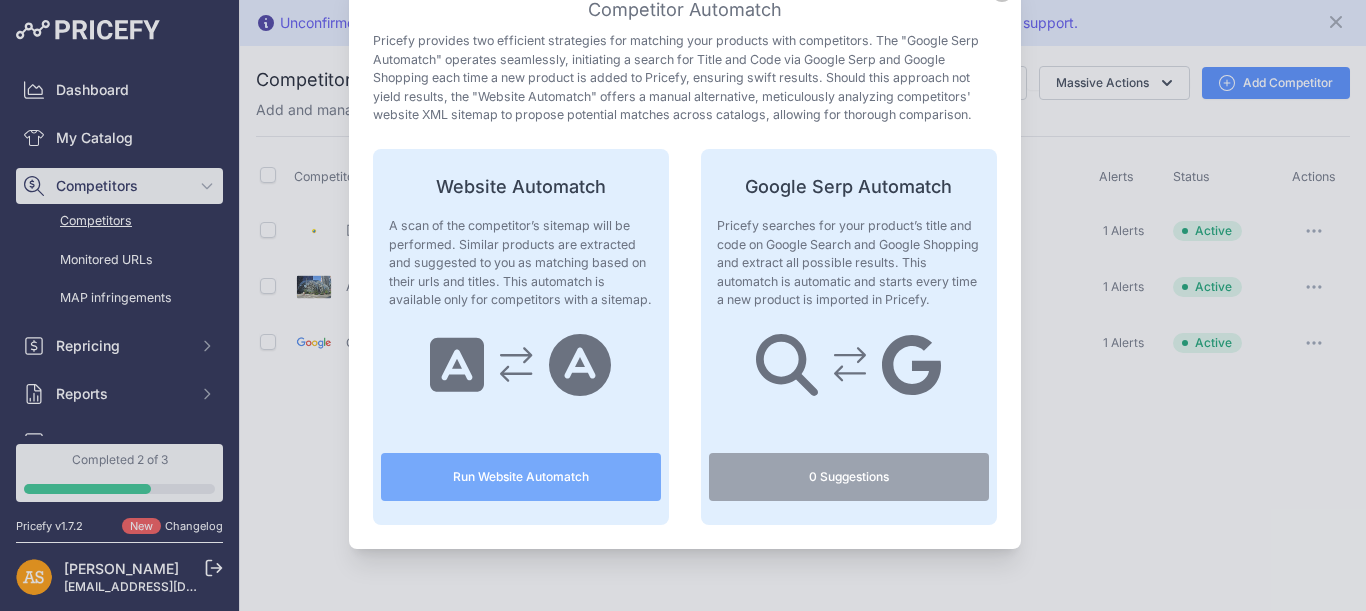 click on "Run Website Automatch" at bounding box center [521, 477] 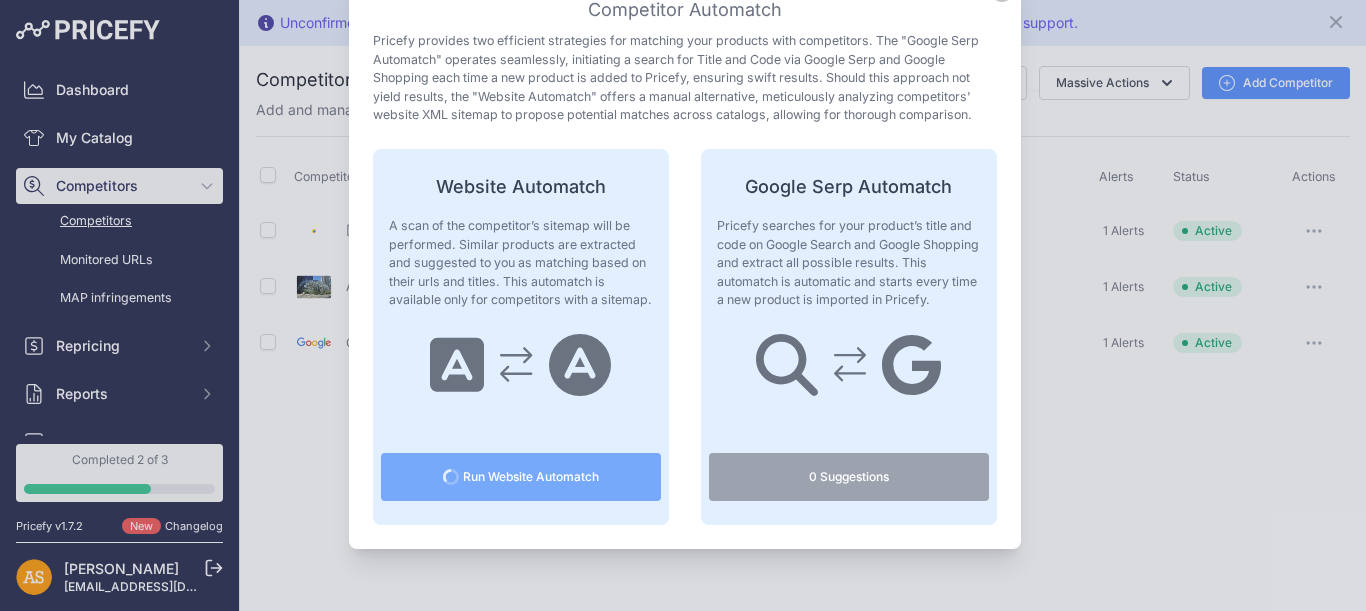scroll, scrollTop: 80, scrollLeft: 0, axis: vertical 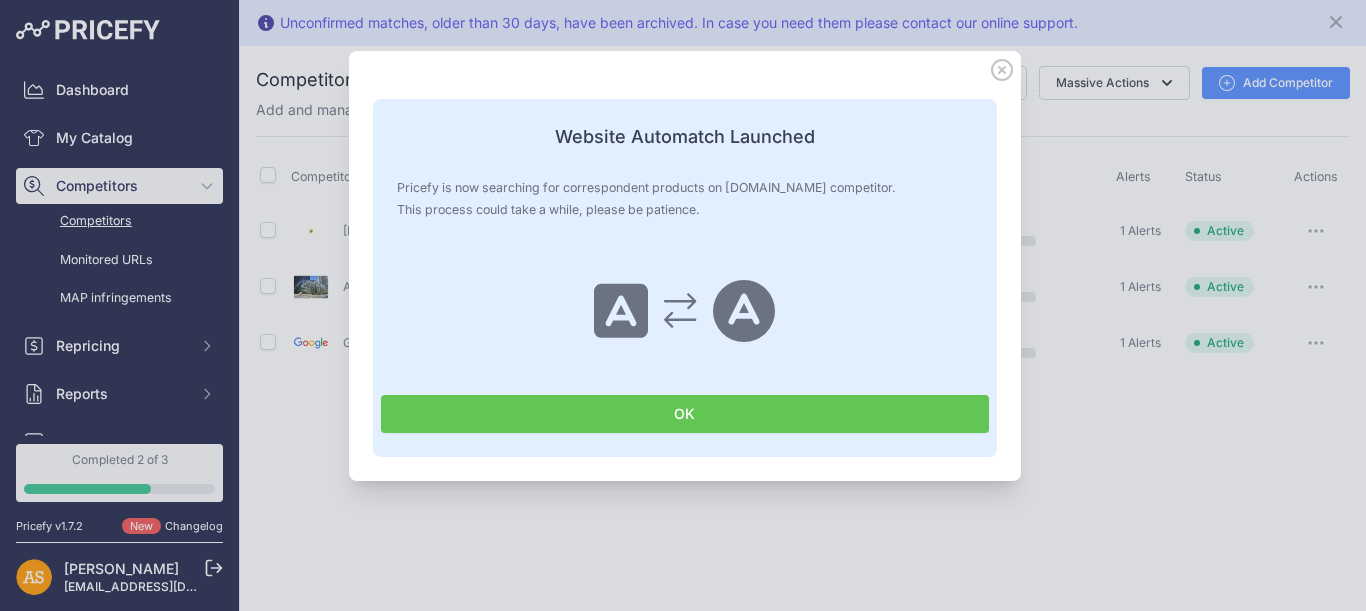 click on "OK" at bounding box center (685, 414) 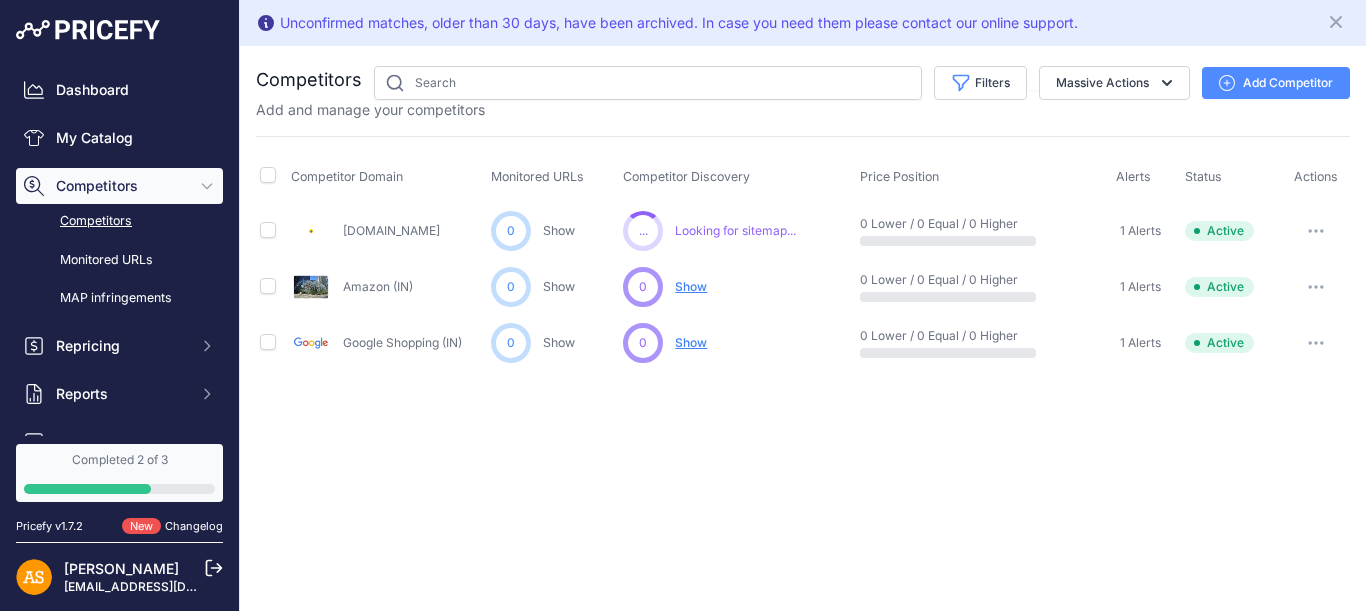 click on "Show" at bounding box center [691, 287] 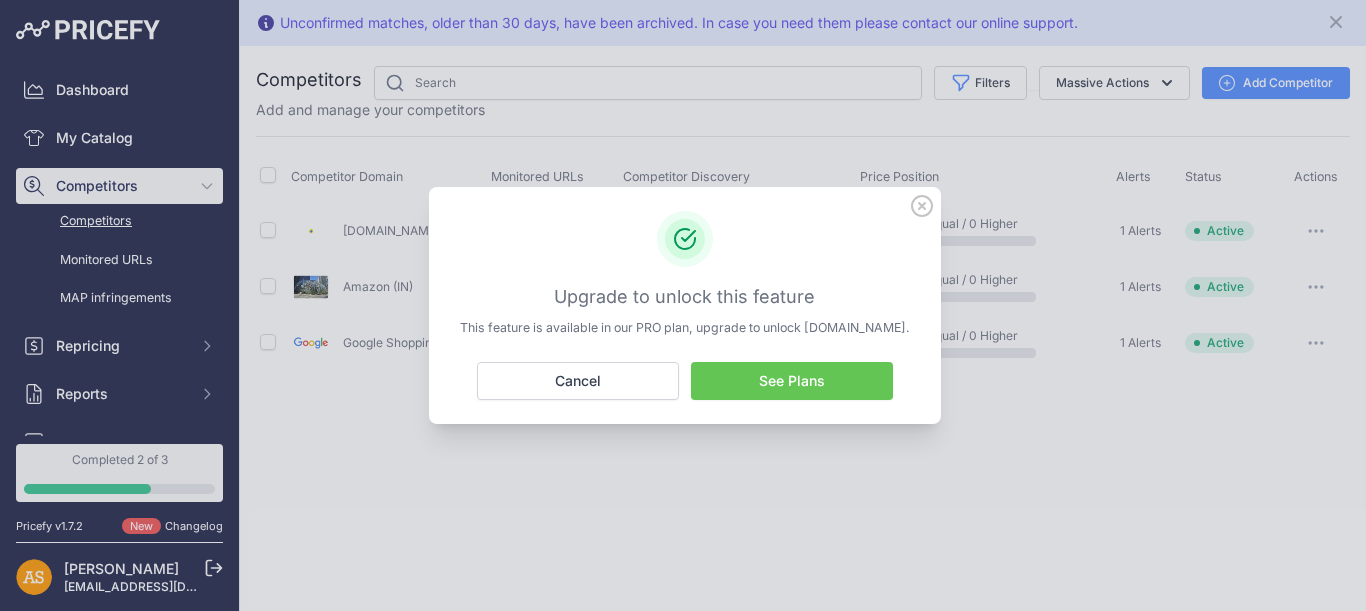 click 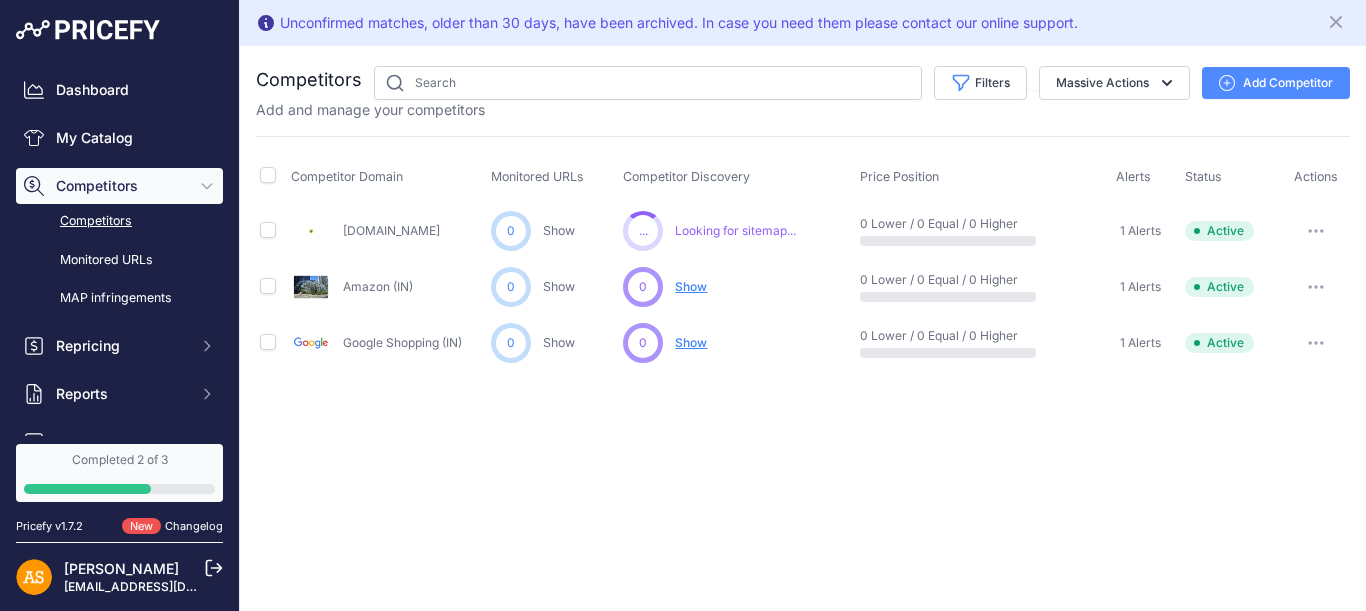 click on "Show" at bounding box center [691, 287] 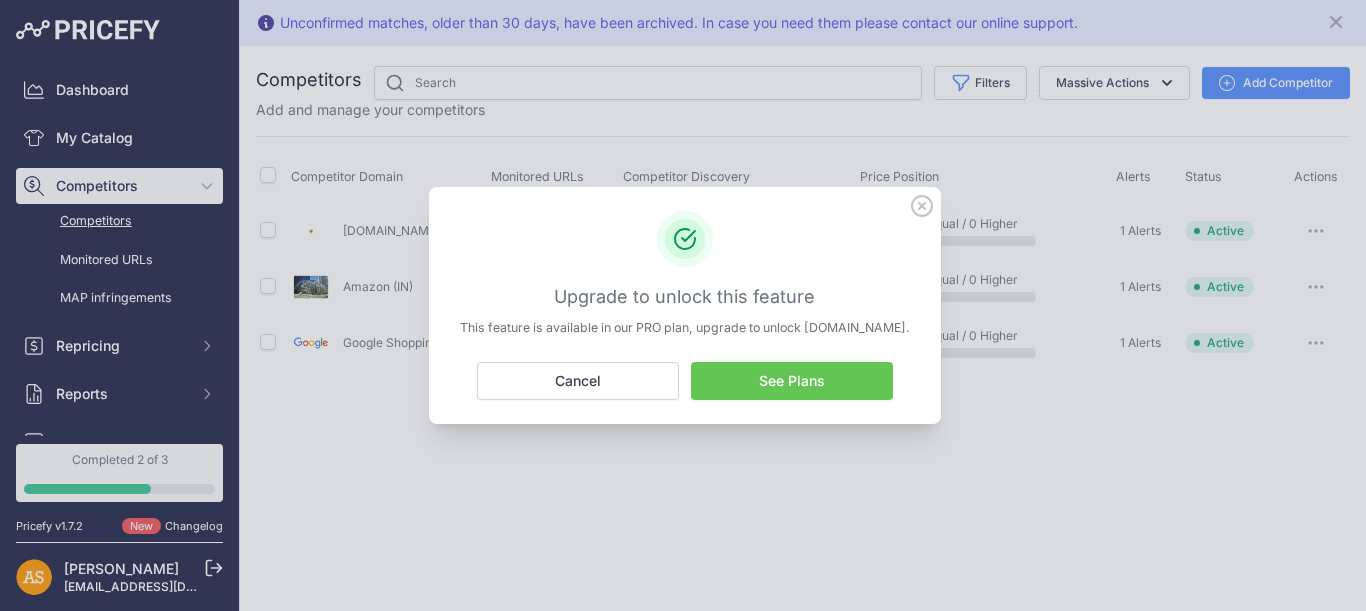 click 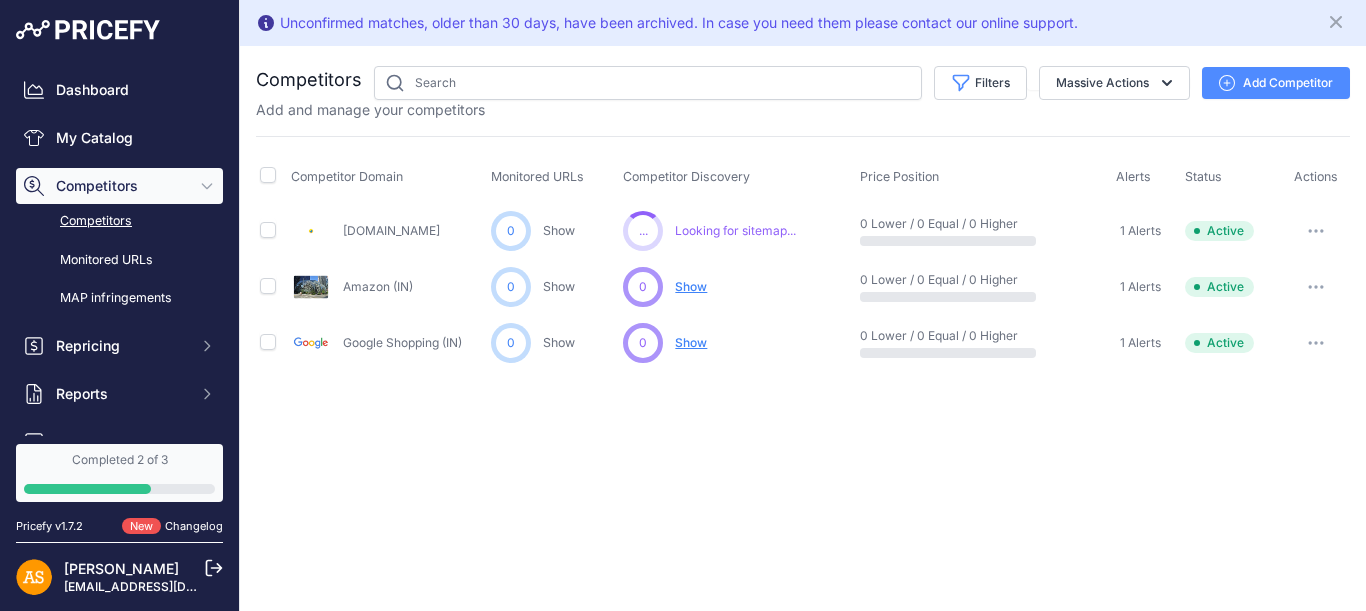 click 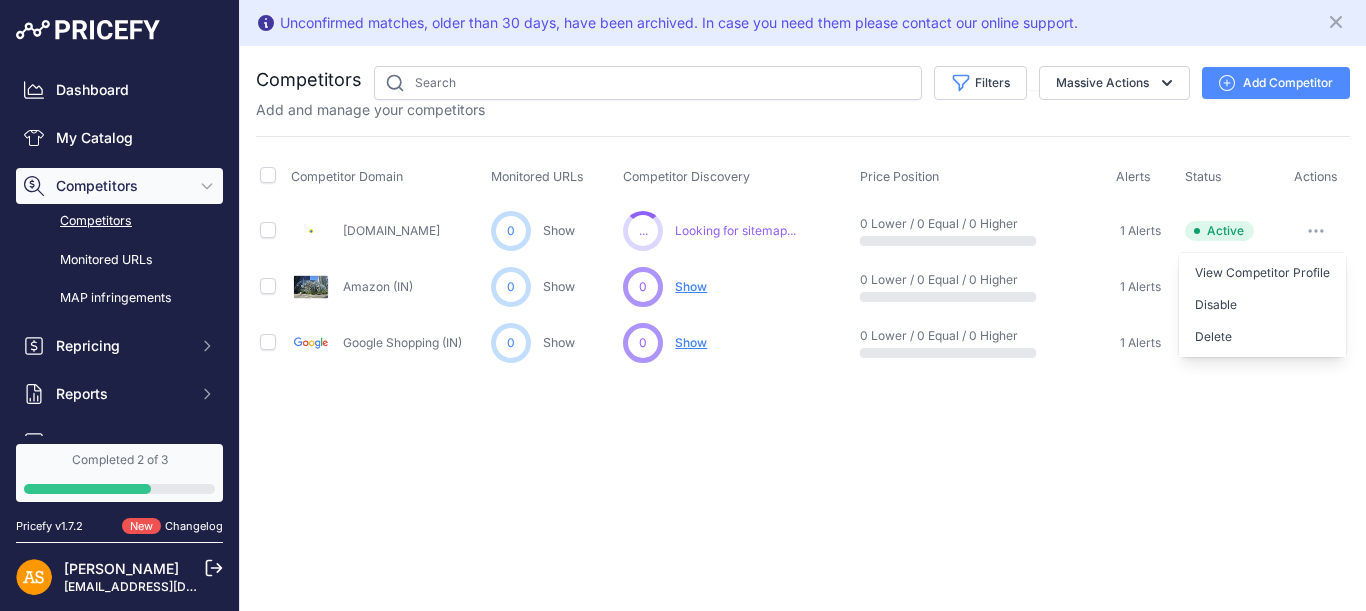 click on "Show" at bounding box center [691, 287] 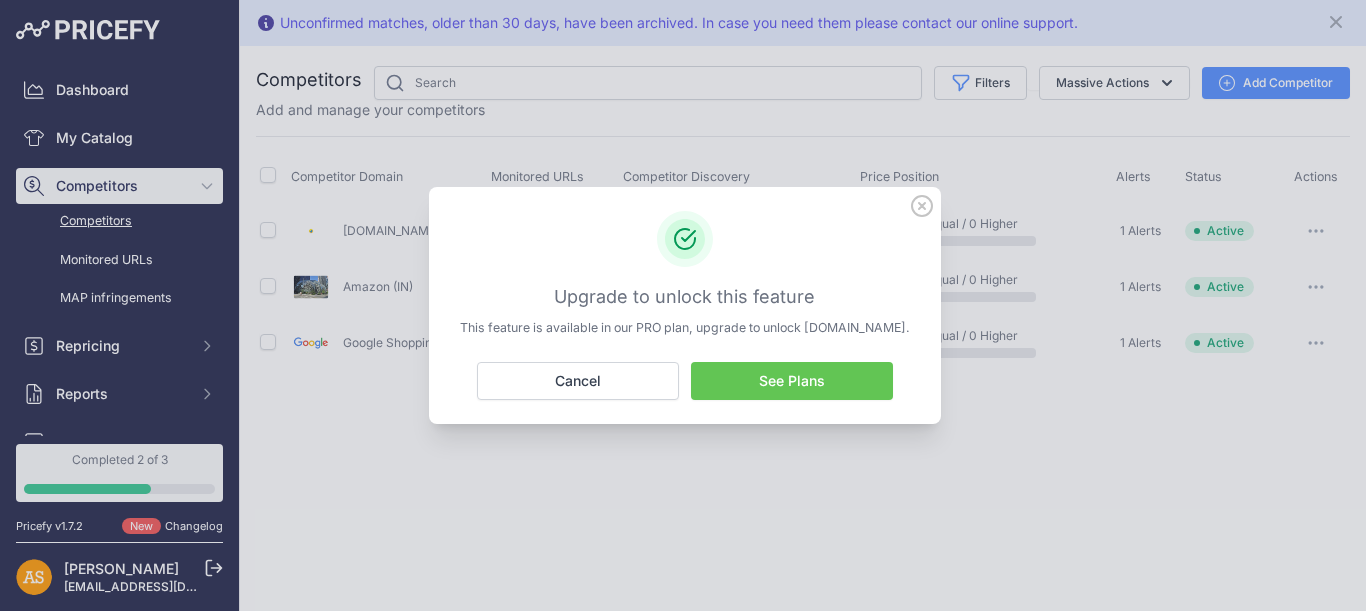 click on "See Plans" at bounding box center [792, 381] 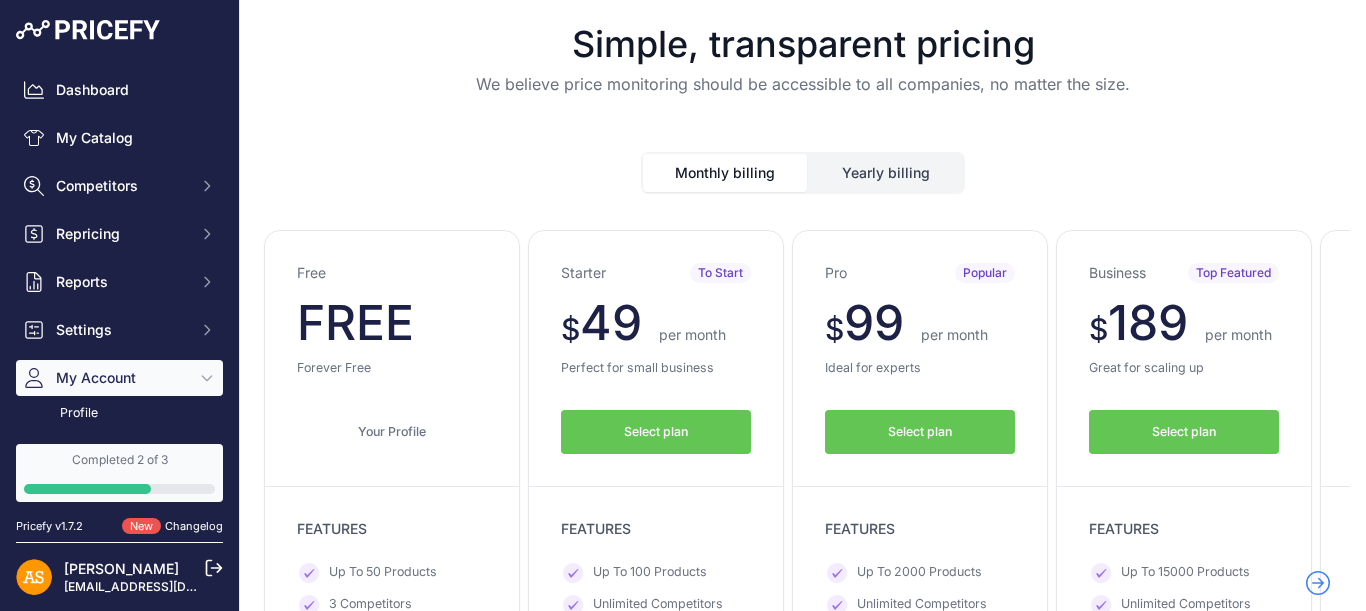 scroll, scrollTop: 0, scrollLeft: 0, axis: both 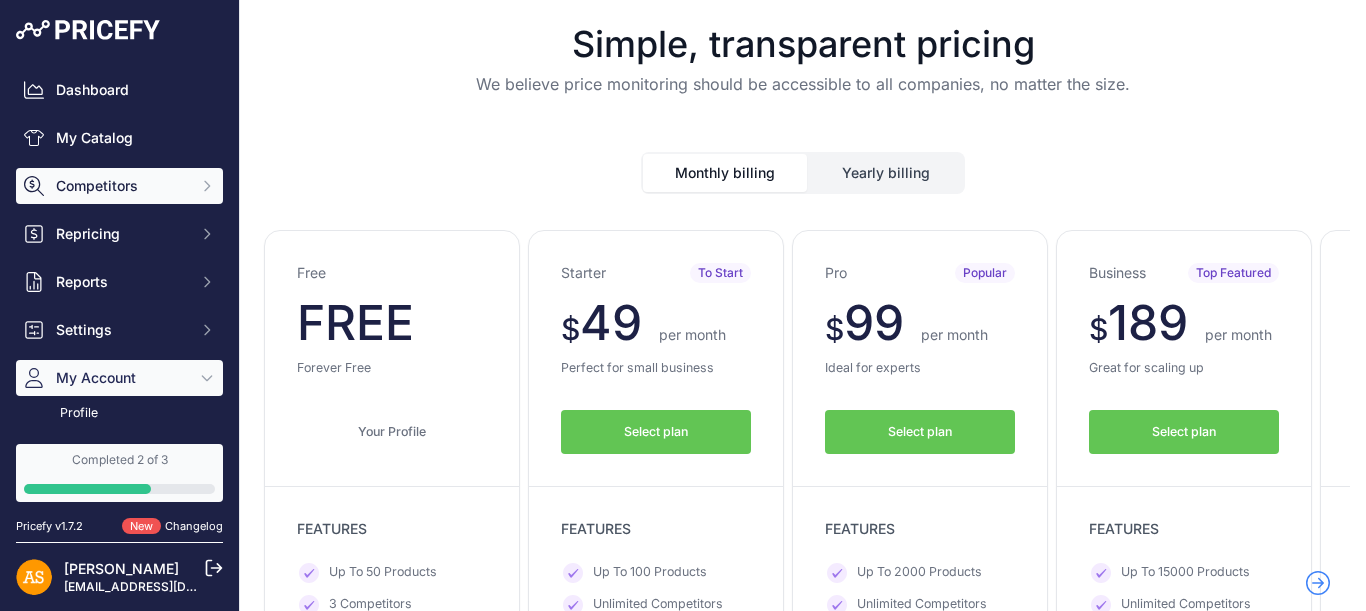 click on "Competitors" at bounding box center [121, 186] 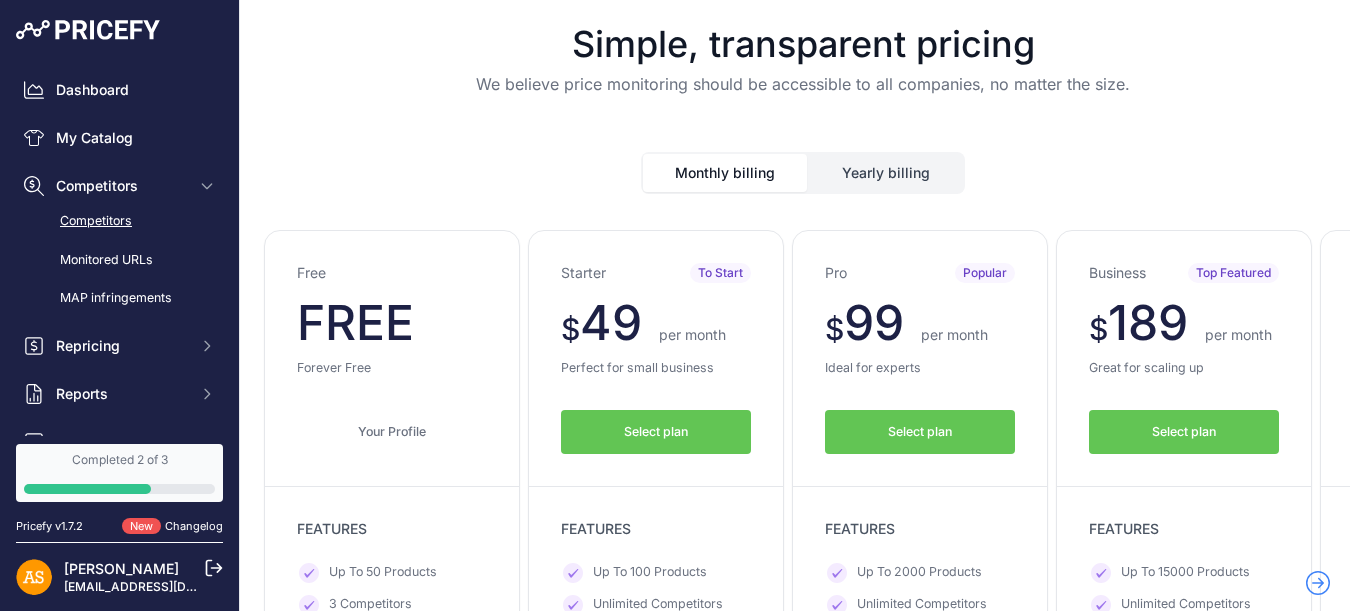 click on "Competitors" at bounding box center (119, 221) 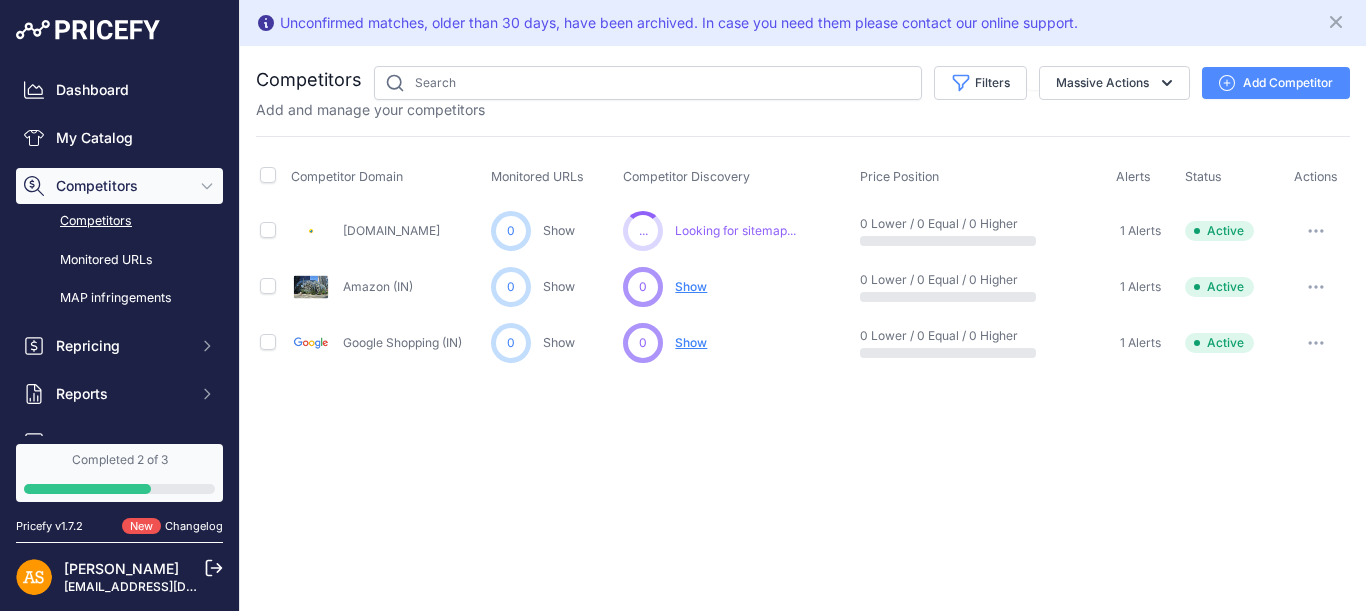 scroll, scrollTop: 0, scrollLeft: 0, axis: both 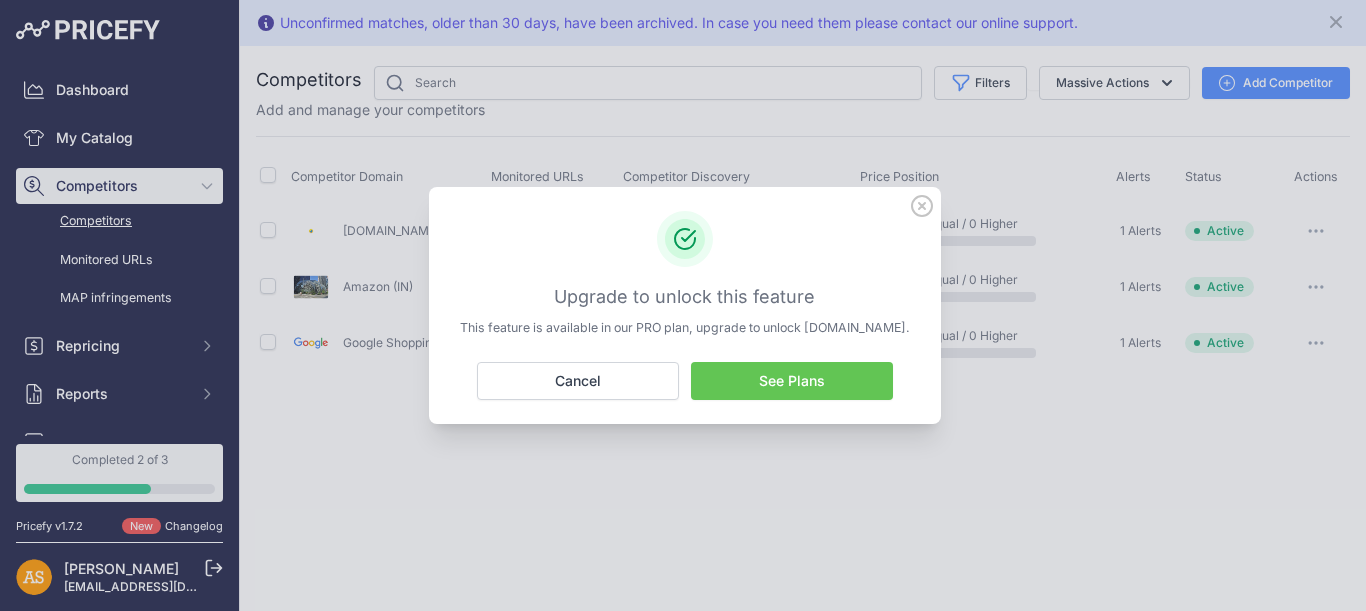 click 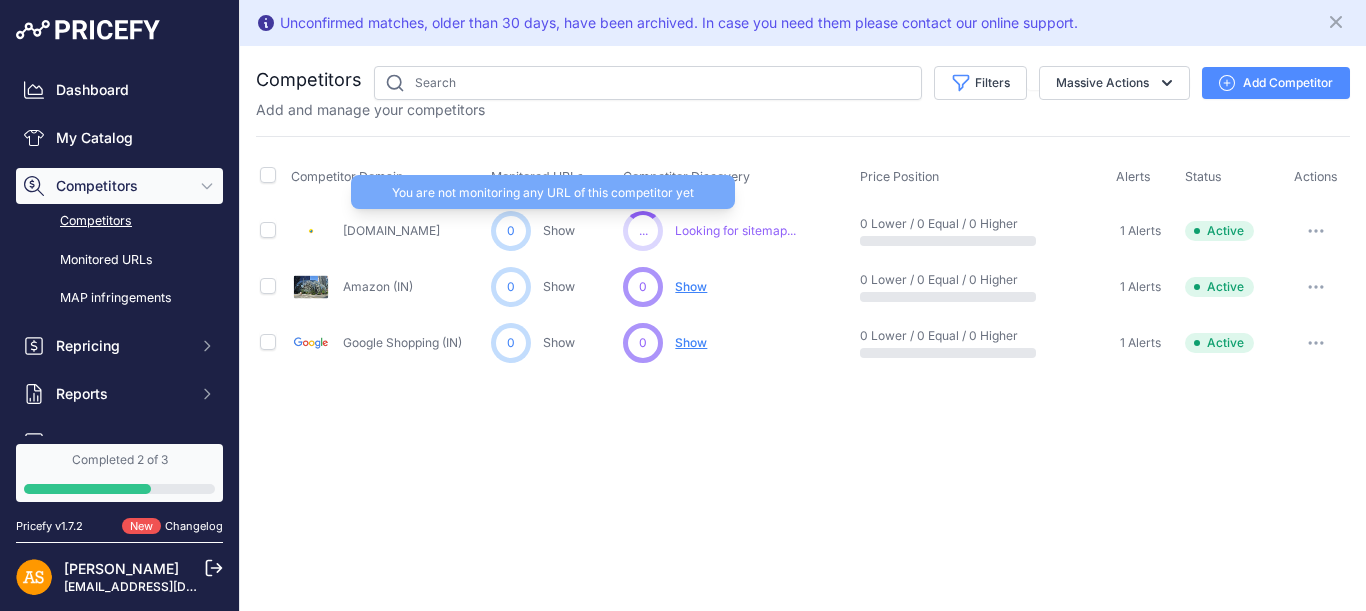 click on "Show" at bounding box center (559, 230) 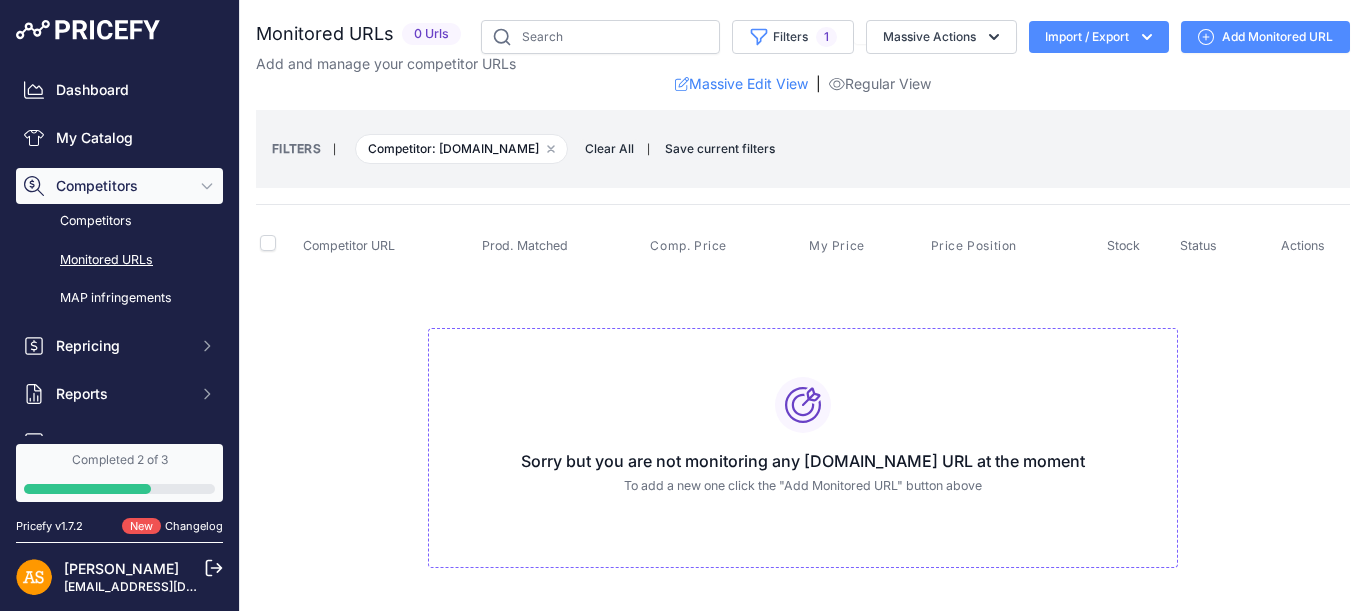 scroll, scrollTop: 0, scrollLeft: 0, axis: both 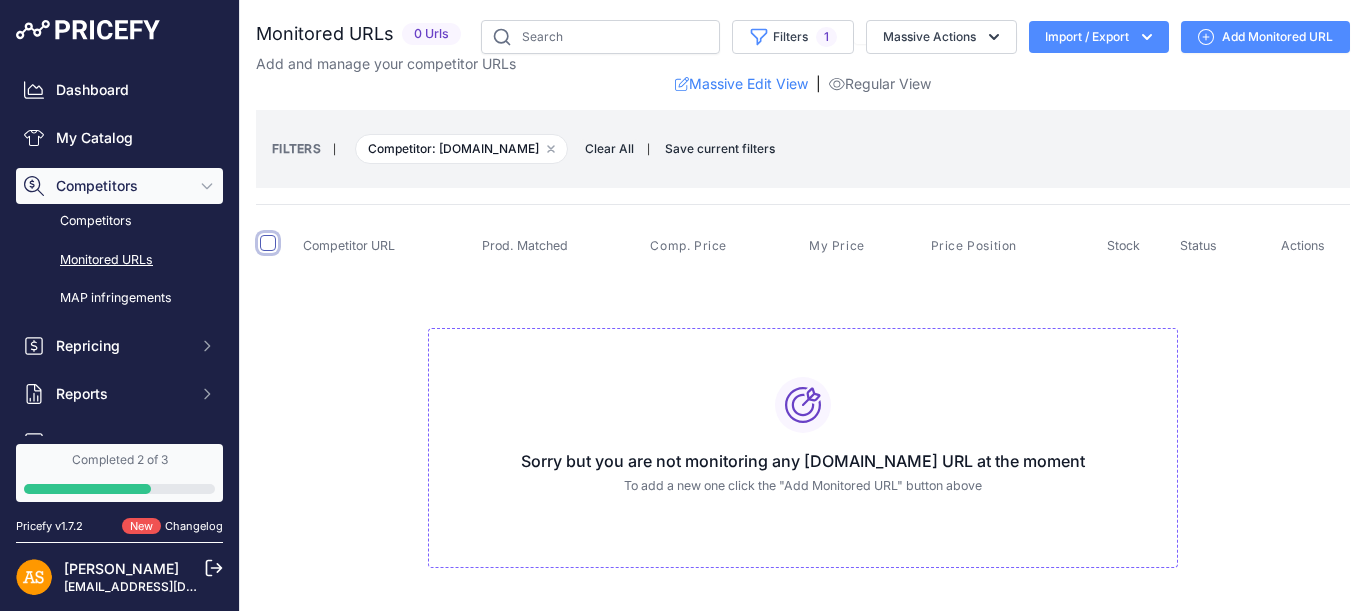 click at bounding box center (268, 243) 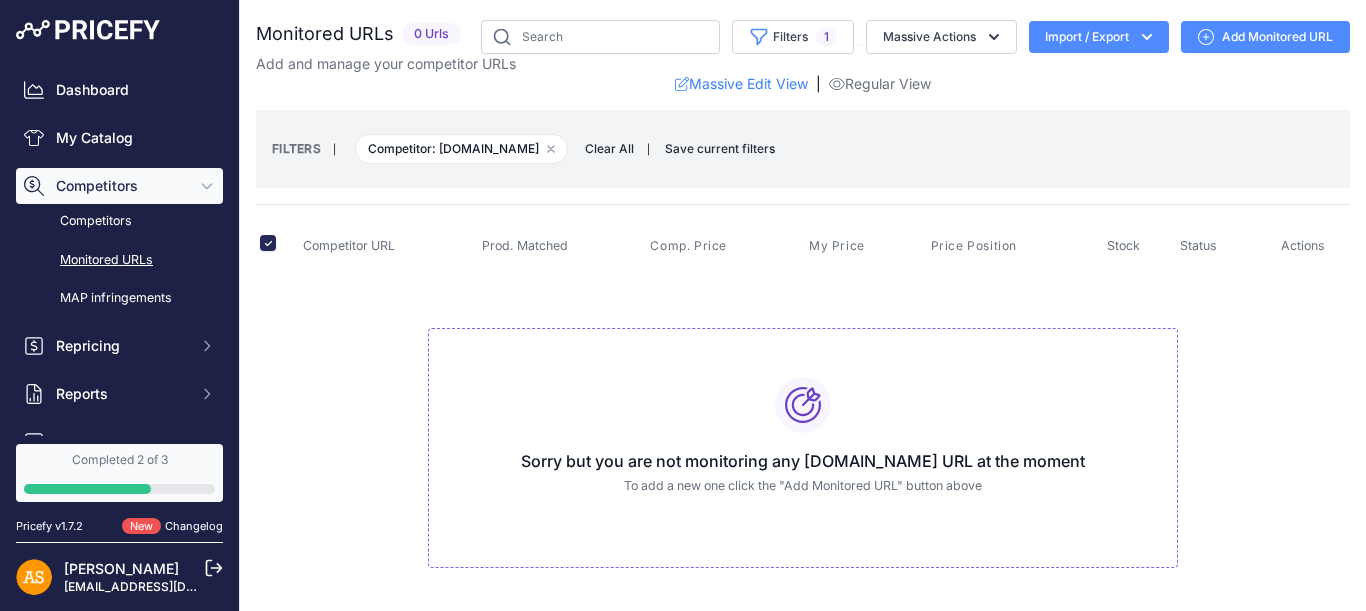 click on "Add Monitored URL" at bounding box center (1265, 37) 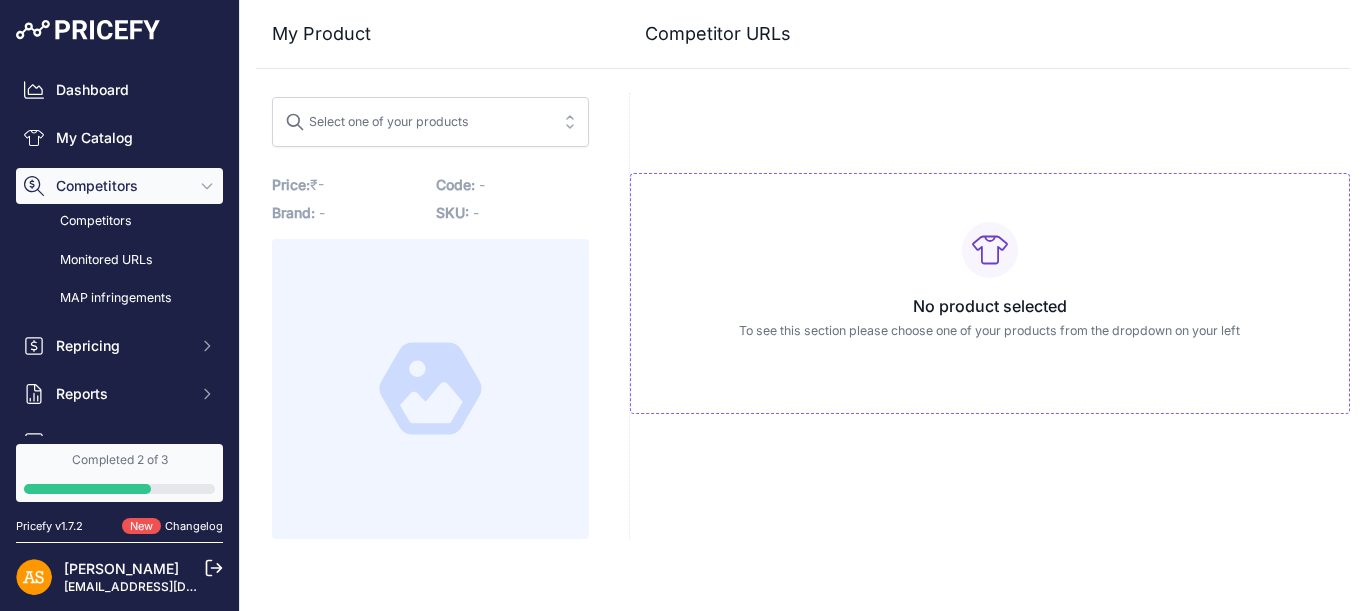 scroll, scrollTop: 0, scrollLeft: 0, axis: both 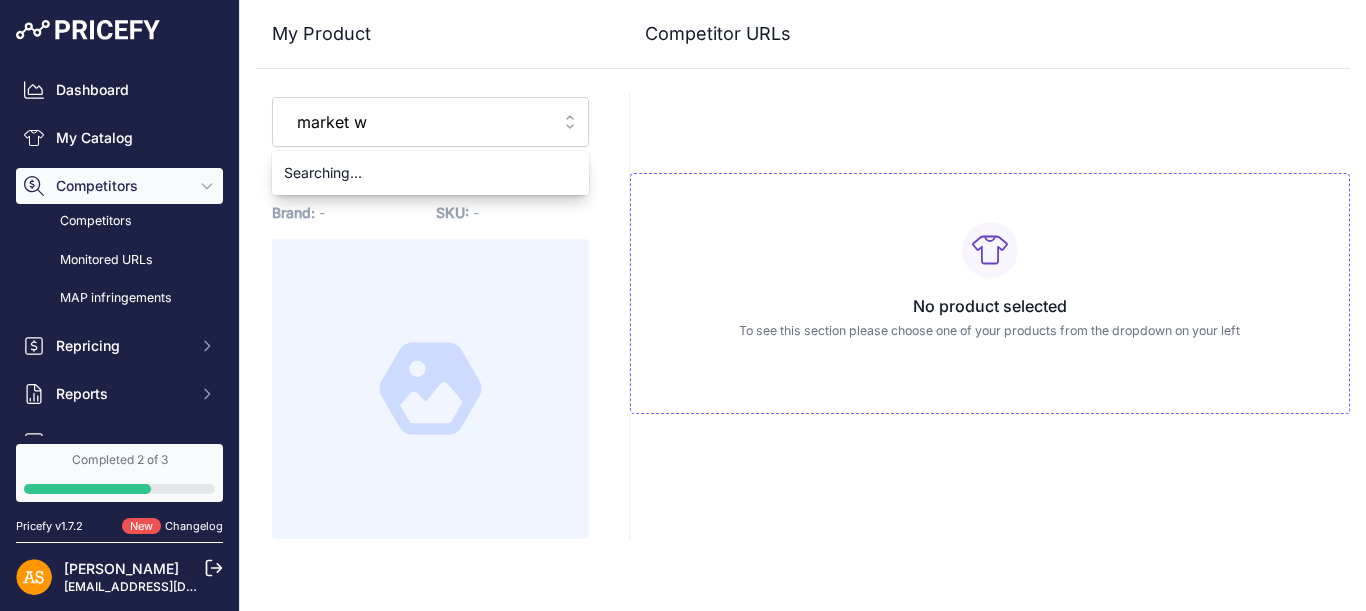 click on "Select one of your products
market w" at bounding box center (430, 122) 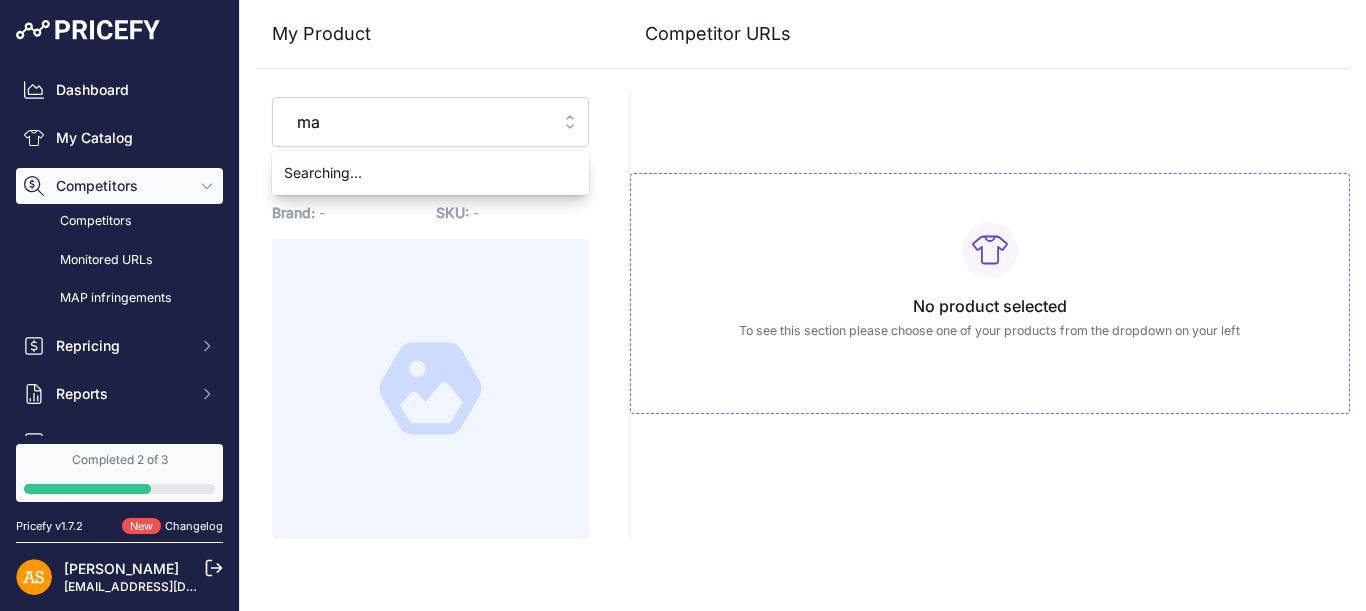 type on "m" 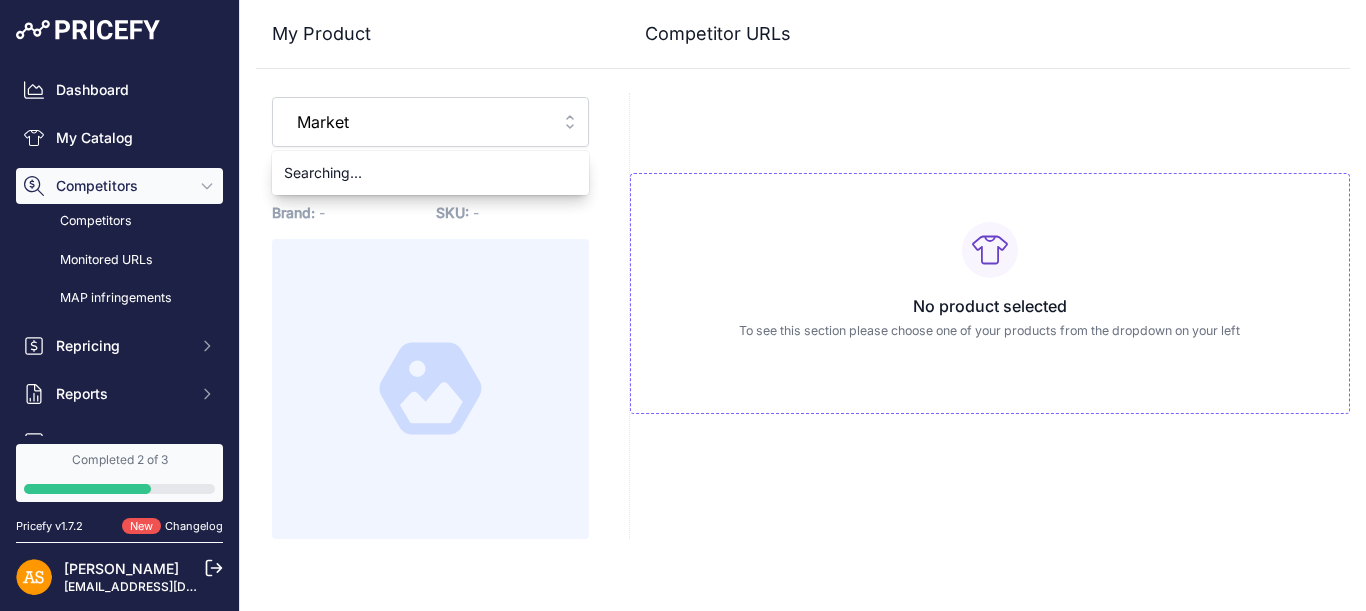 click on "Select one of your products
Market" at bounding box center [430, 122] 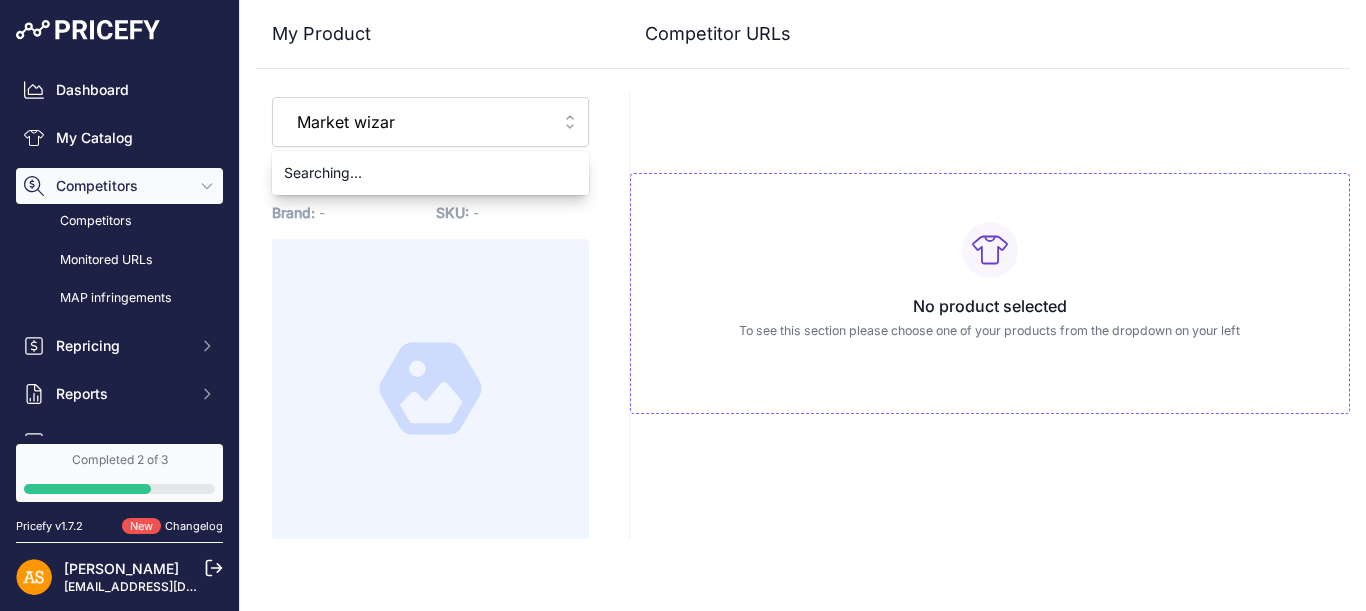 type on "Market wizard" 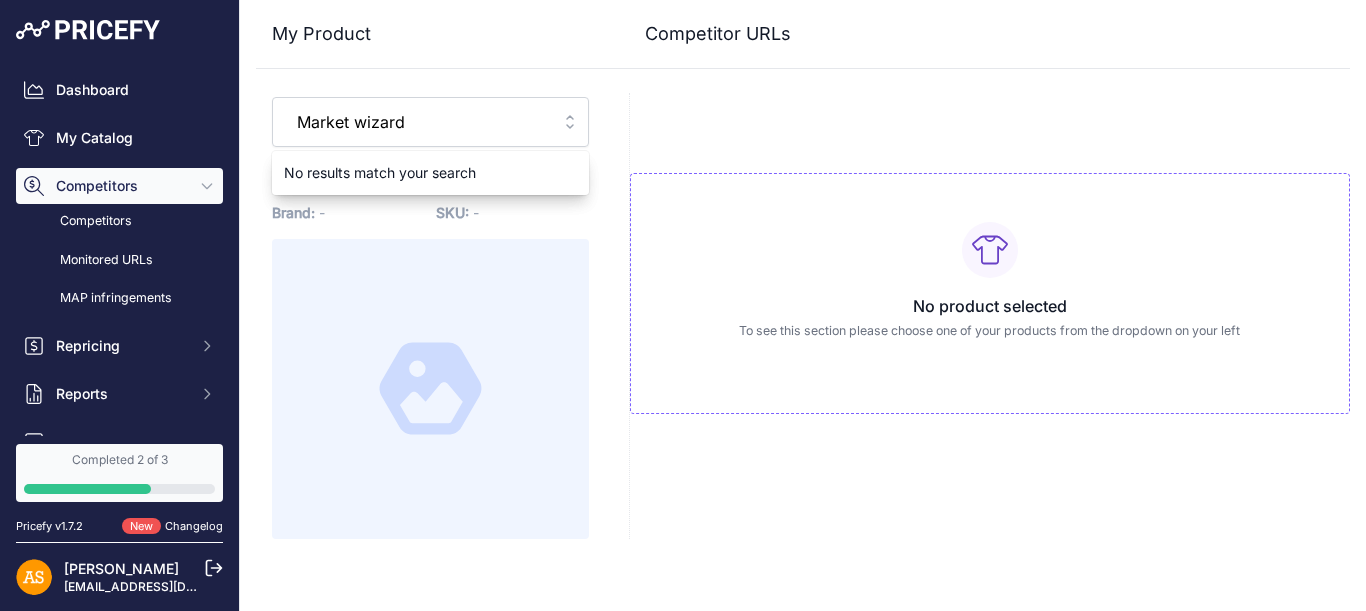 click on "Market wizard" at bounding box center (416, 122) 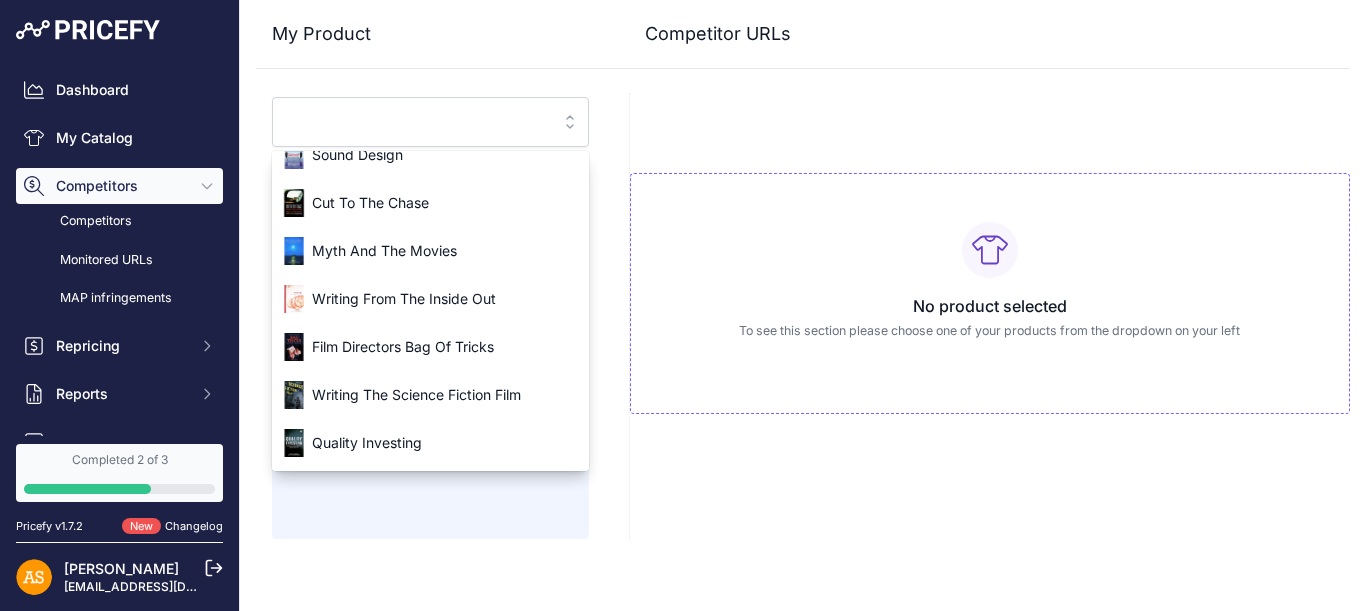 scroll, scrollTop: 0, scrollLeft: 0, axis: both 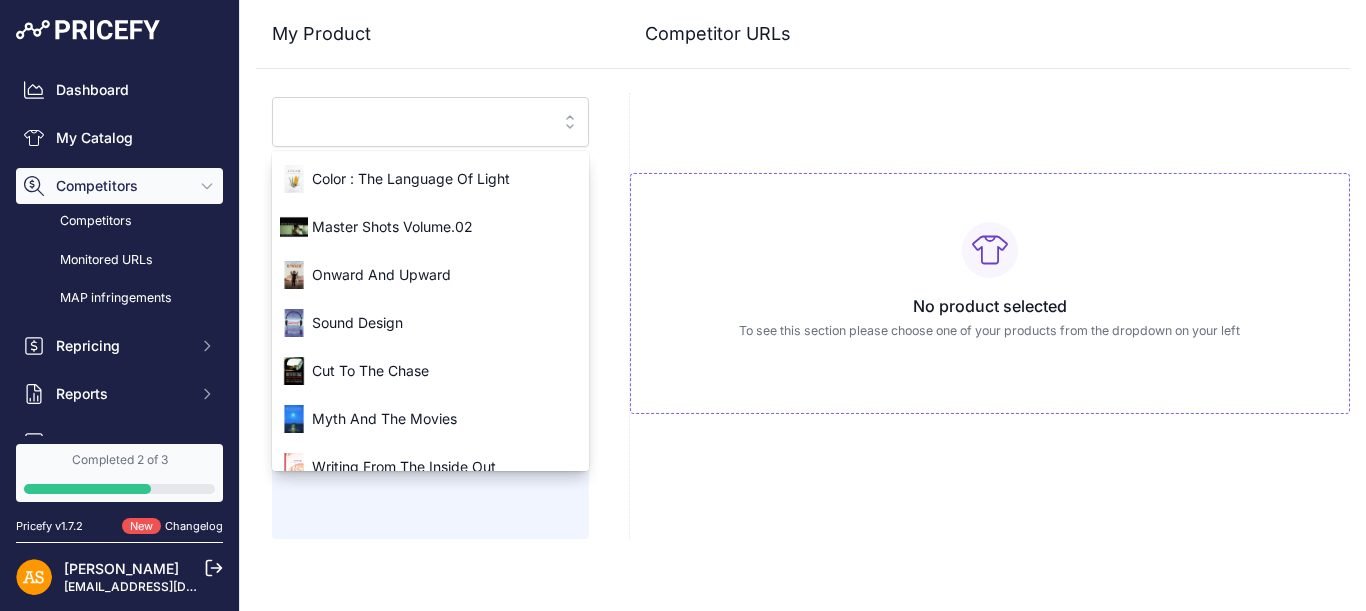 click on "No product selected
To see this section please choose one of your products from the dropdown on your left" at bounding box center [989, 316] 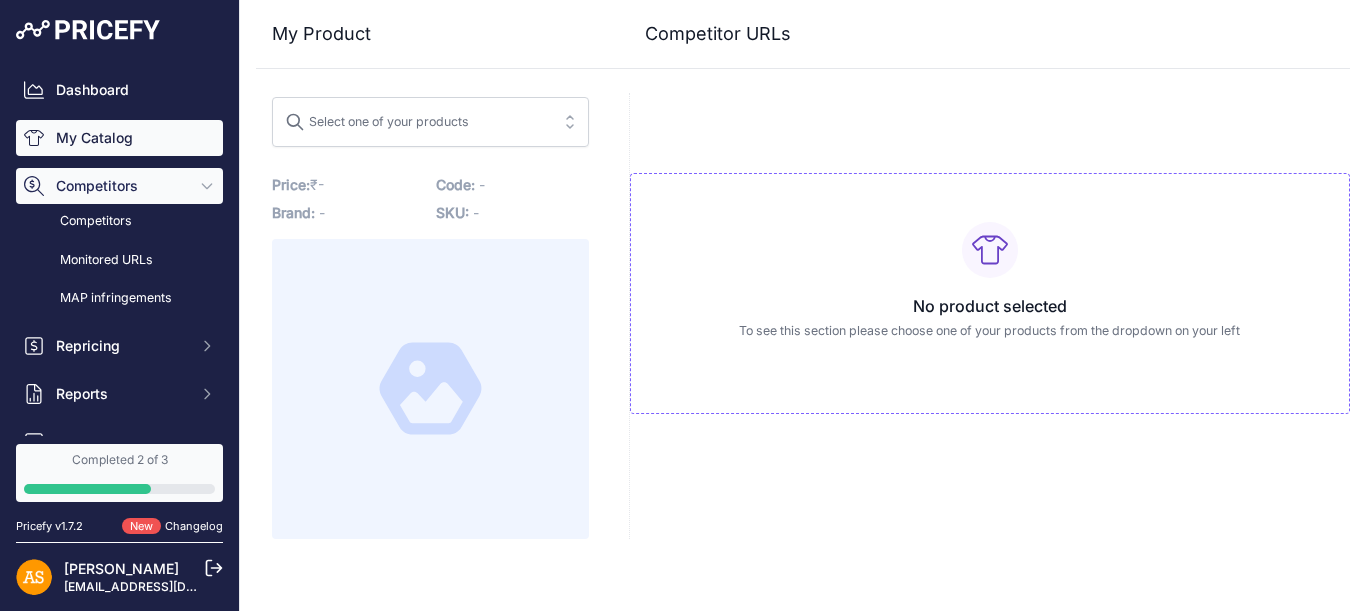 click on "My Catalog" at bounding box center (119, 138) 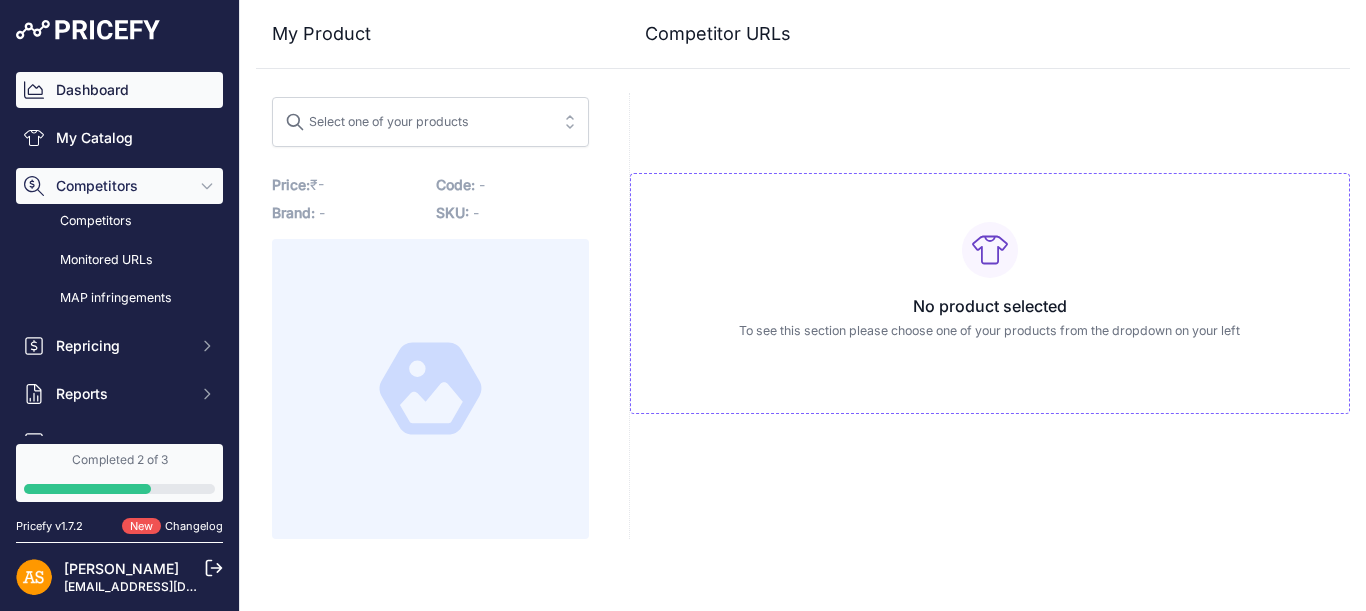 click on "Dashboard" at bounding box center (119, 90) 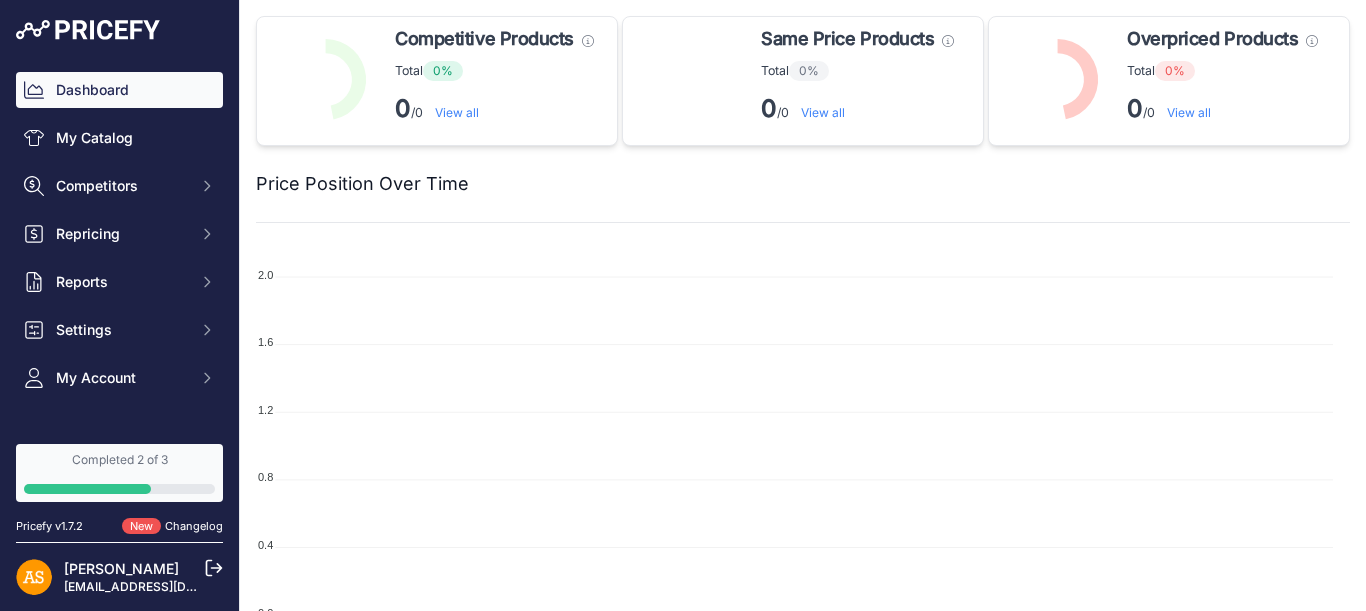scroll, scrollTop: 0, scrollLeft: 0, axis: both 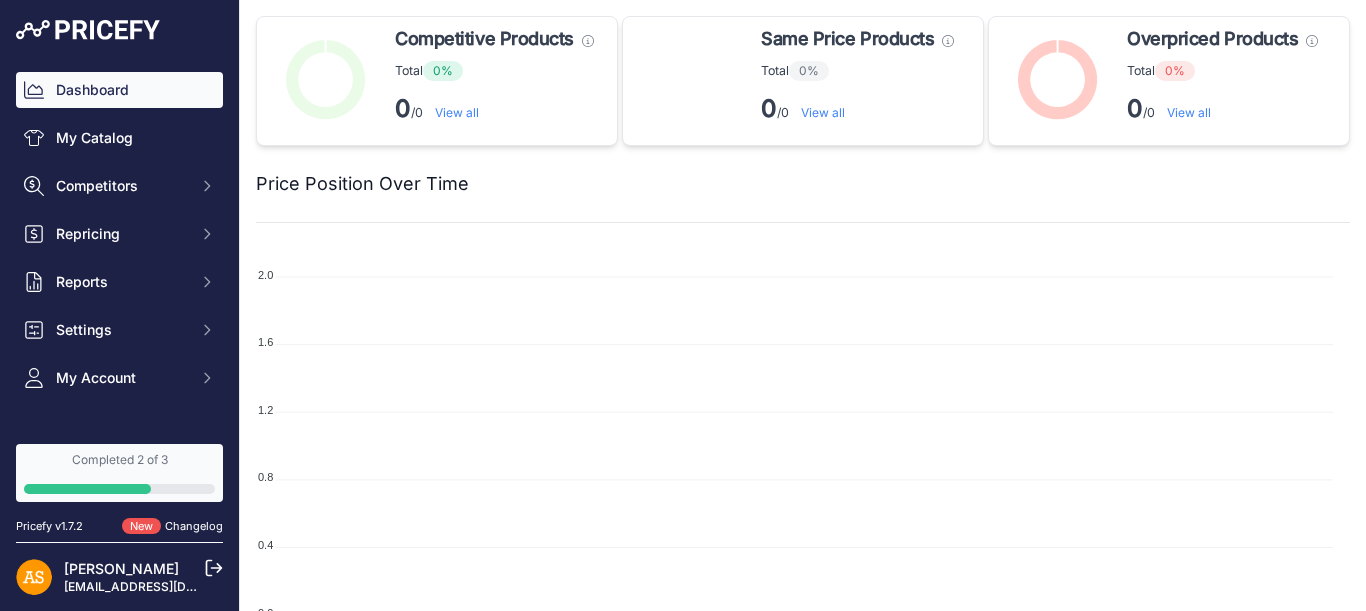 click on "My Catalog" at bounding box center [119, 138] 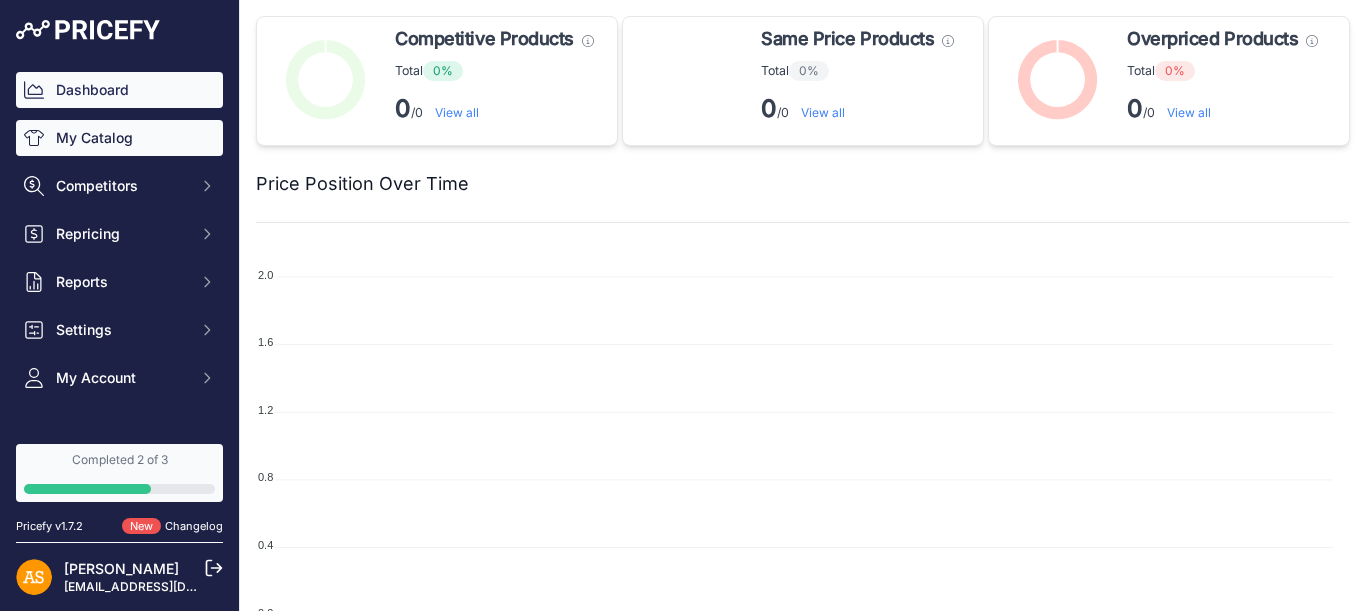 click on "My Catalog" at bounding box center (119, 138) 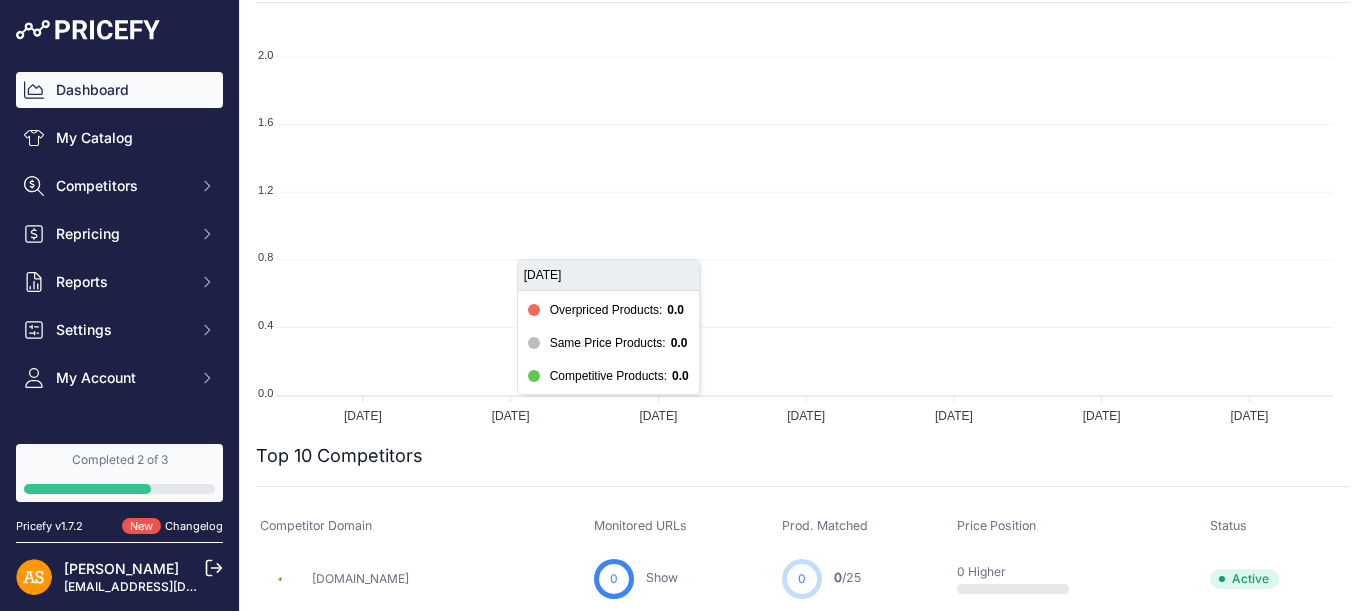 scroll, scrollTop: 500, scrollLeft: 0, axis: vertical 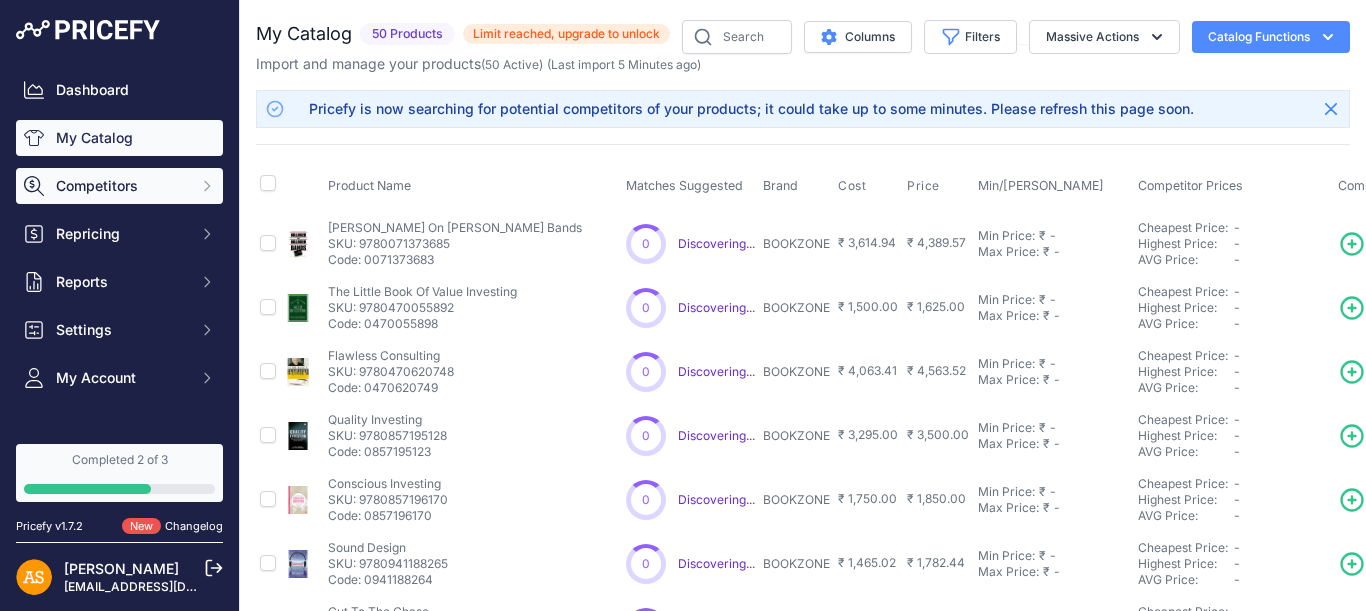 click on "Competitors" at bounding box center (121, 186) 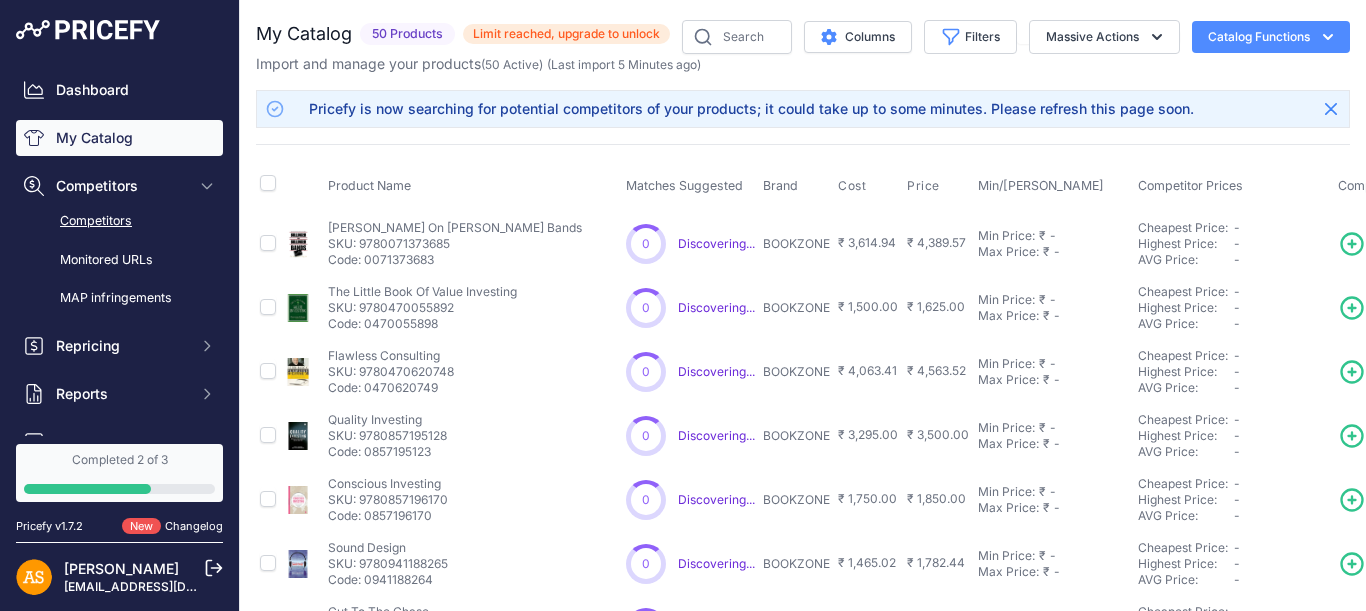 click on "Competitors" at bounding box center [119, 221] 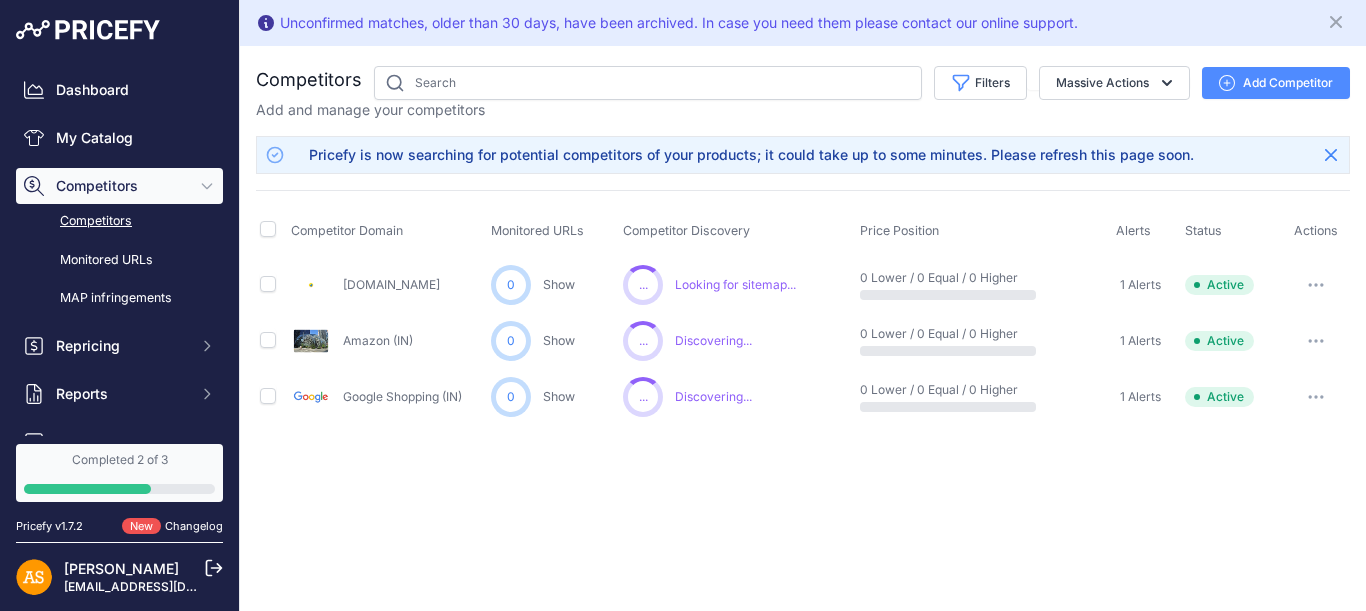 scroll, scrollTop: 0, scrollLeft: 0, axis: both 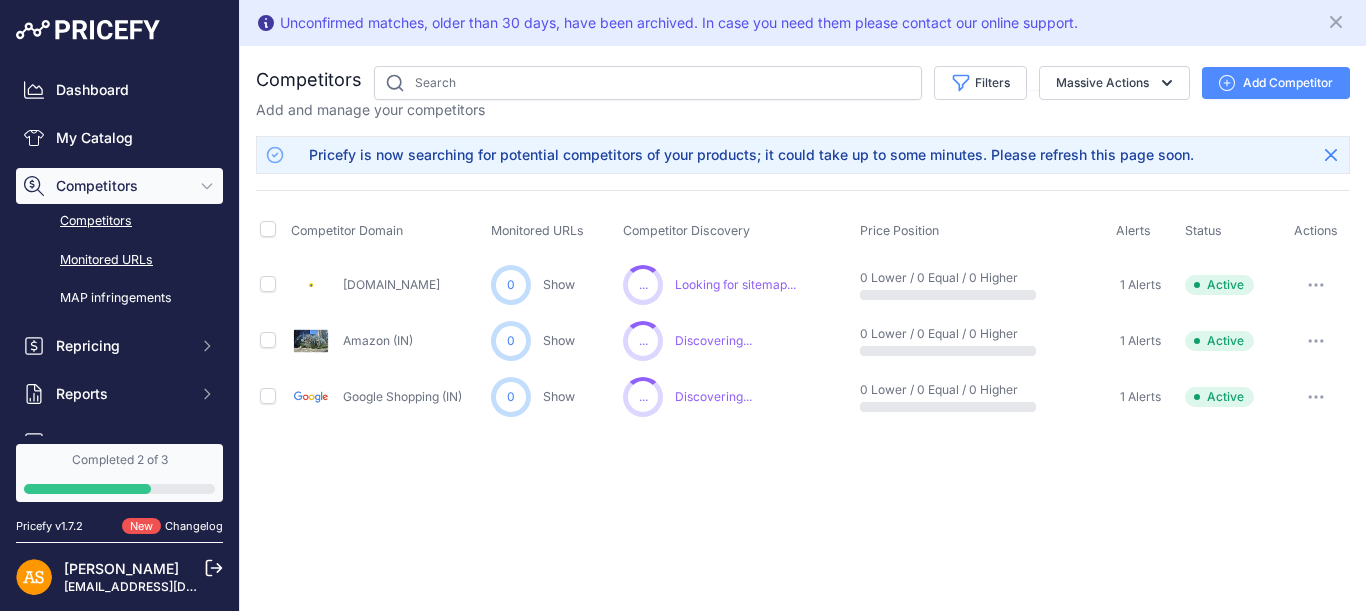 click on "Monitored URLs" at bounding box center [119, 260] 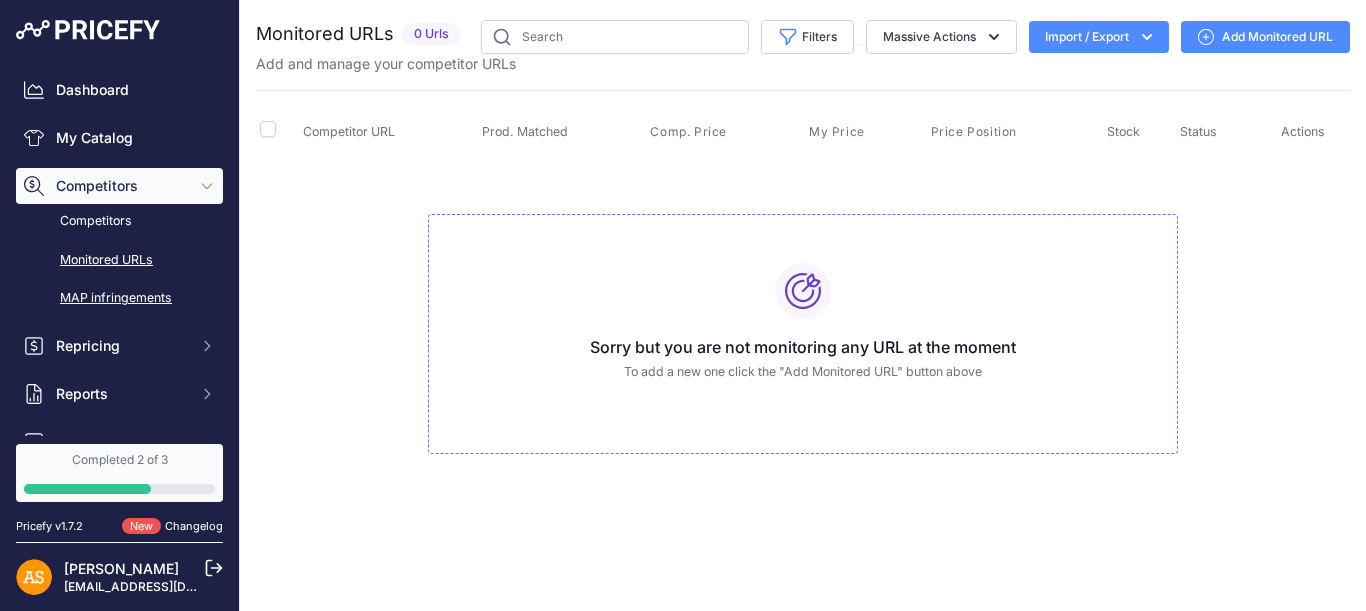 scroll, scrollTop: 0, scrollLeft: 0, axis: both 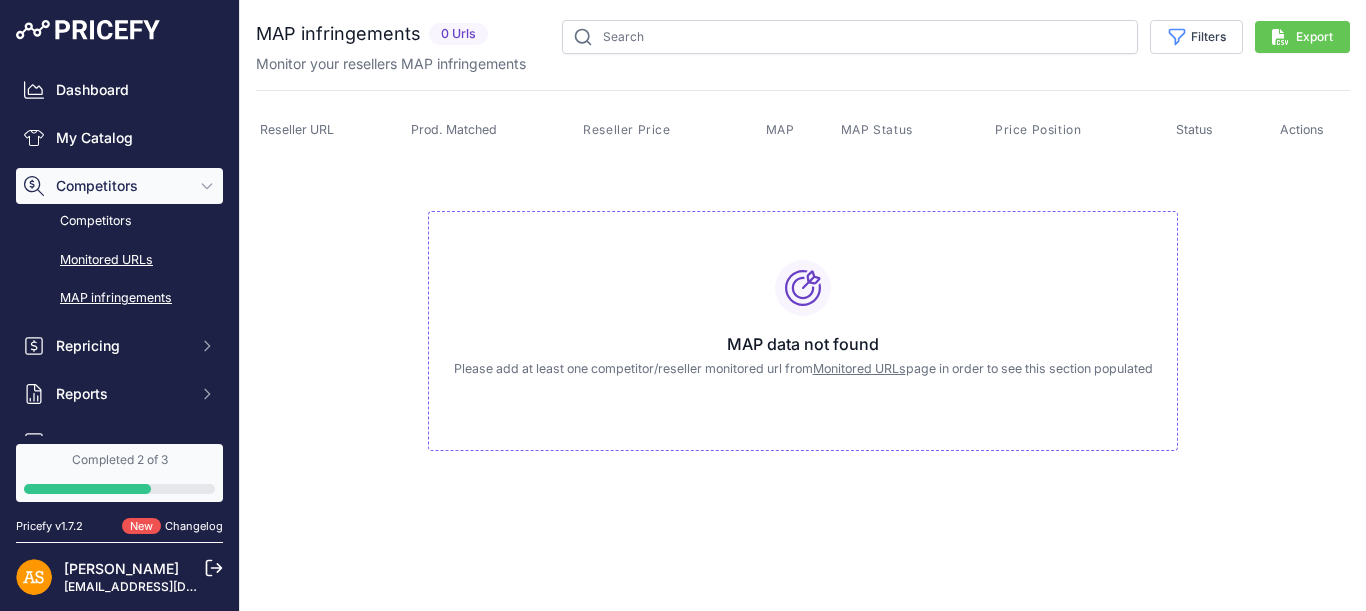 click on "Monitored URLs" at bounding box center [119, 260] 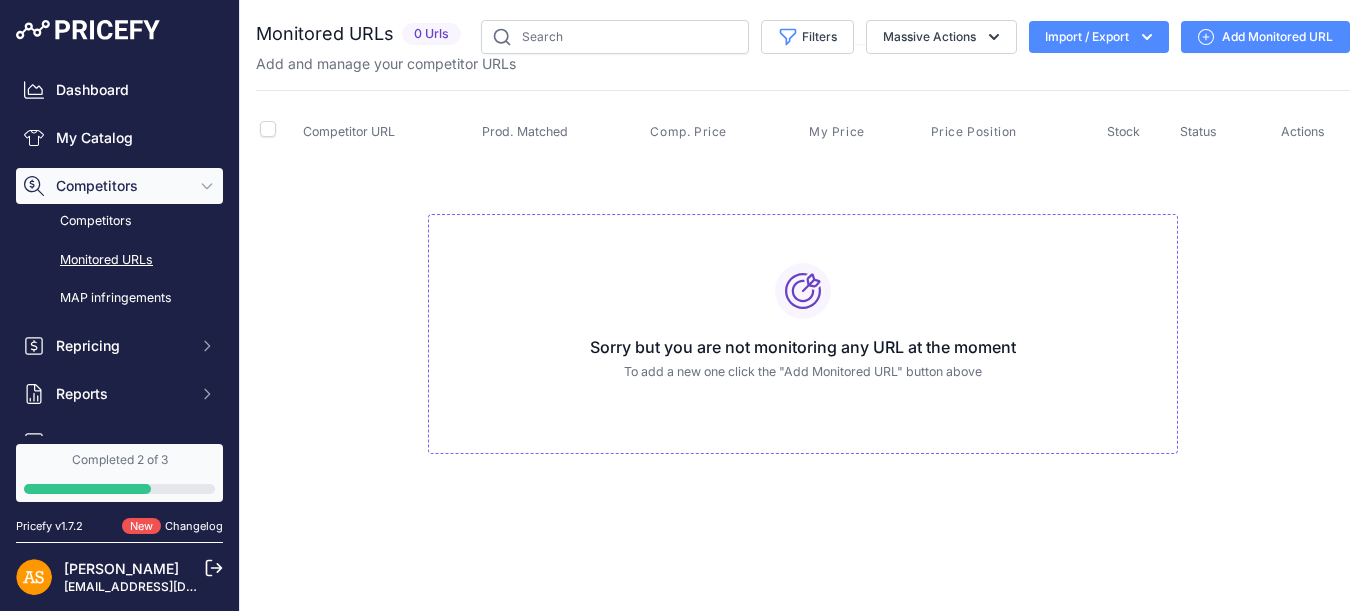 scroll, scrollTop: 0, scrollLeft: 0, axis: both 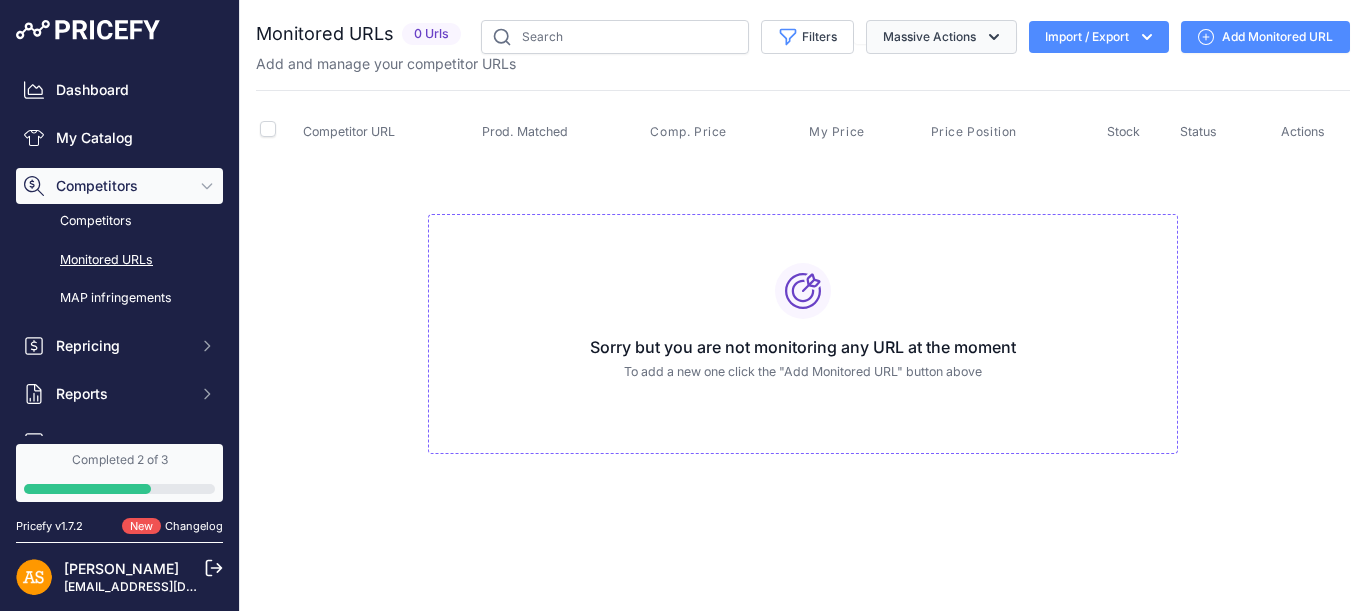 click 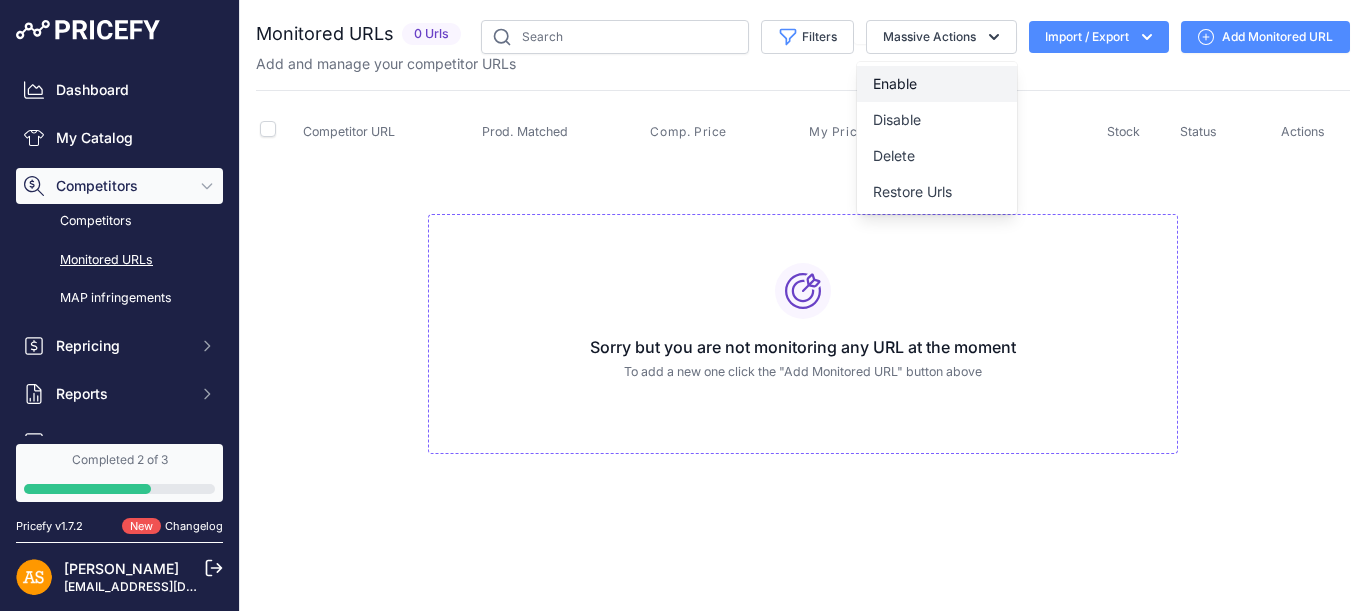 click on "Enable" at bounding box center (895, 83) 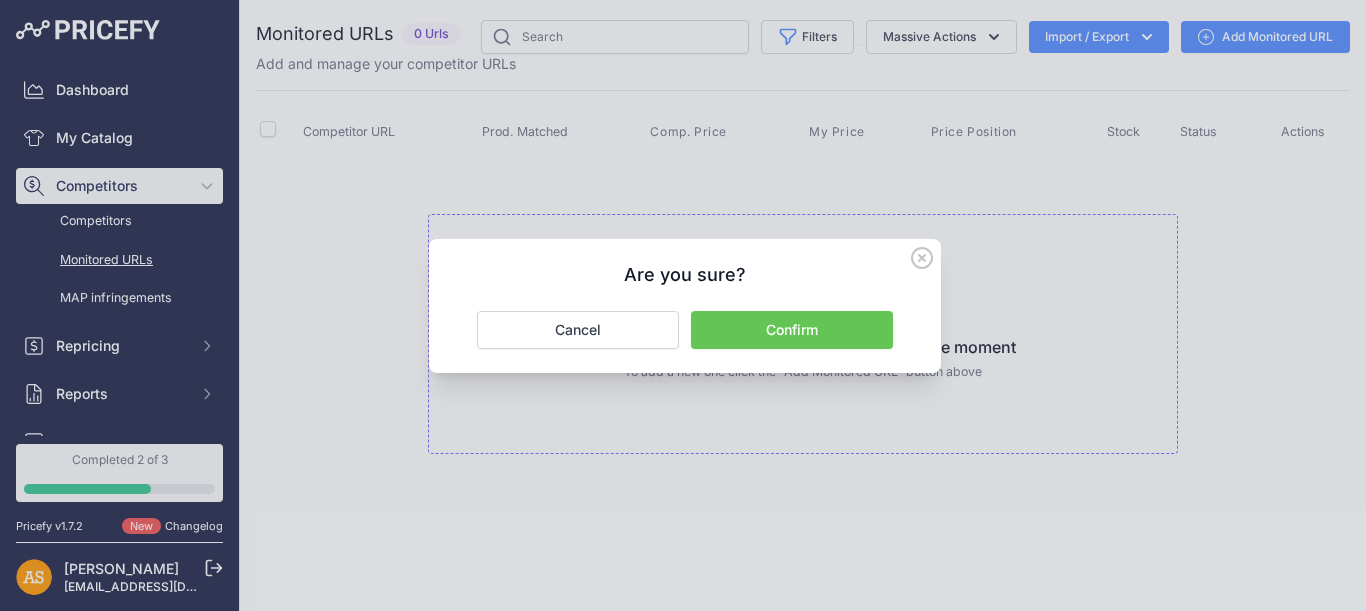 click on "Confirm" at bounding box center [792, 330] 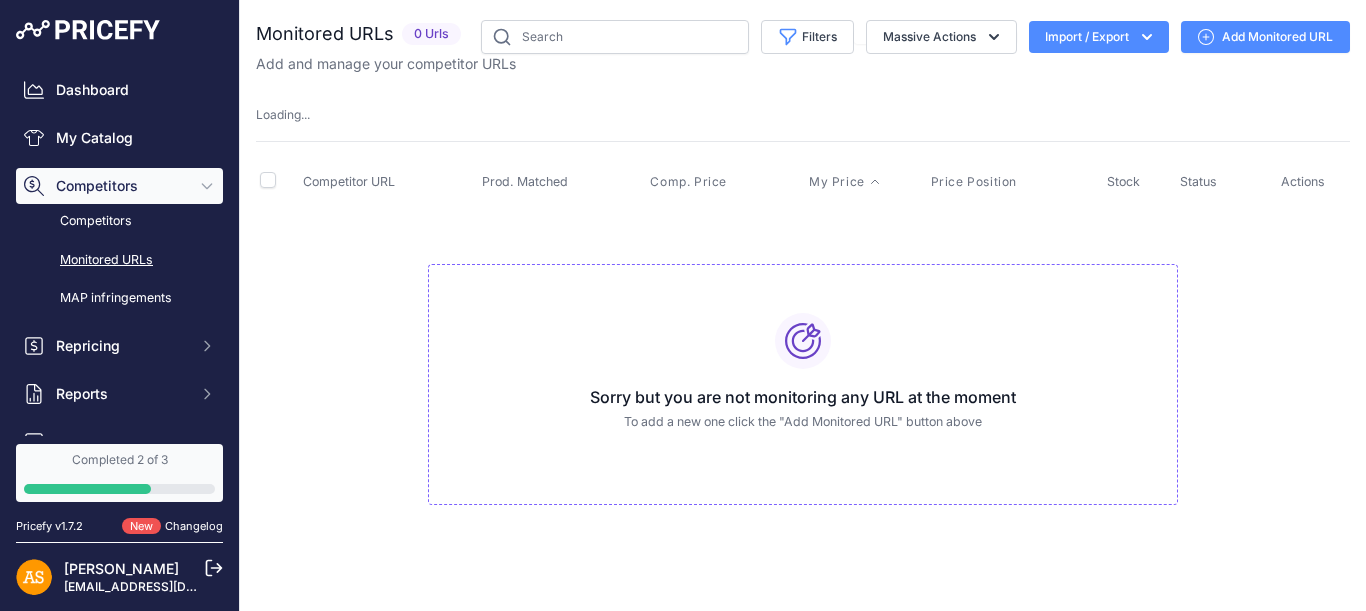 type 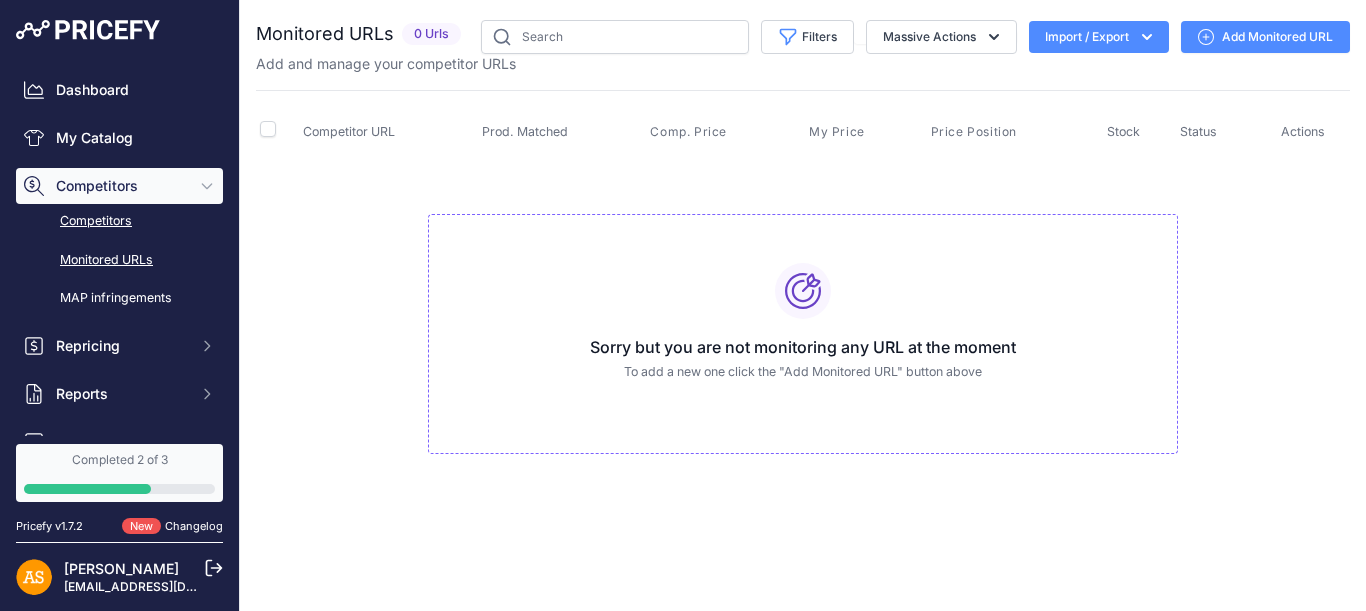 click on "Competitors" at bounding box center [119, 221] 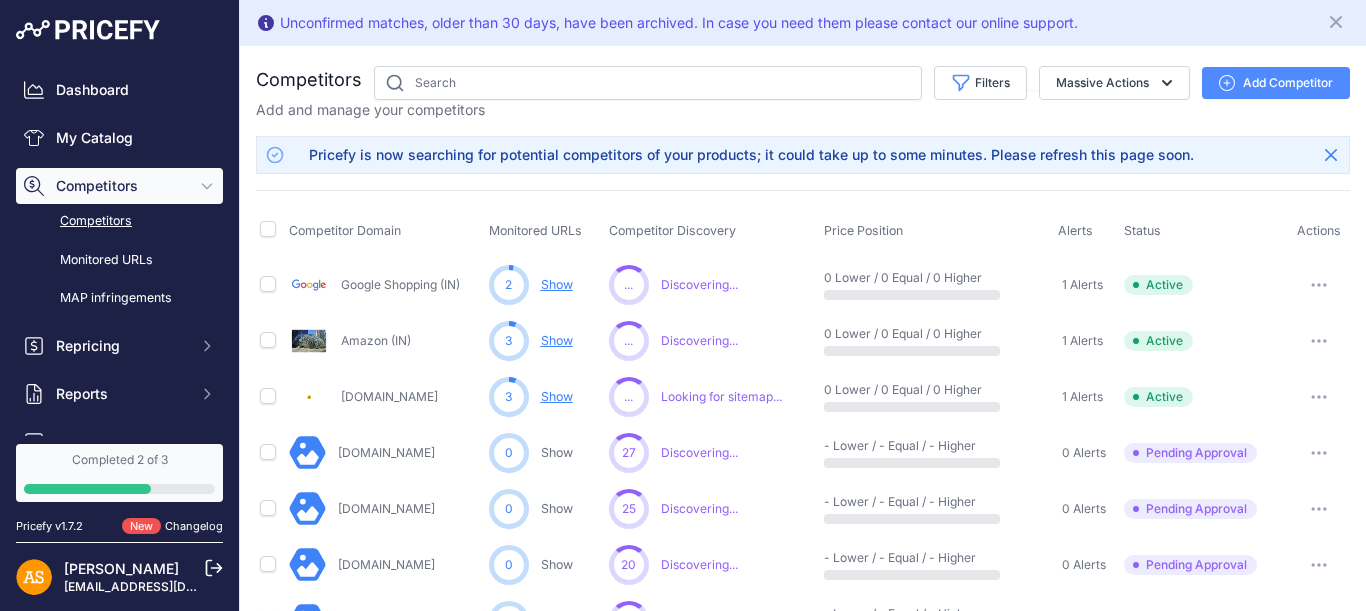 scroll, scrollTop: 0, scrollLeft: 0, axis: both 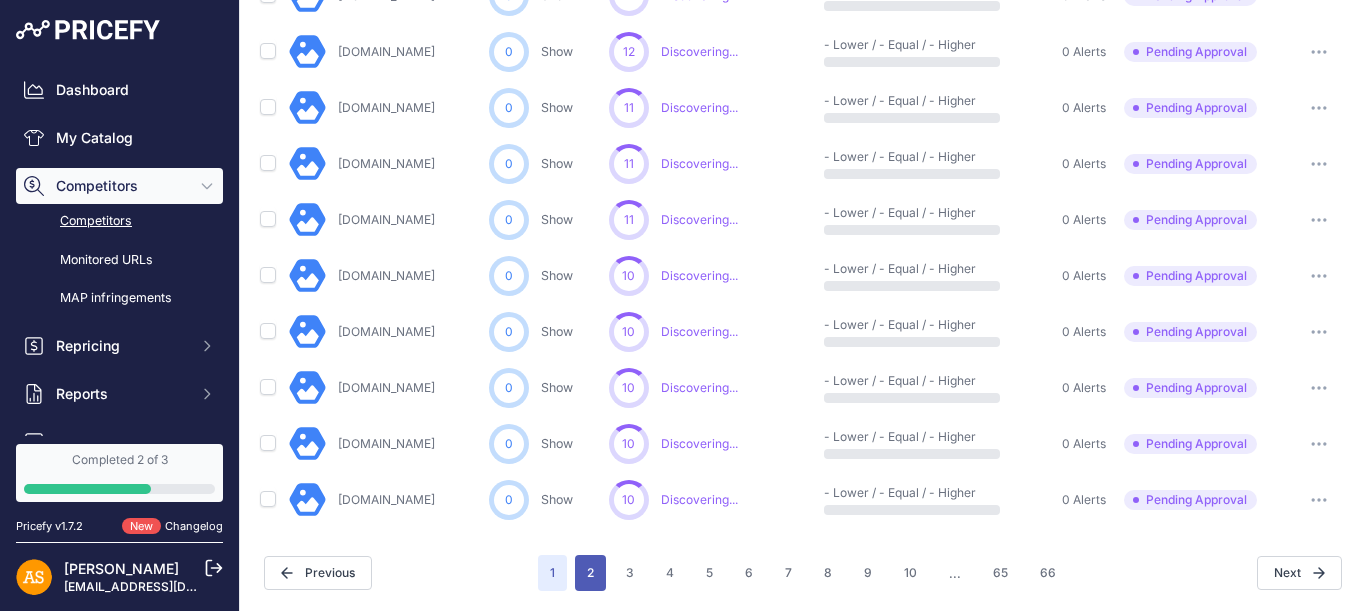 click on "2" at bounding box center [590, 573] 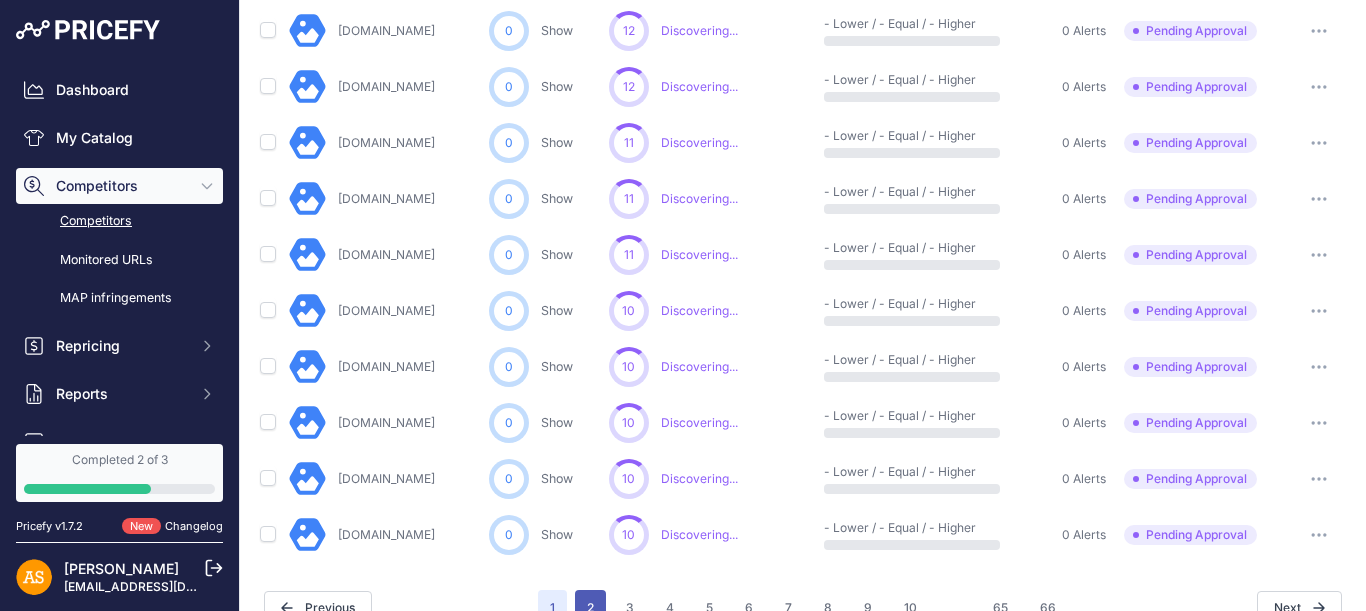 scroll, scrollTop: 1164, scrollLeft: 0, axis: vertical 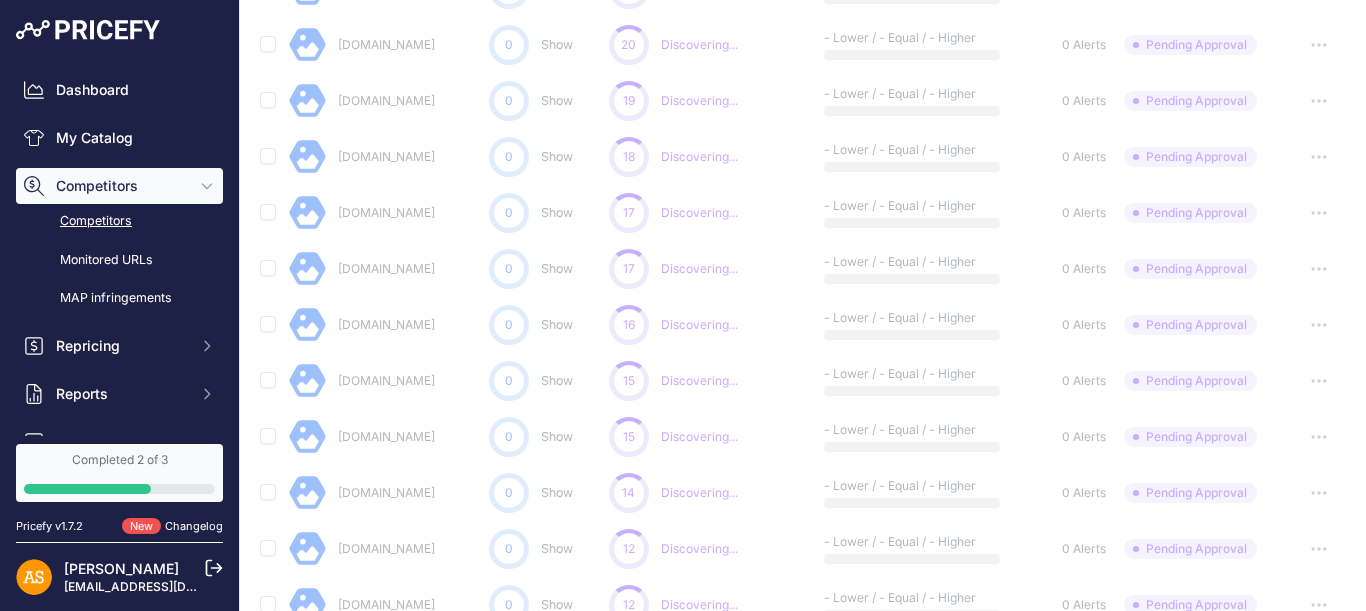 type 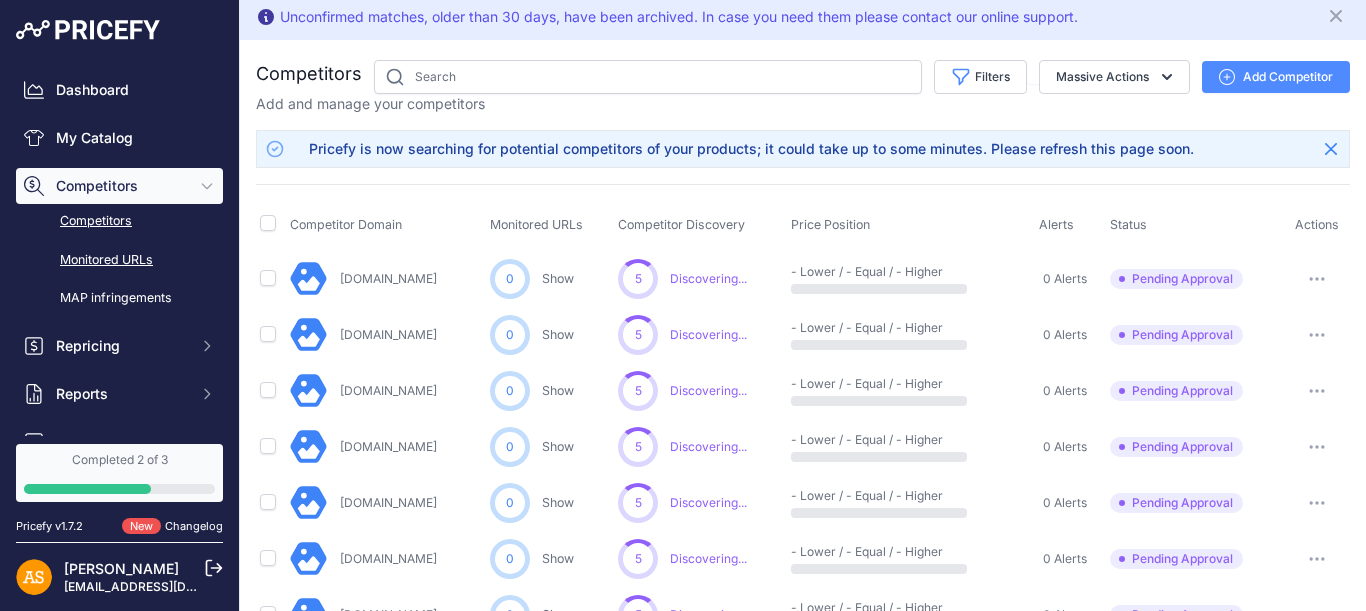 scroll, scrollTop: 0, scrollLeft: 0, axis: both 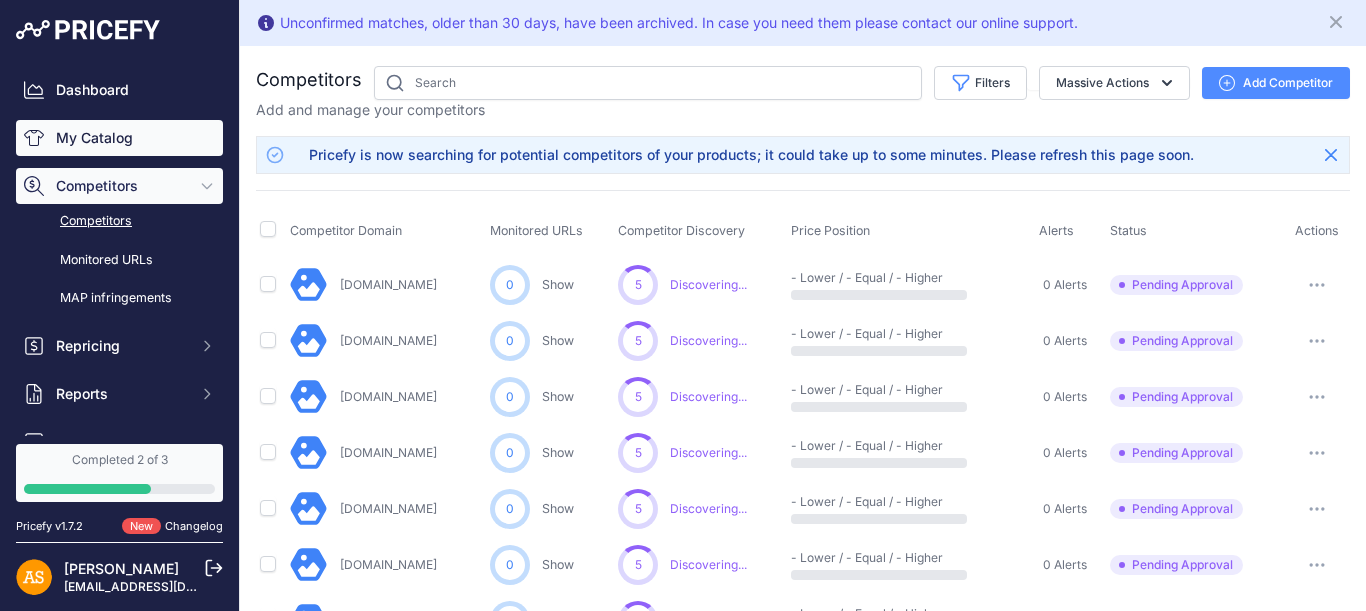 click on "My Catalog" at bounding box center [119, 138] 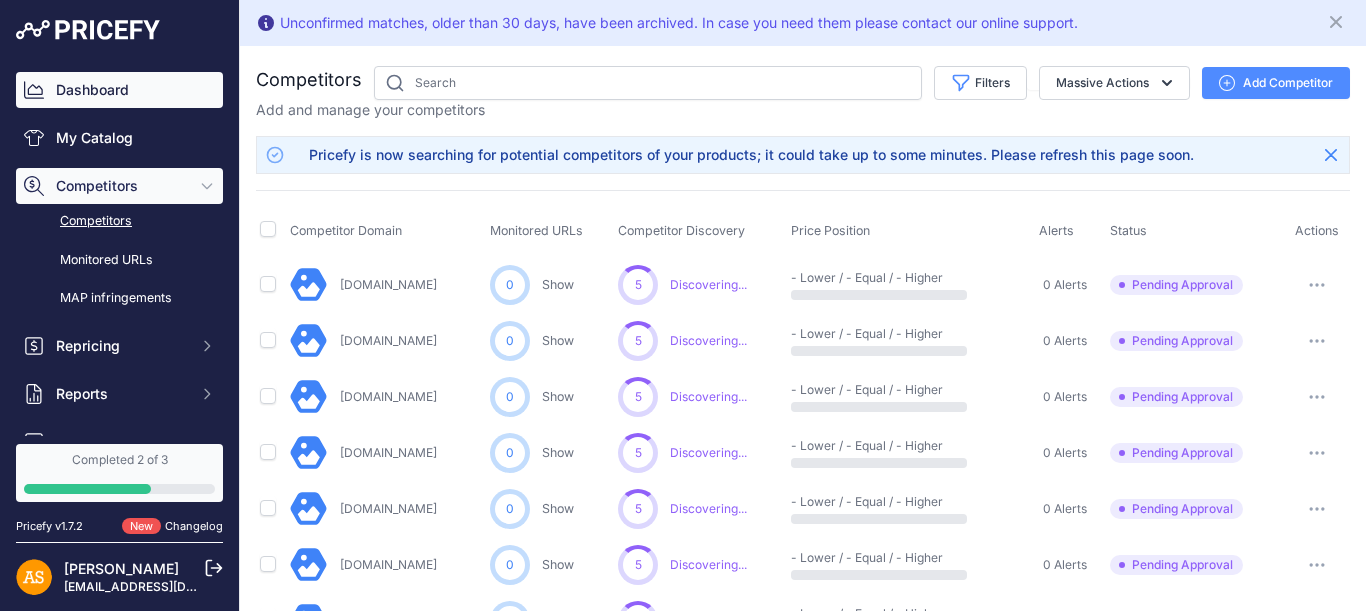 click on "Dashboard" at bounding box center (119, 90) 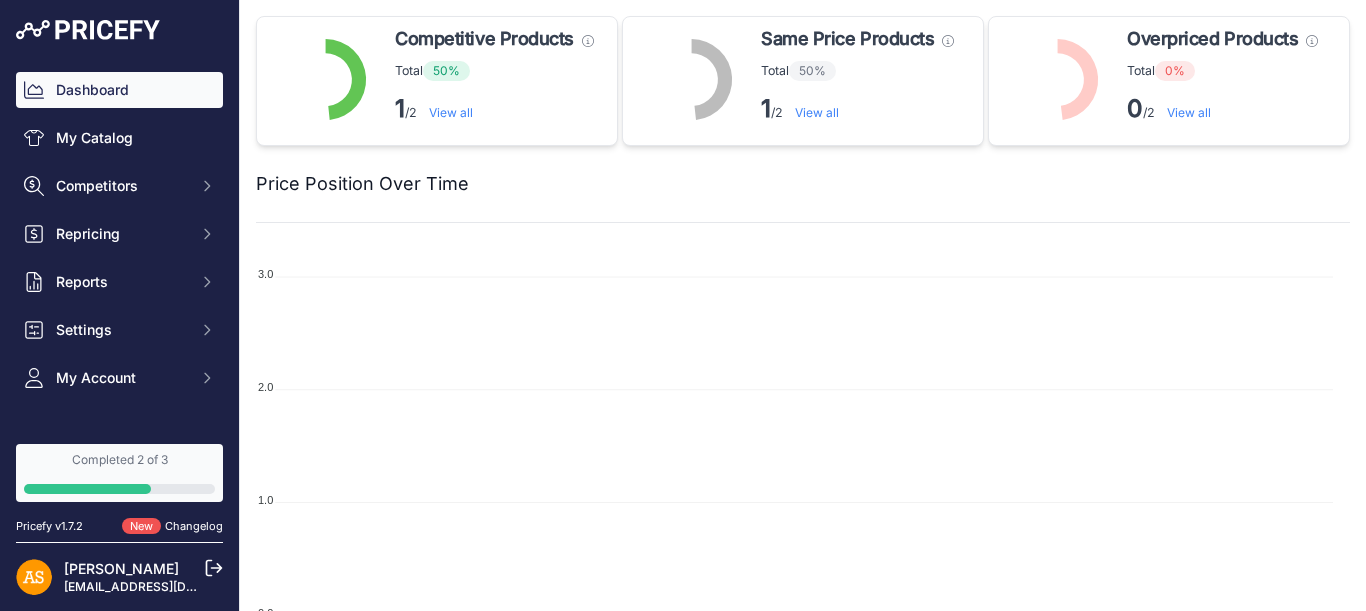 scroll, scrollTop: 0, scrollLeft: 0, axis: both 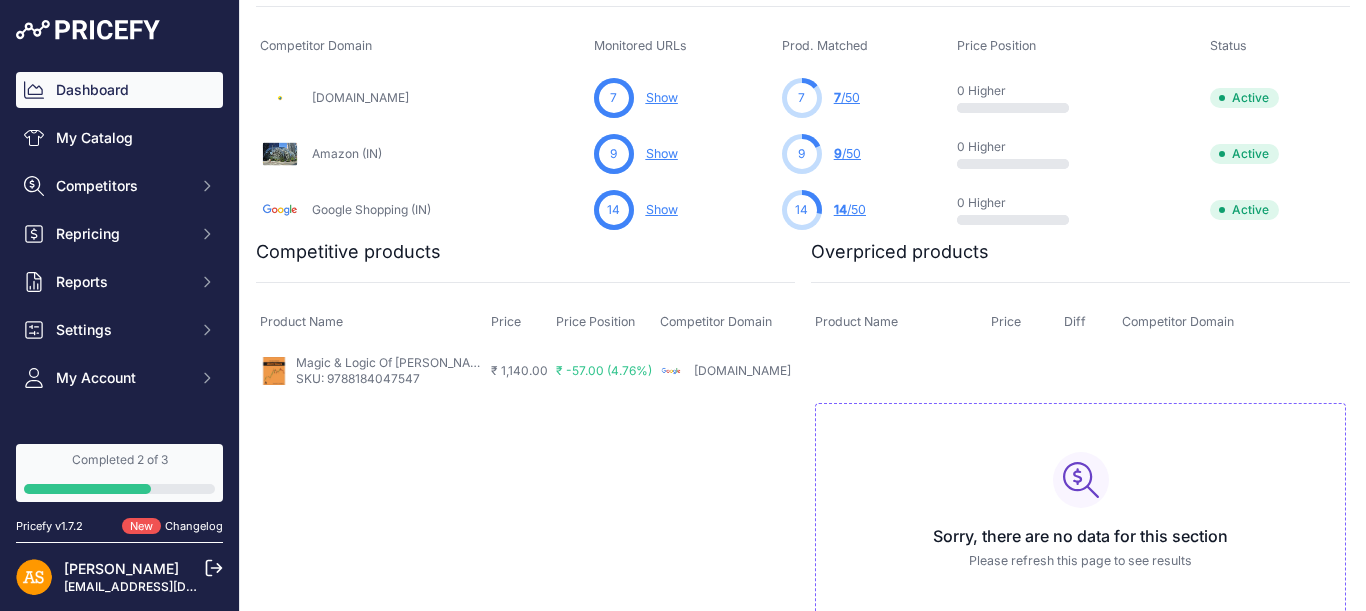 click on "9 /50" at bounding box center [847, 153] 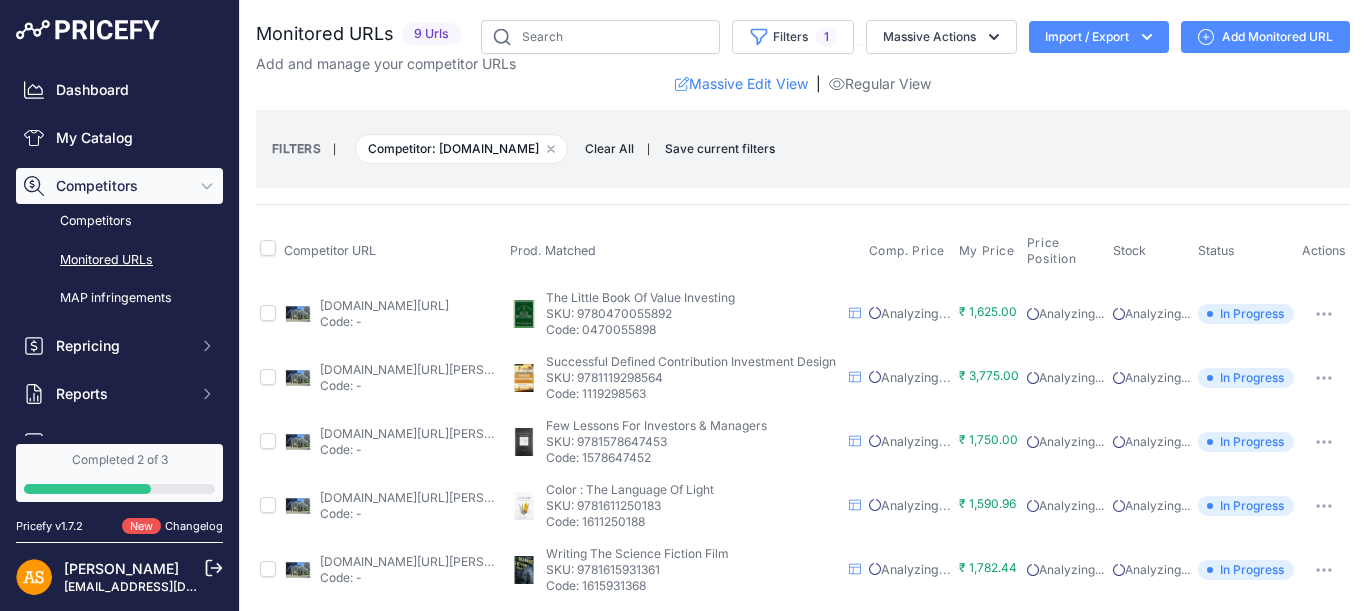 scroll, scrollTop: 0, scrollLeft: 0, axis: both 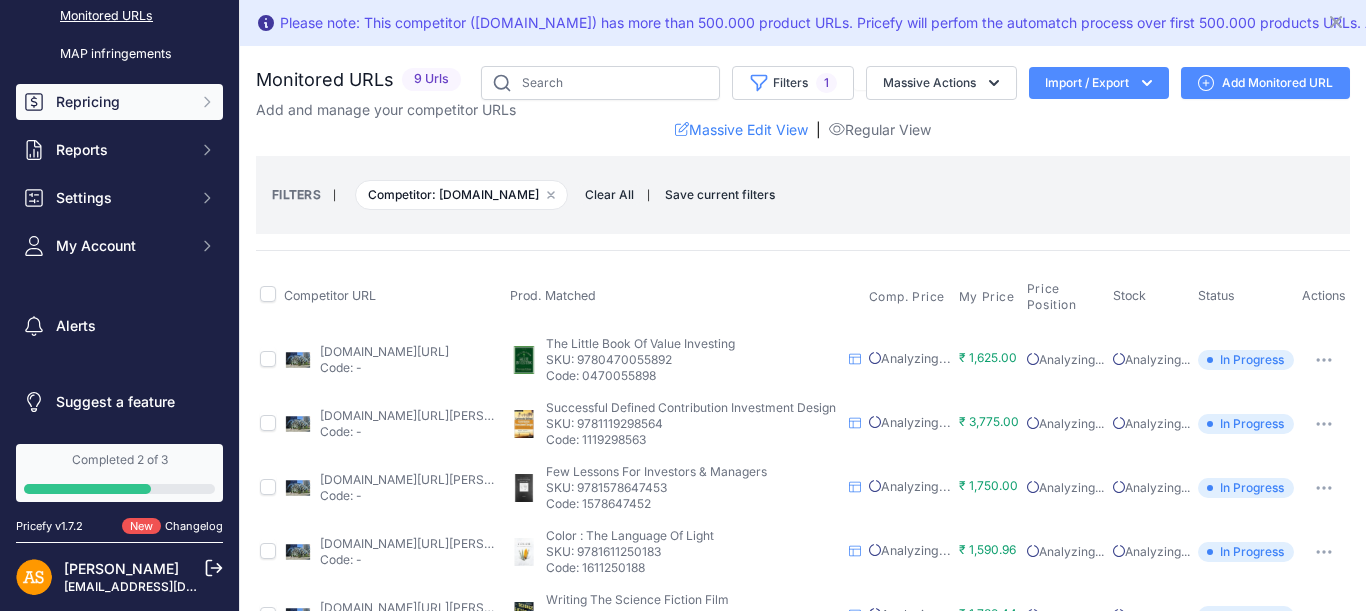 click on "Repricing" at bounding box center [121, 102] 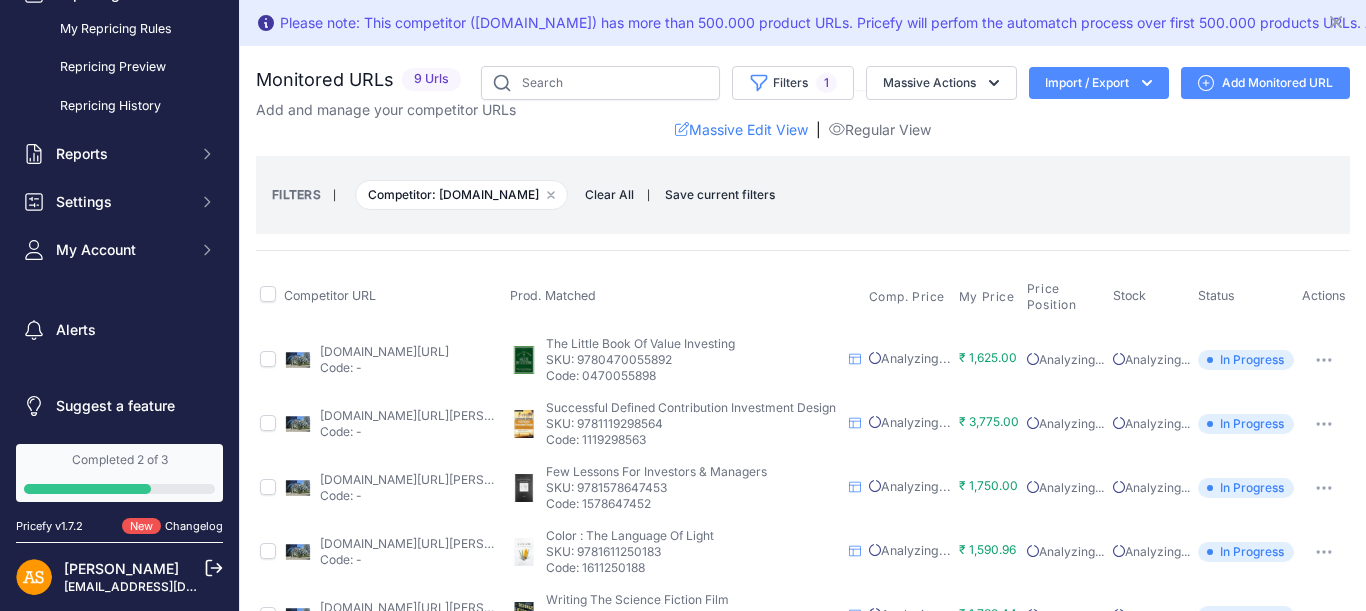 scroll, scrollTop: 356, scrollLeft: 0, axis: vertical 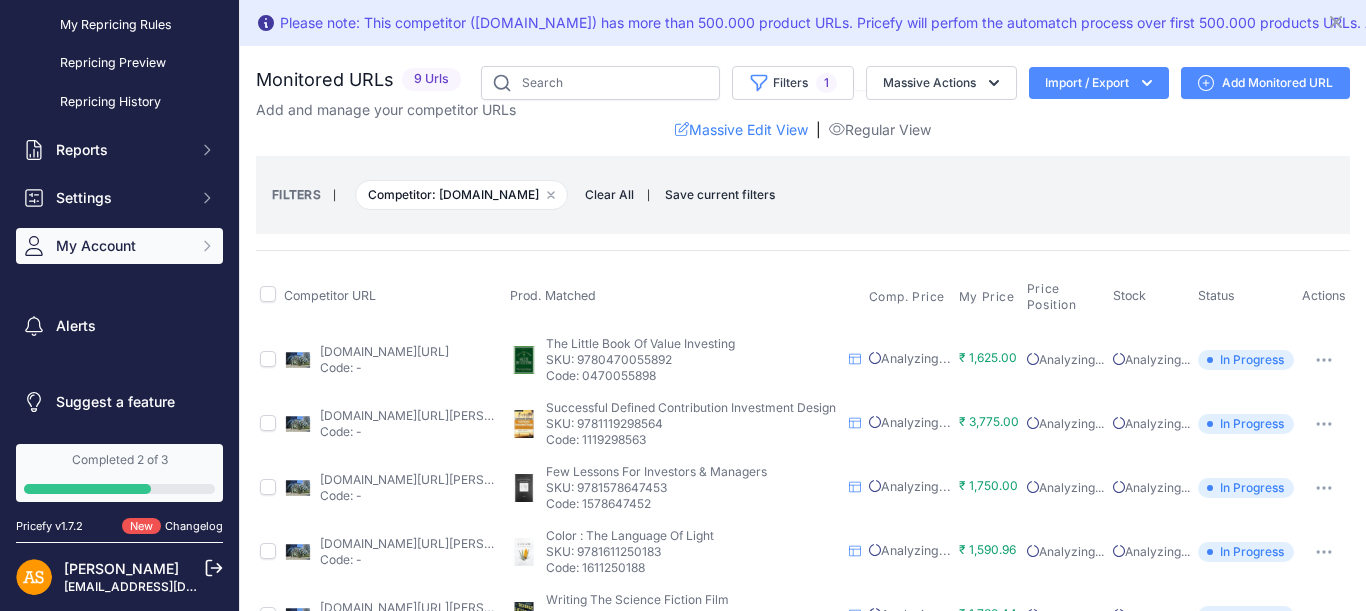 click on "My Account" at bounding box center (121, 246) 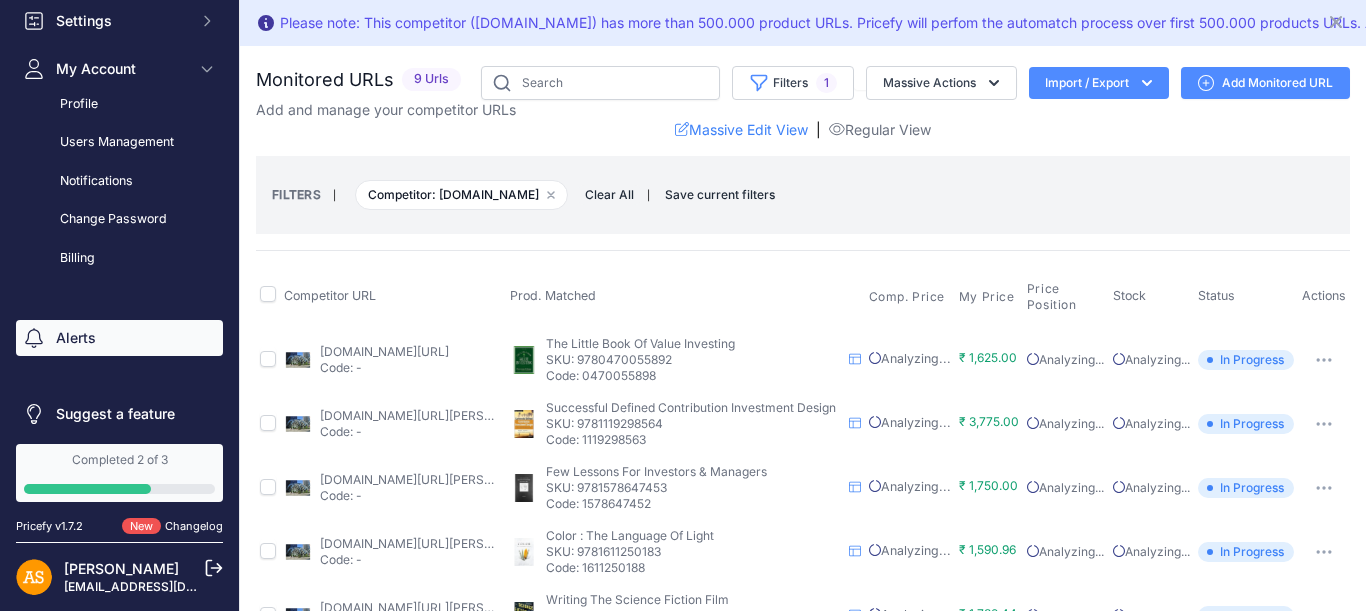 scroll, scrollTop: 545, scrollLeft: 0, axis: vertical 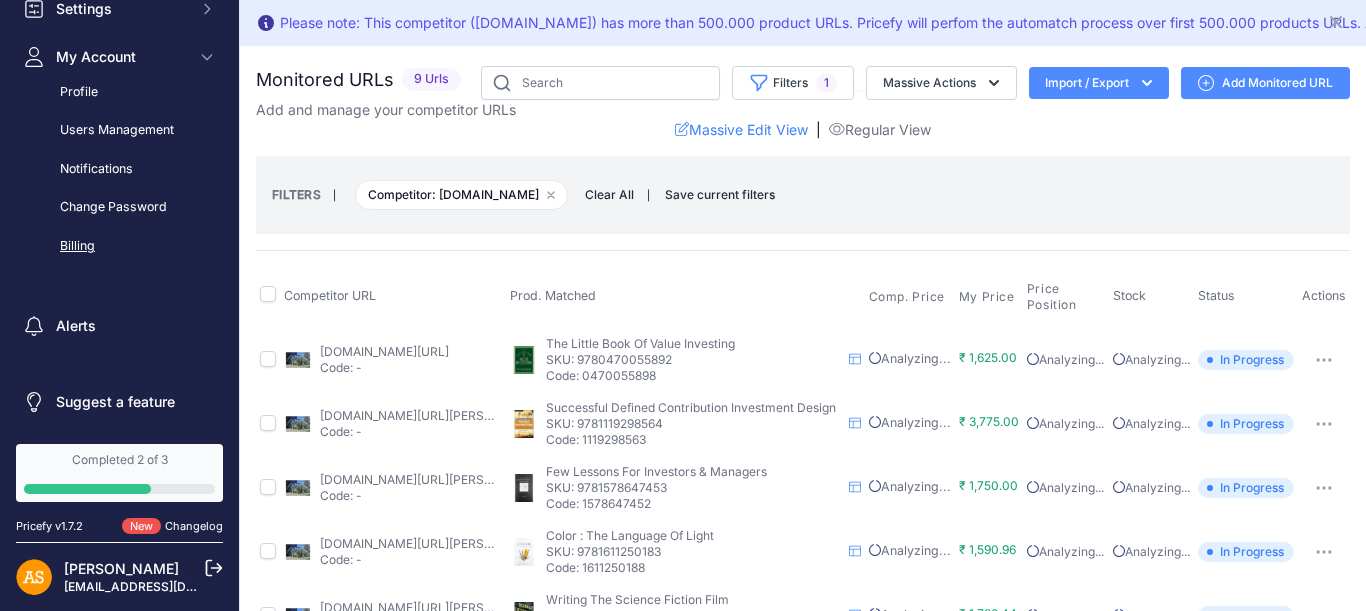 click on "Billing" at bounding box center [119, 246] 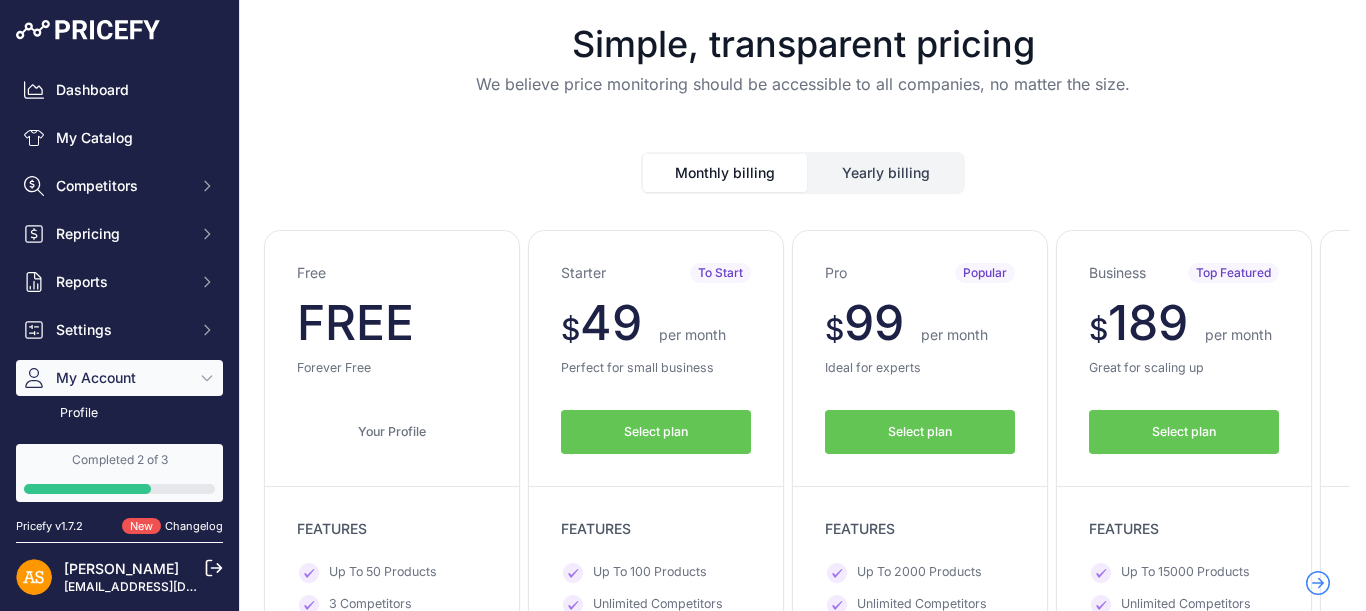 scroll, scrollTop: 0, scrollLeft: 0, axis: both 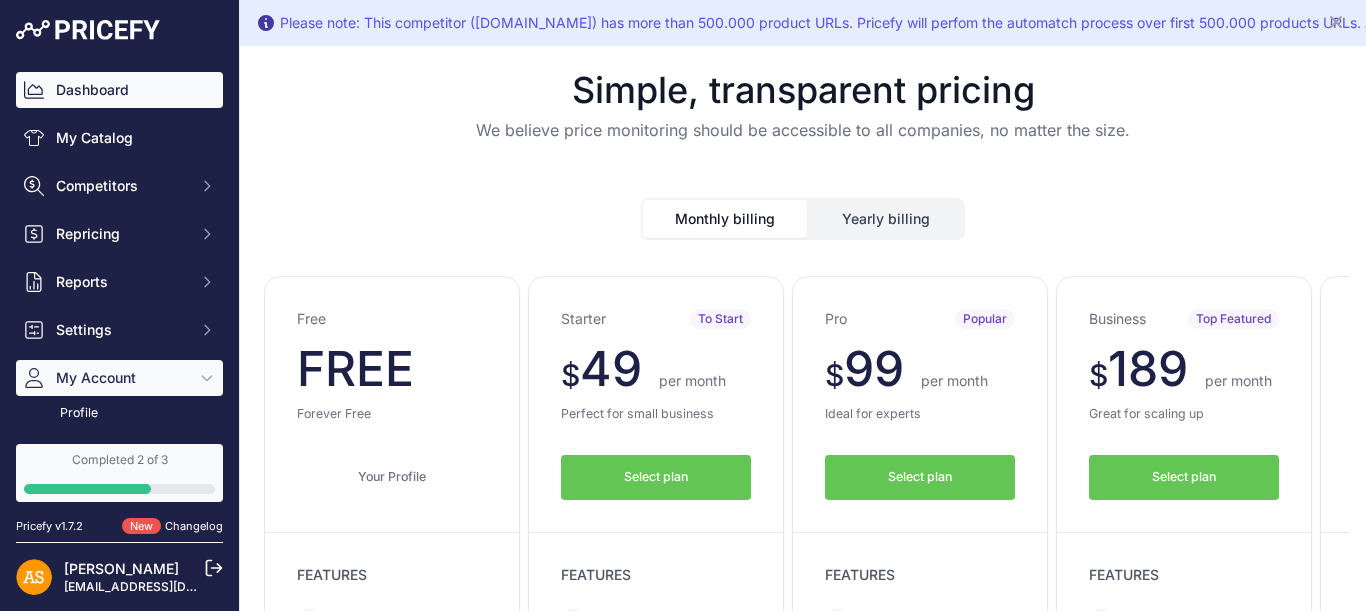 click on "Dashboard" at bounding box center (119, 90) 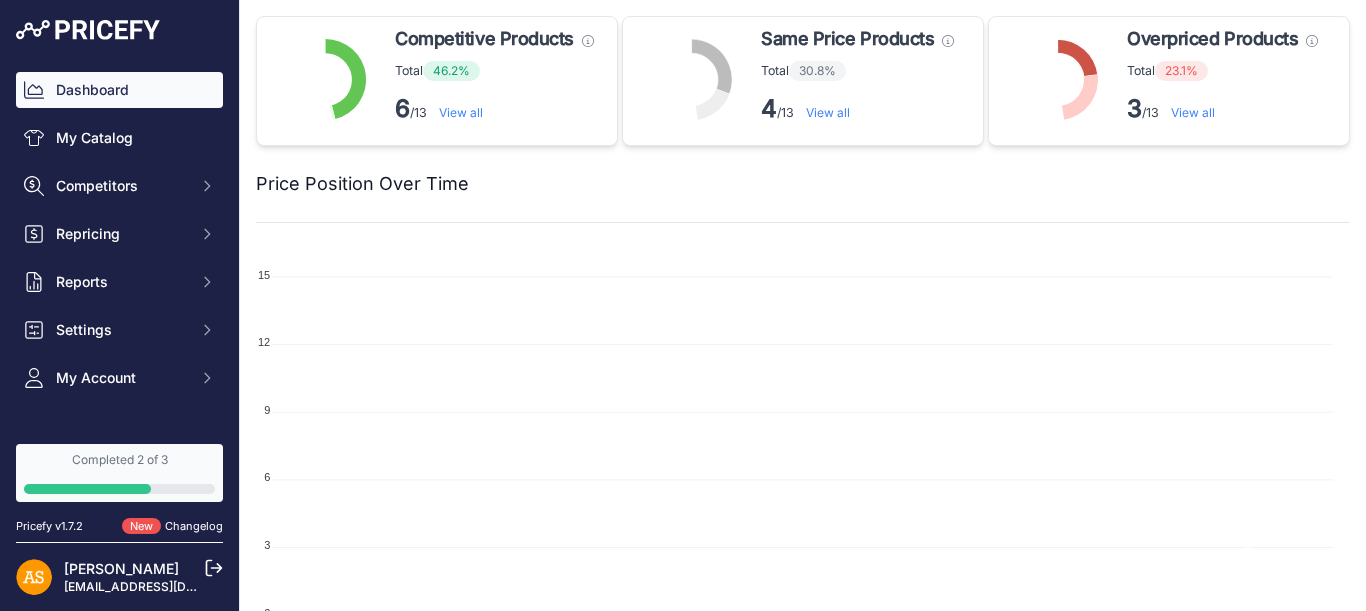 scroll, scrollTop: 0, scrollLeft: 0, axis: both 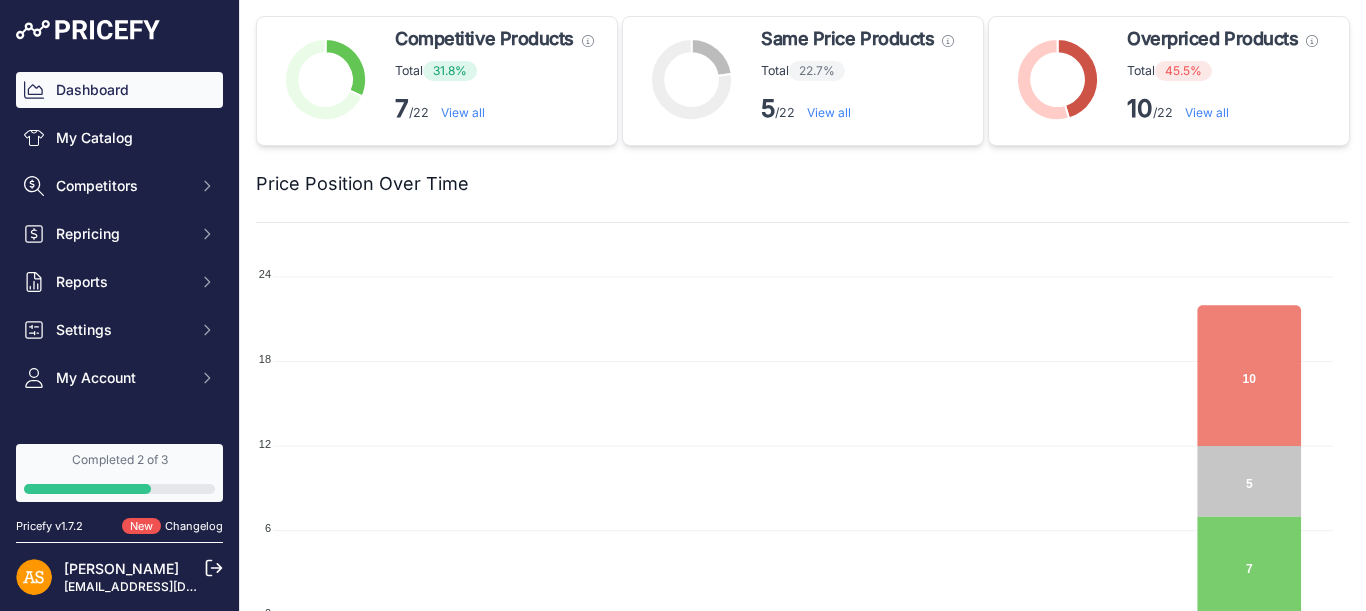 click on "View all" at bounding box center [463, 112] 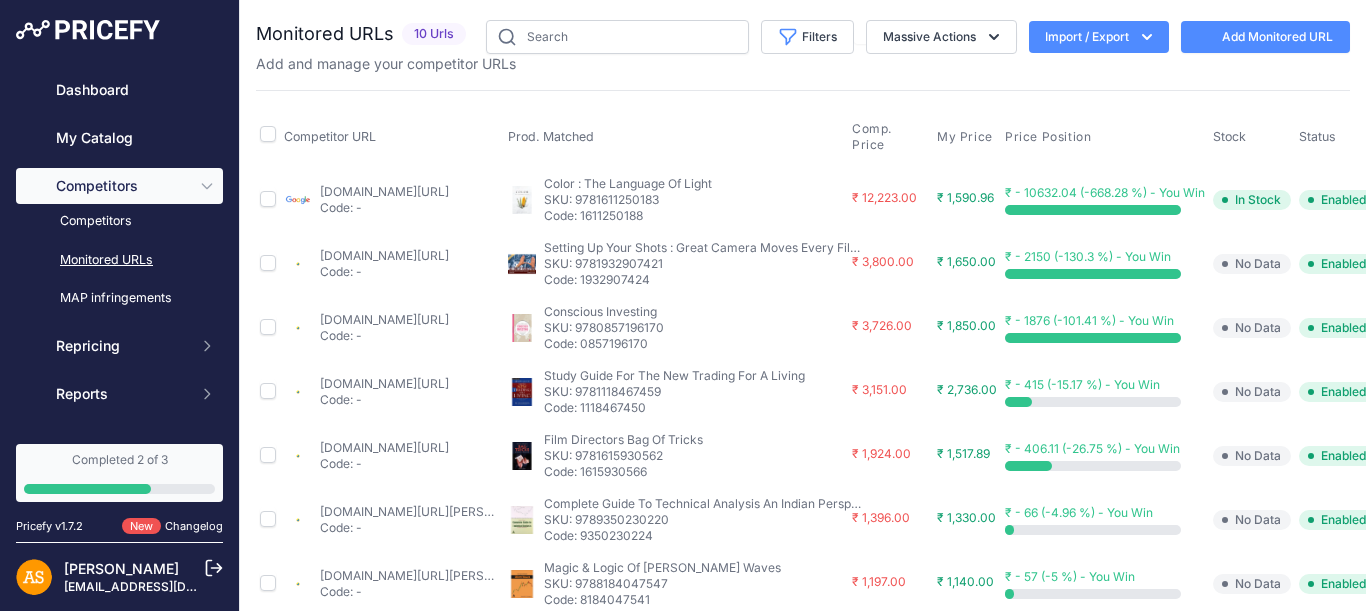 scroll, scrollTop: 0, scrollLeft: 0, axis: both 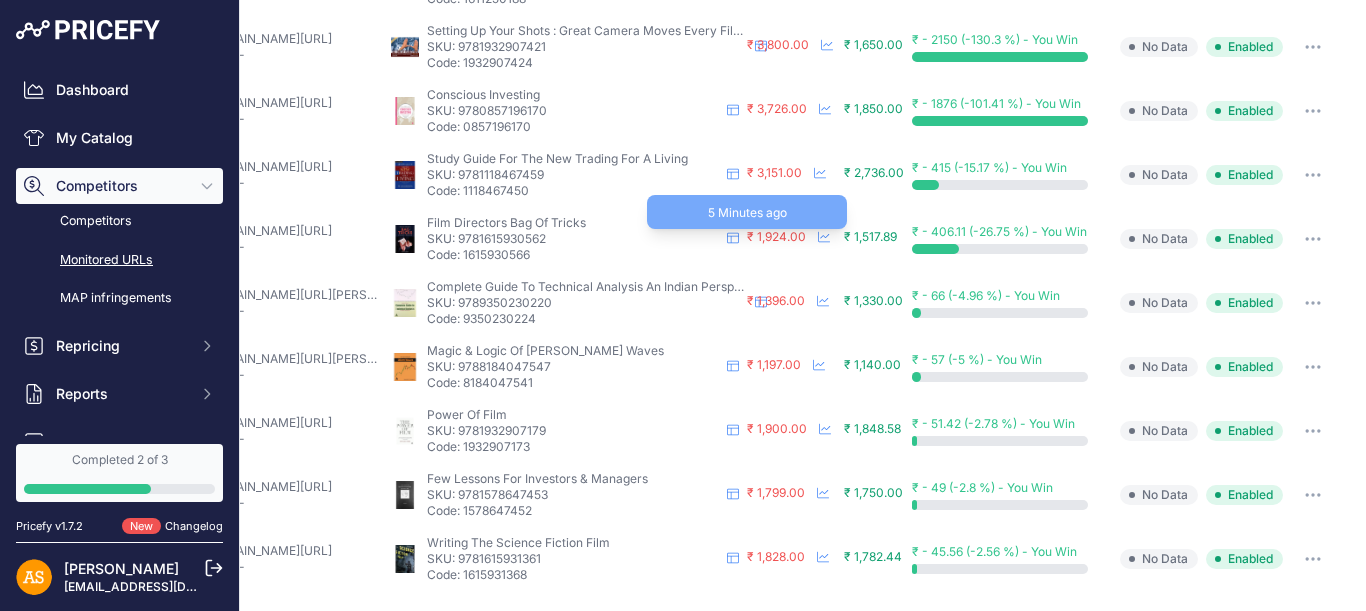 click on "₹ 1,924.00" at bounding box center (776, 236) 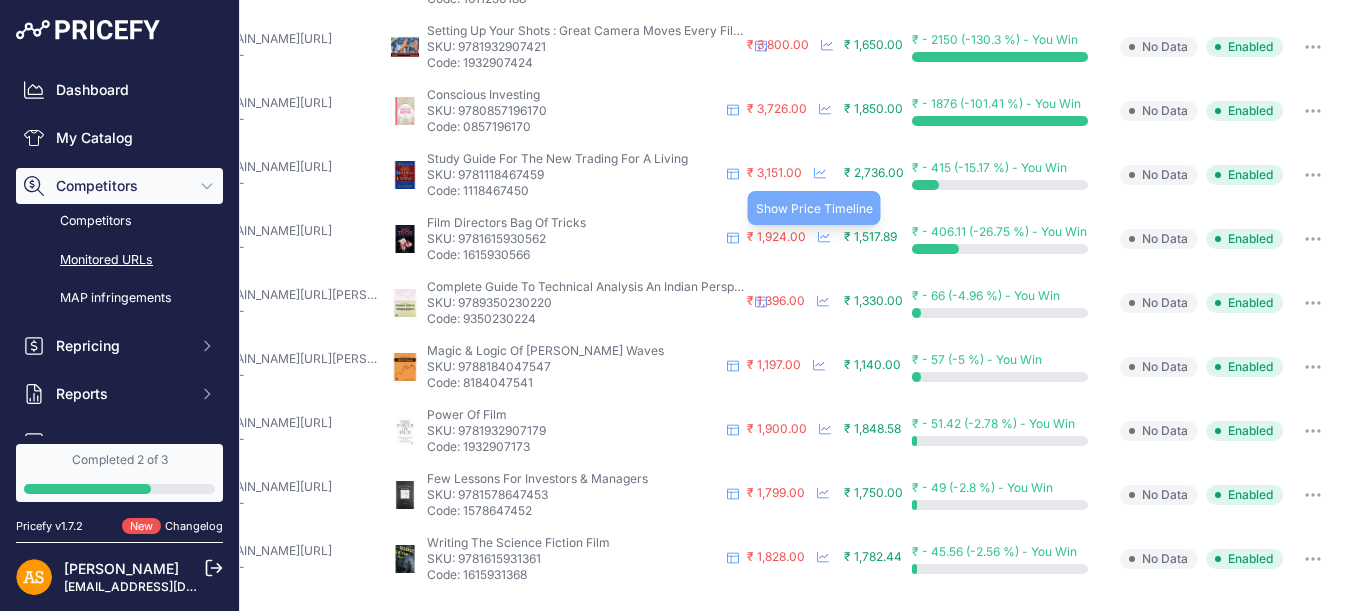 click 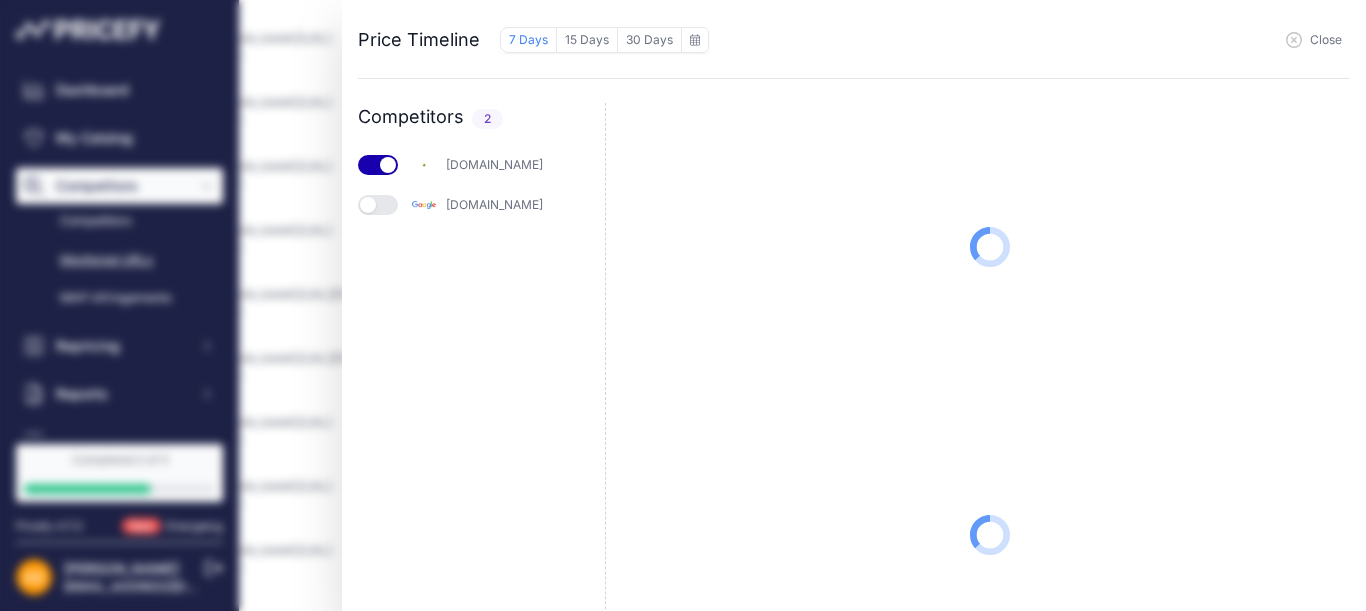 click at bounding box center (378, 165) 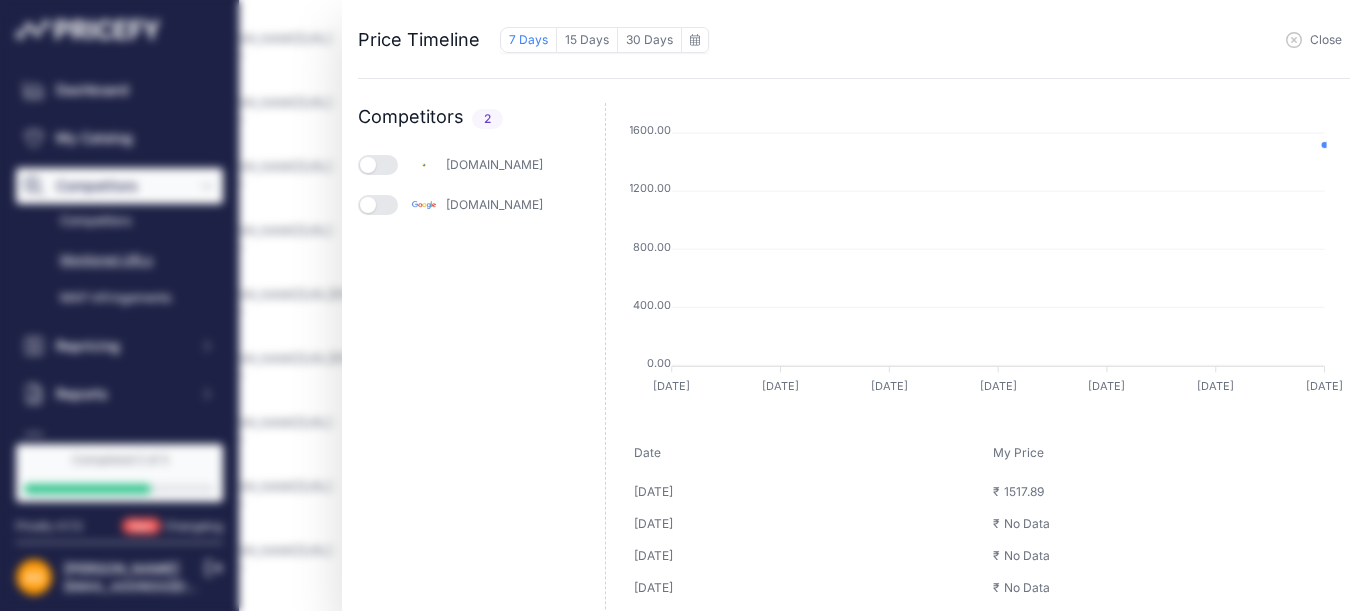 click at bounding box center (378, 205) 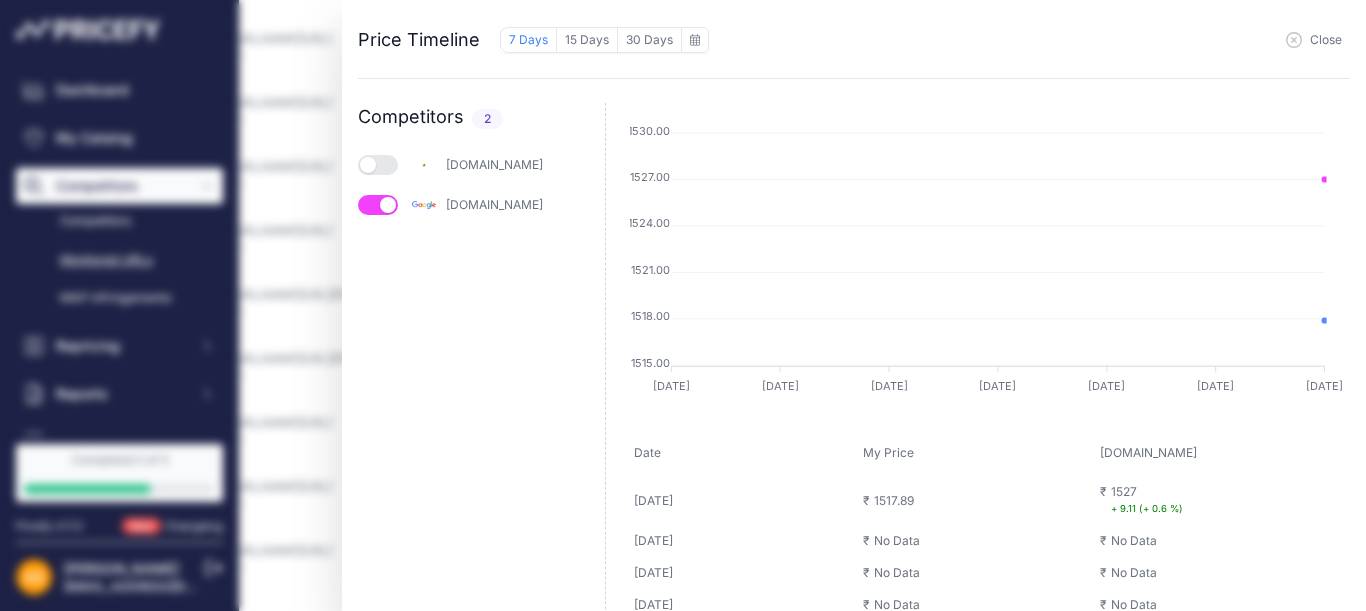 click at bounding box center (378, 205) 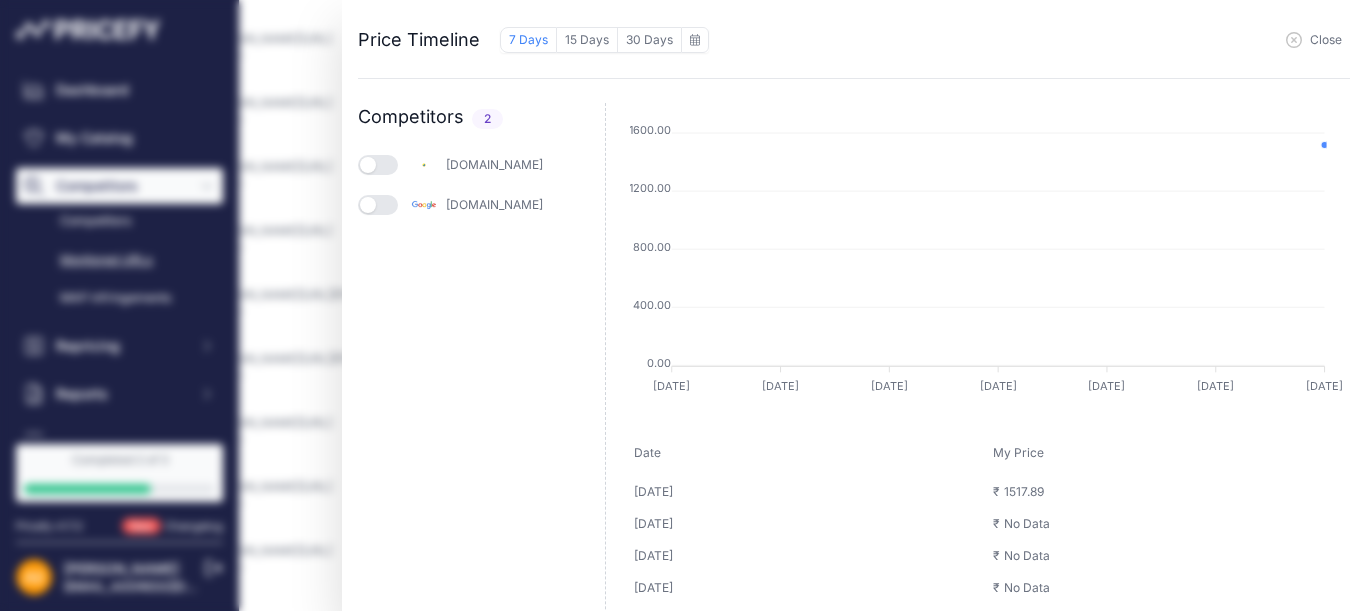 click on "Close" at bounding box center (1029, 39) 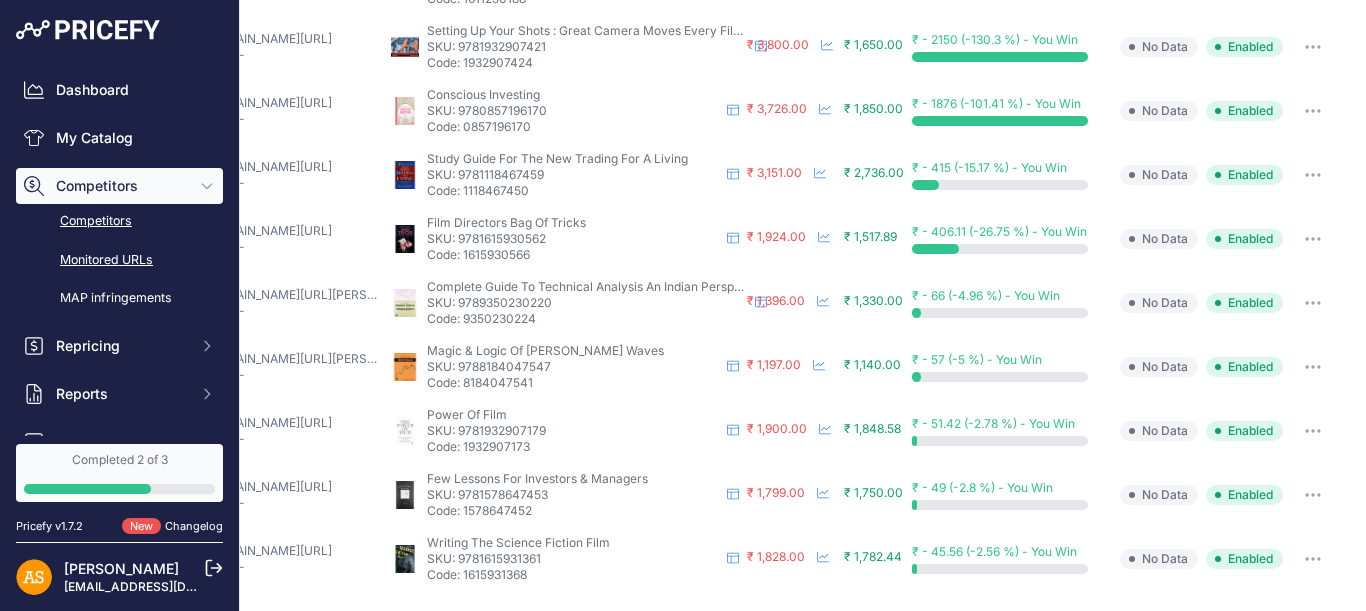 click on "Competitors" at bounding box center (119, 221) 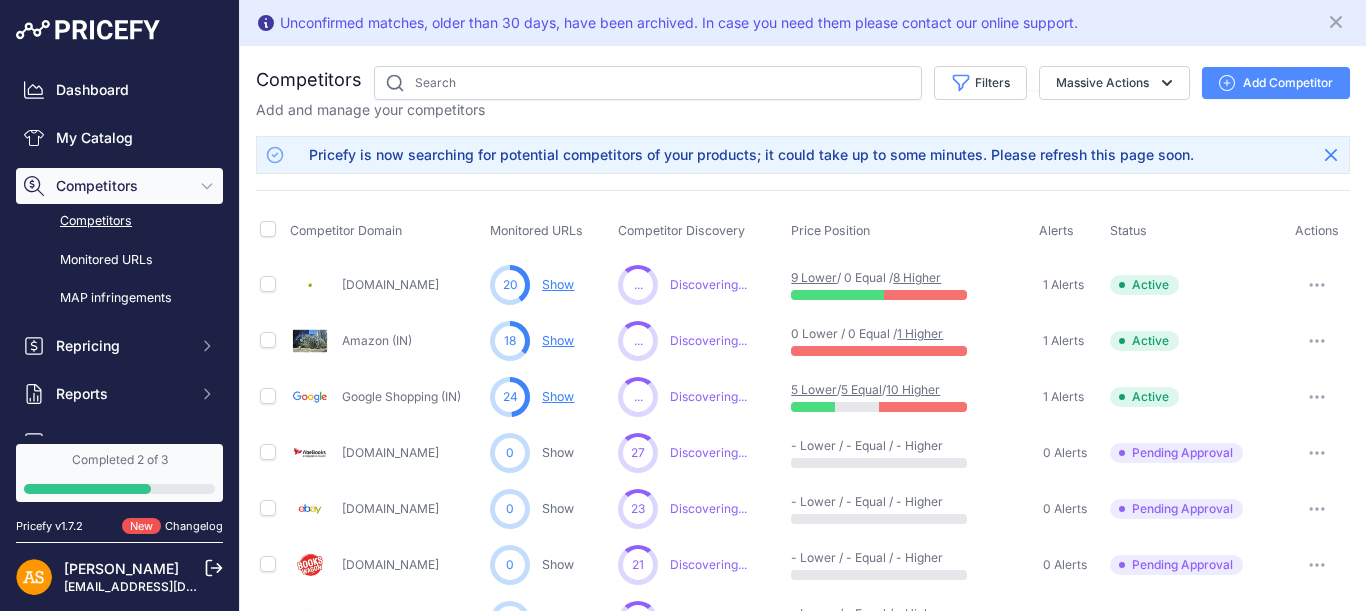scroll, scrollTop: 0, scrollLeft: 0, axis: both 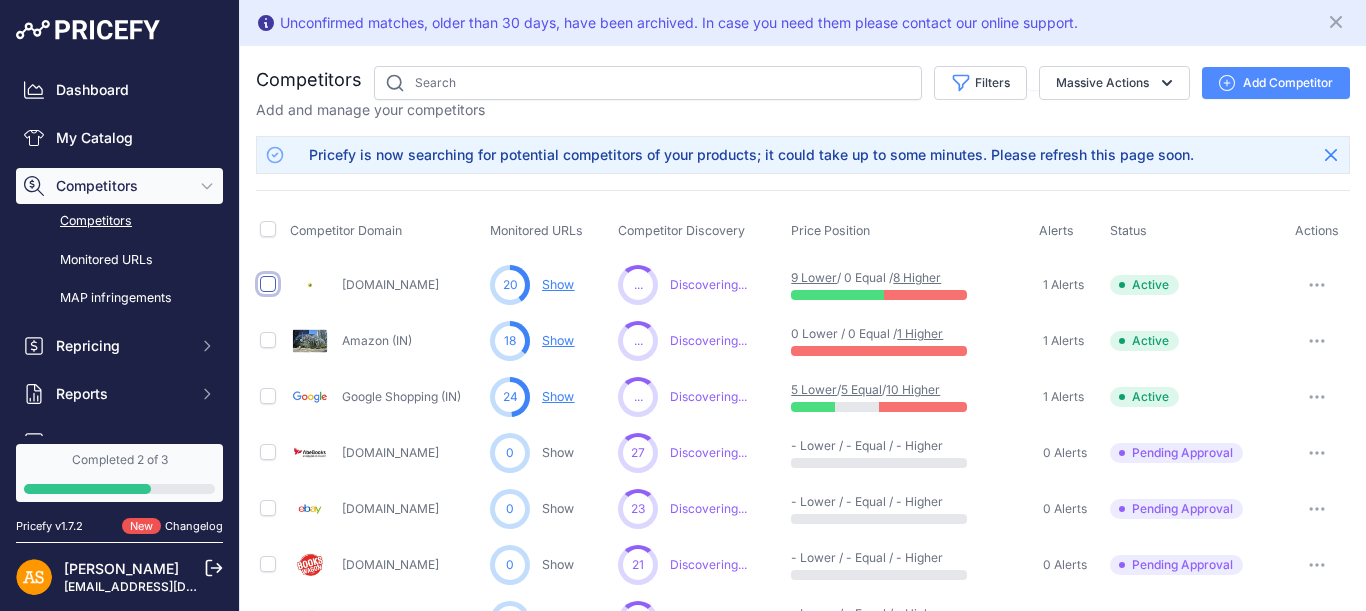 click at bounding box center [268, 284] 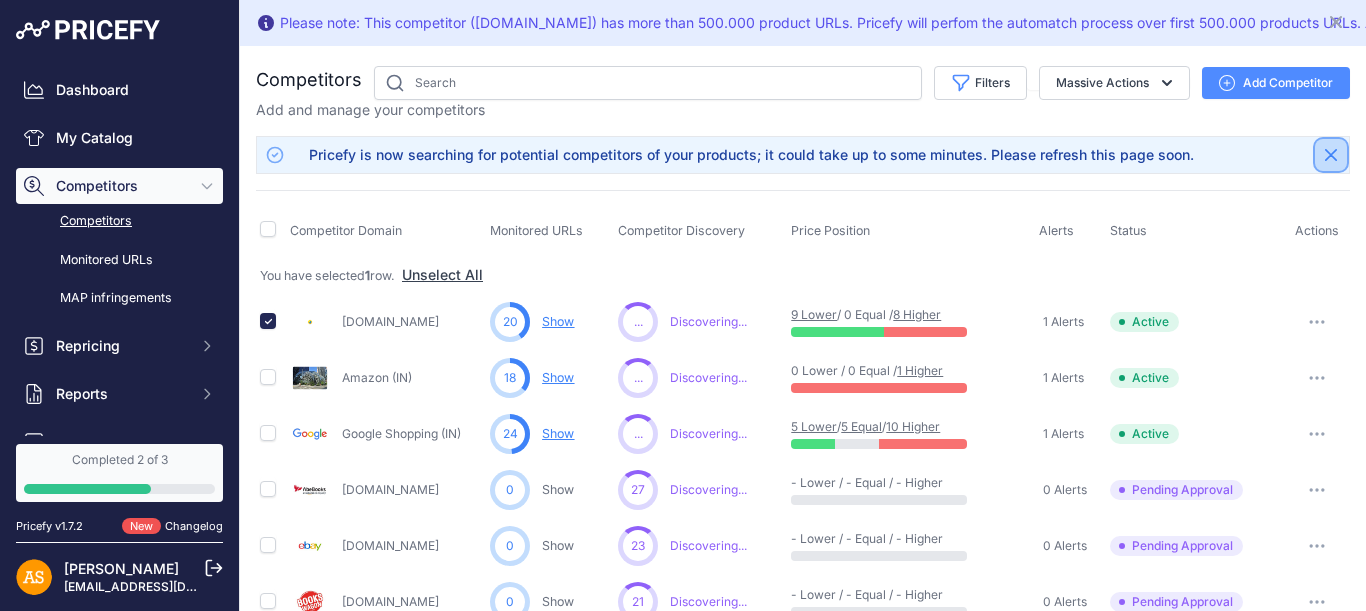 click 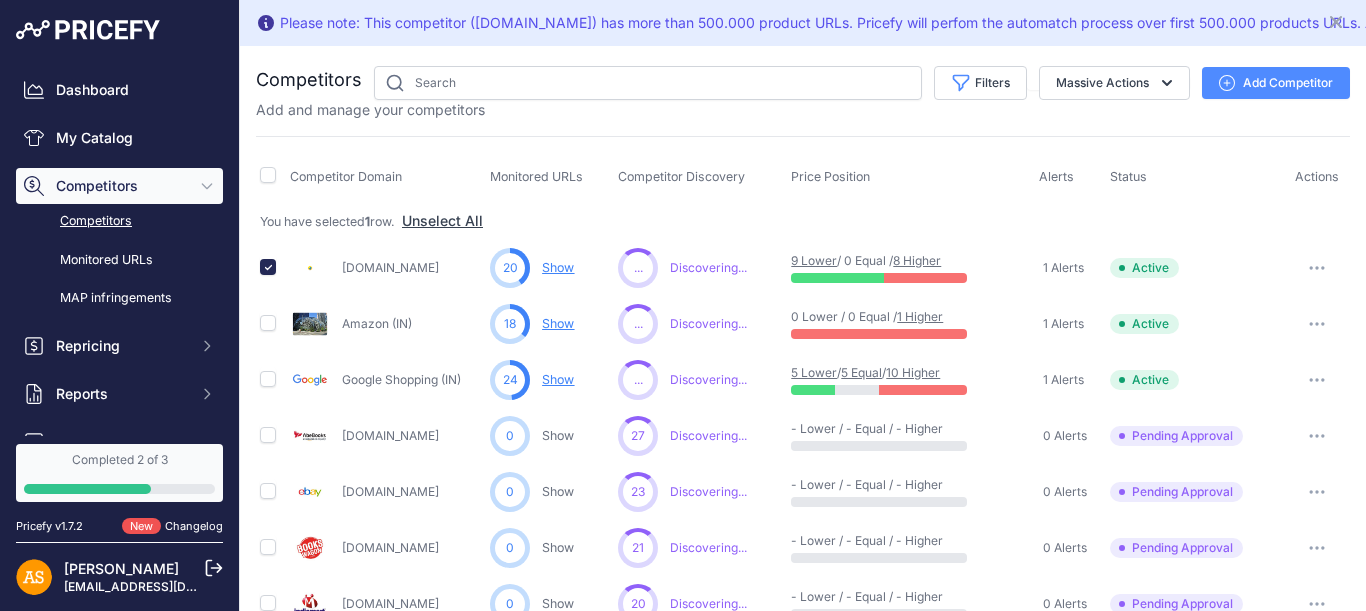 click at bounding box center [1317, 268] 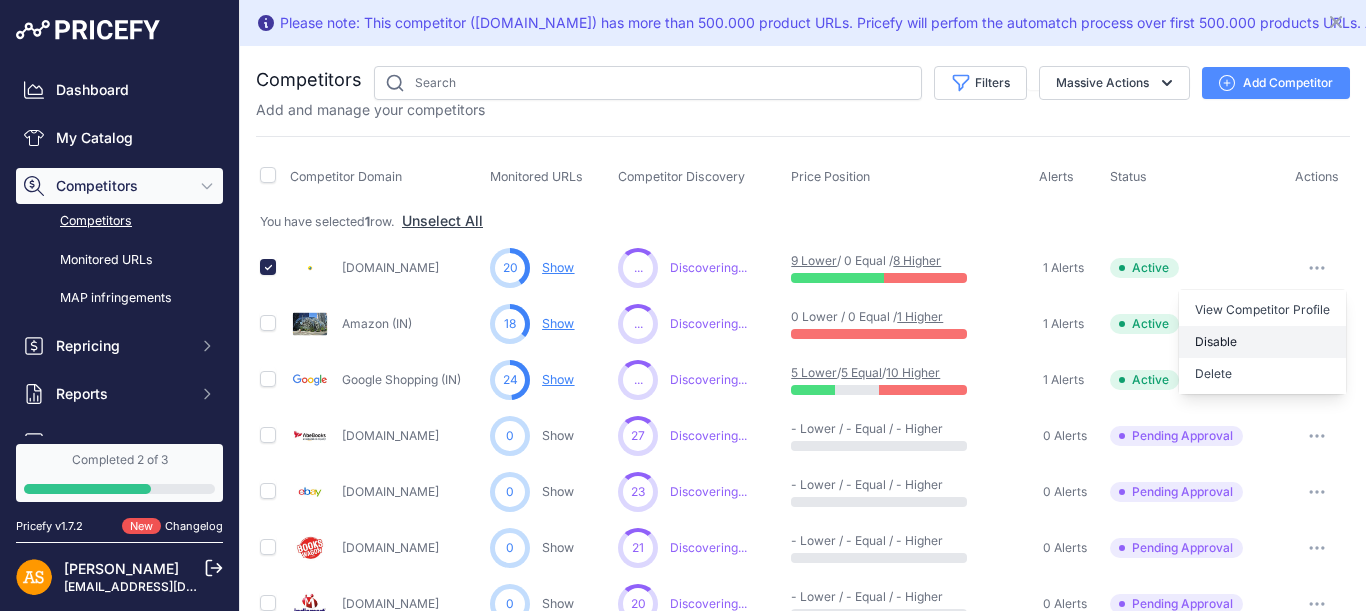 click on "Disable" at bounding box center (1262, 342) 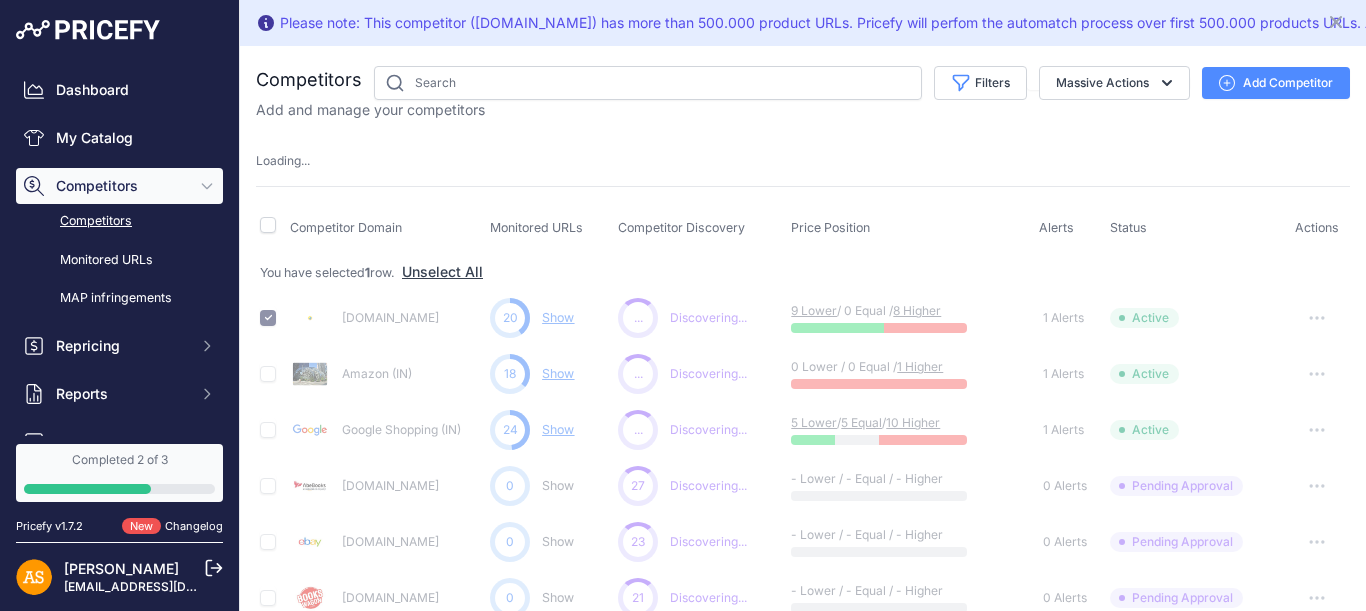type 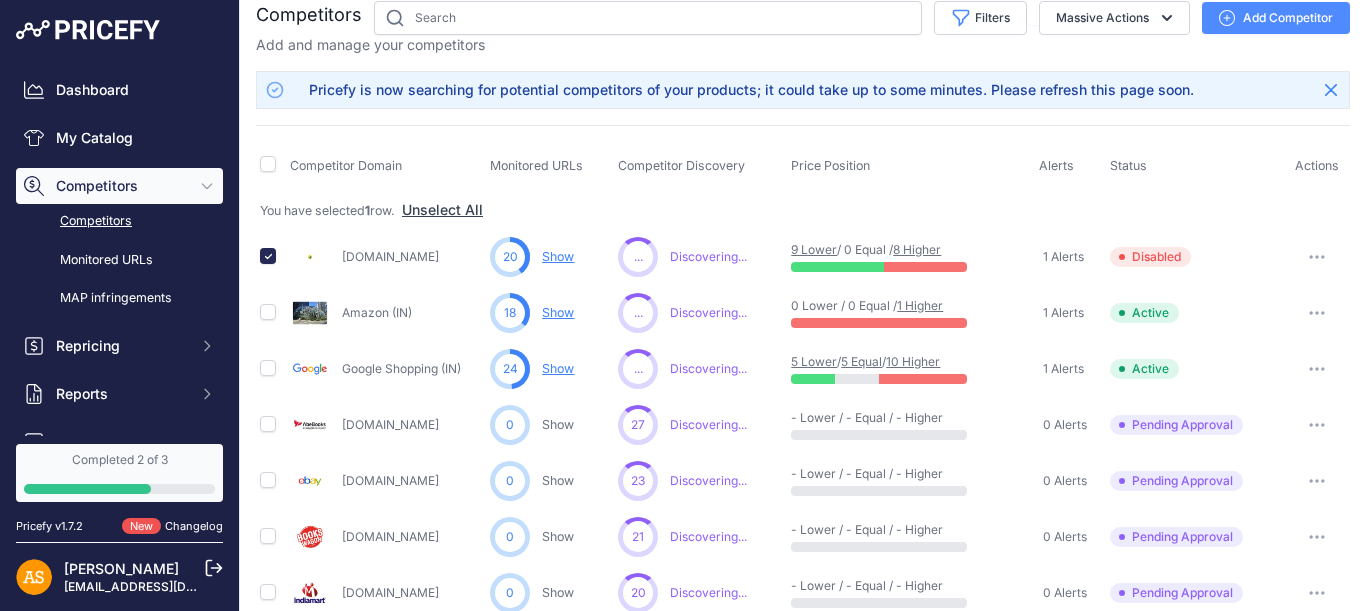 scroll, scrollTop: 100, scrollLeft: 0, axis: vertical 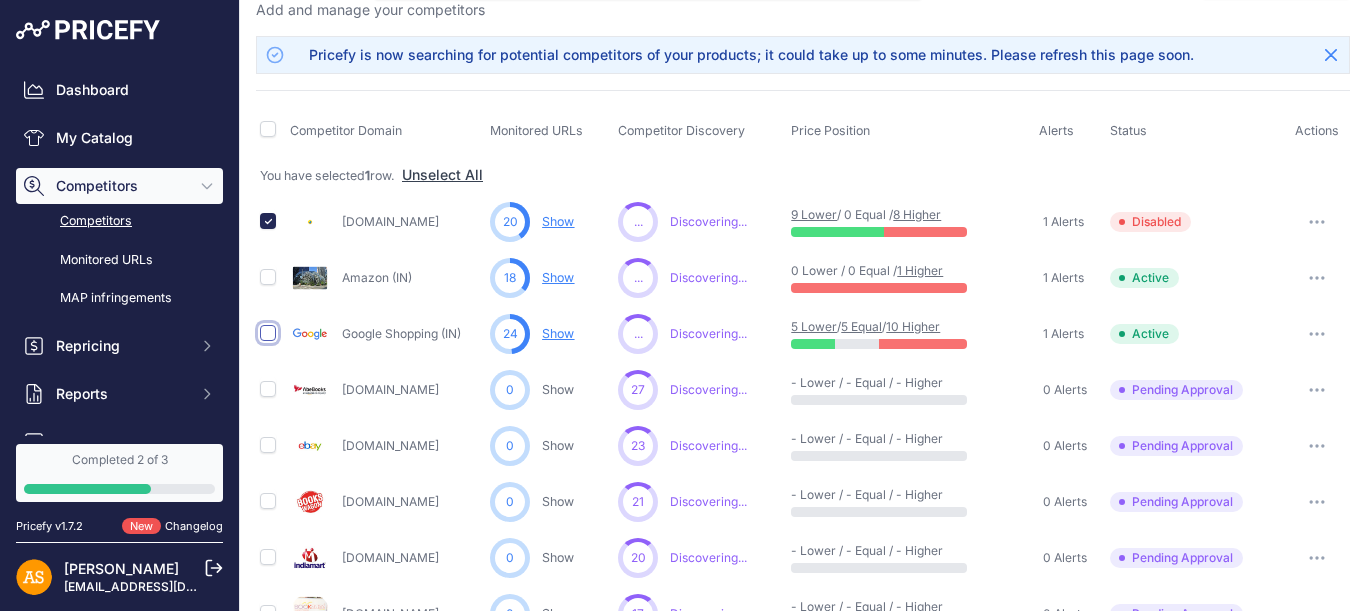 click at bounding box center (268, 333) 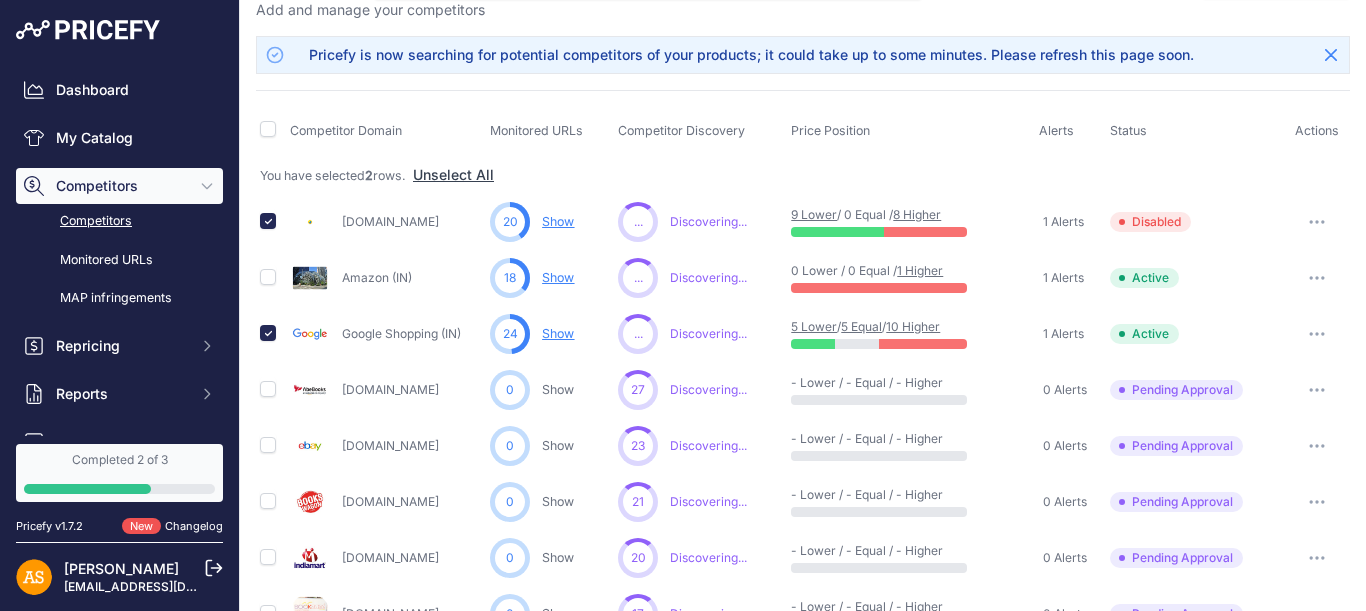 click 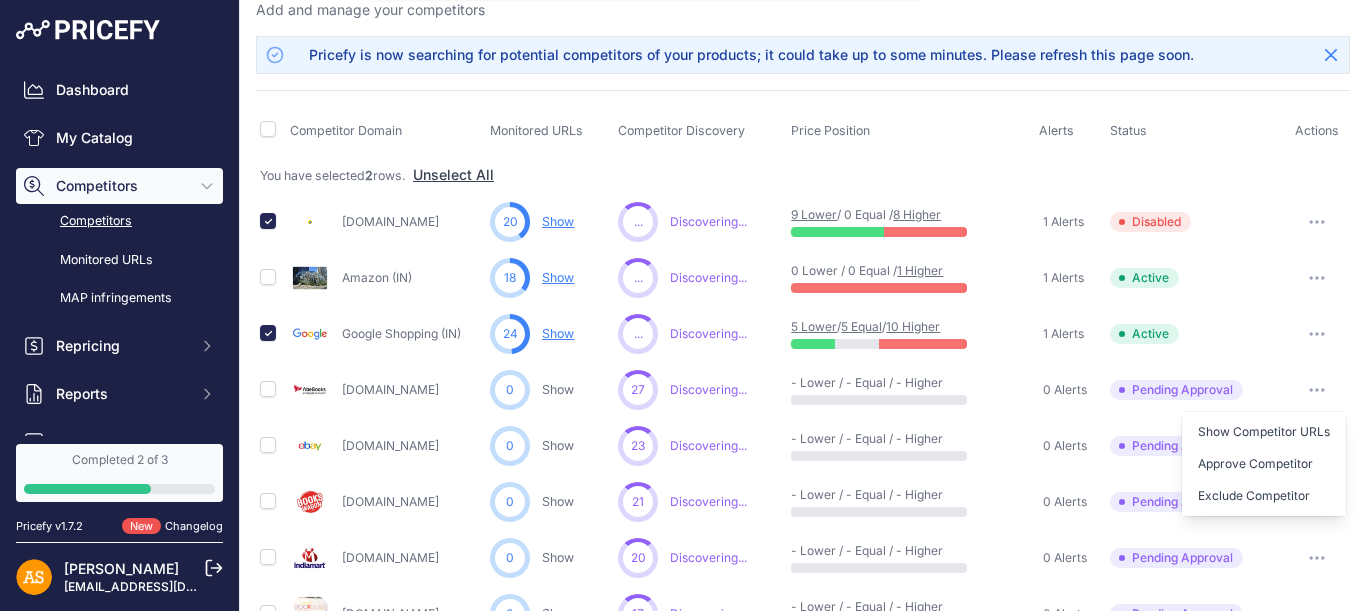 click 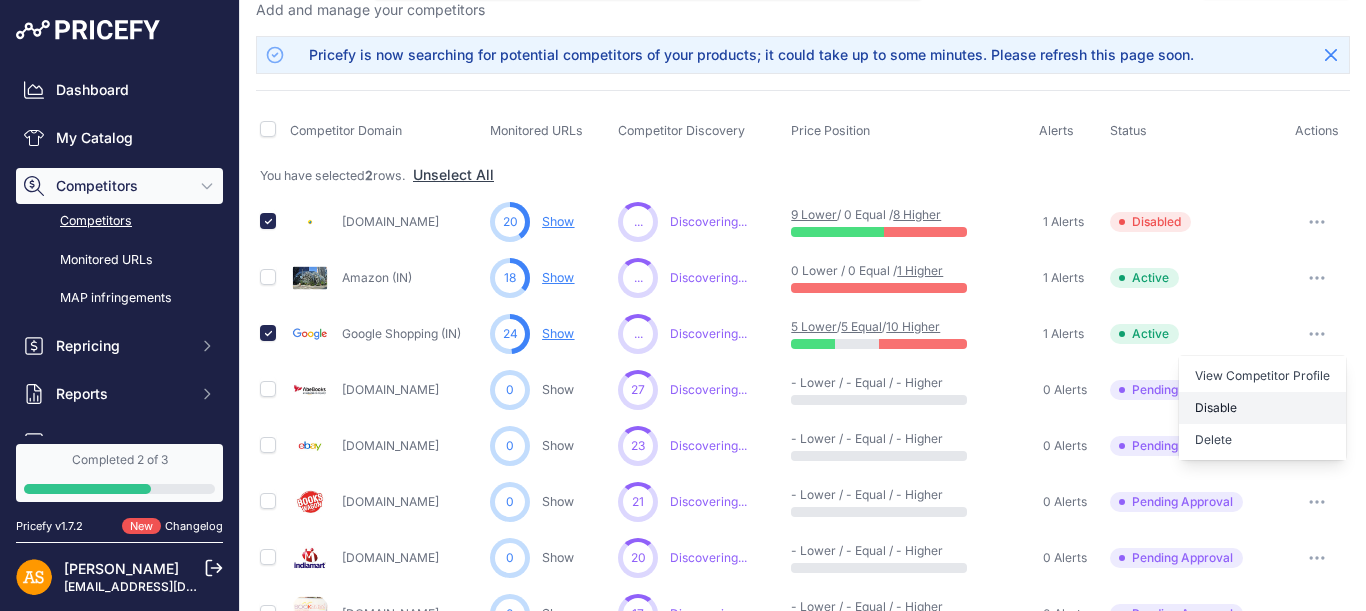click on "Disable" at bounding box center [1262, 408] 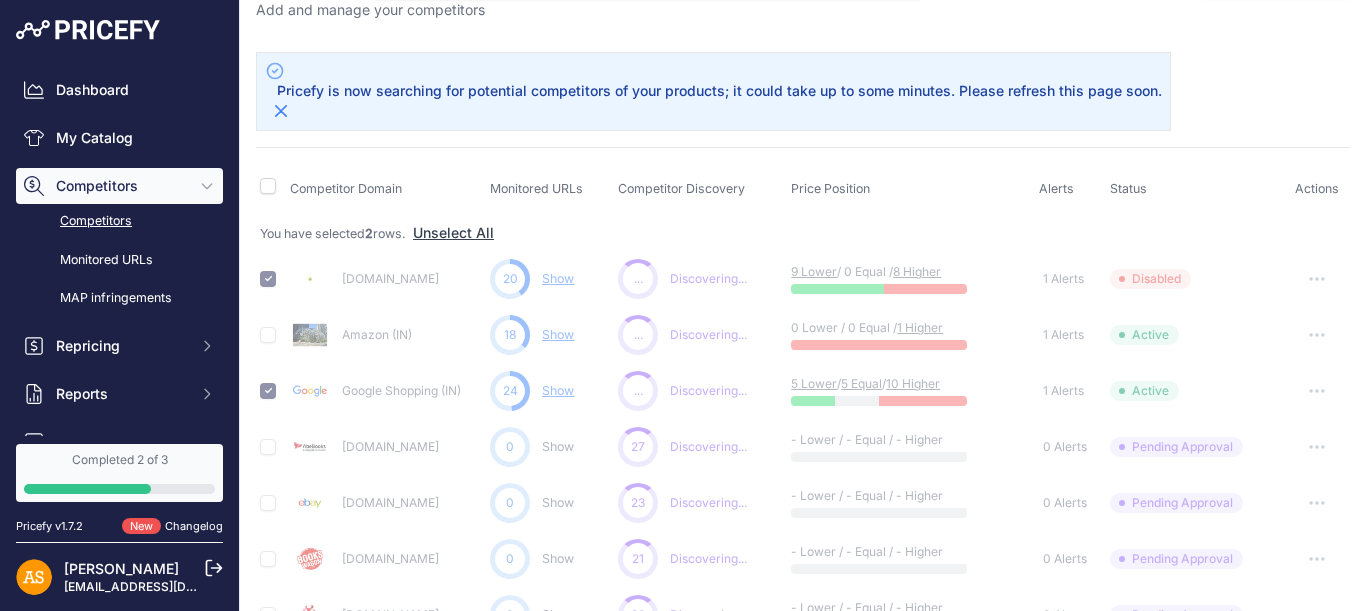 type 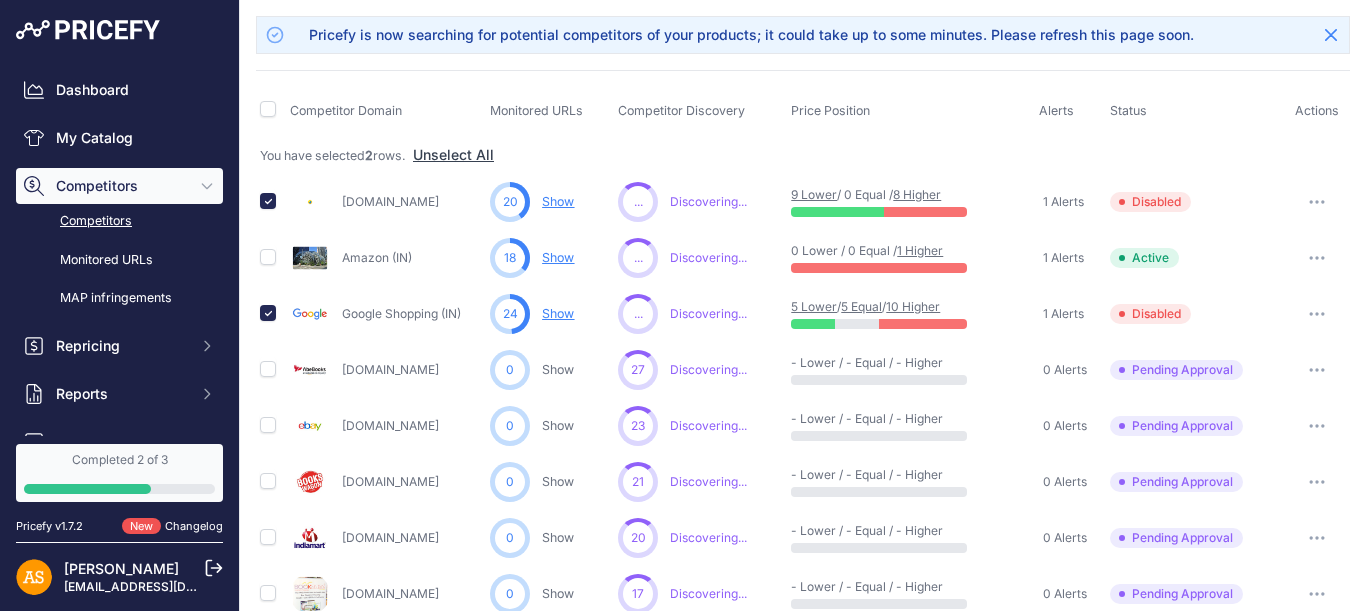 scroll, scrollTop: 83, scrollLeft: 0, axis: vertical 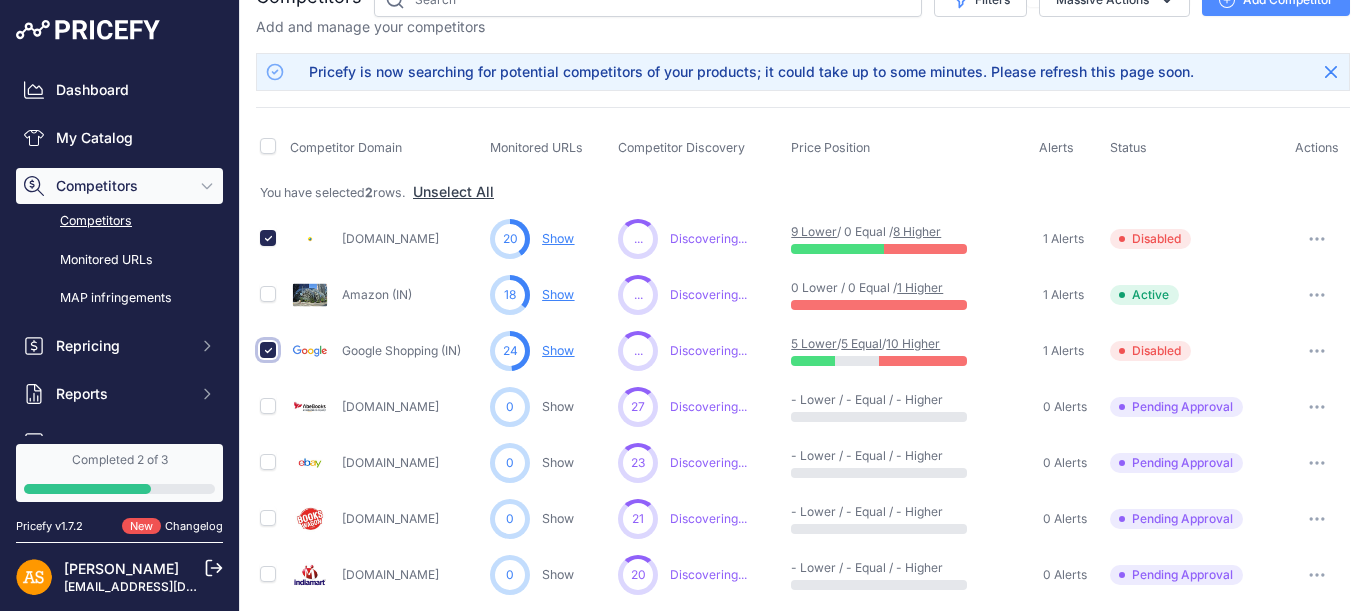 click at bounding box center [268, 350] 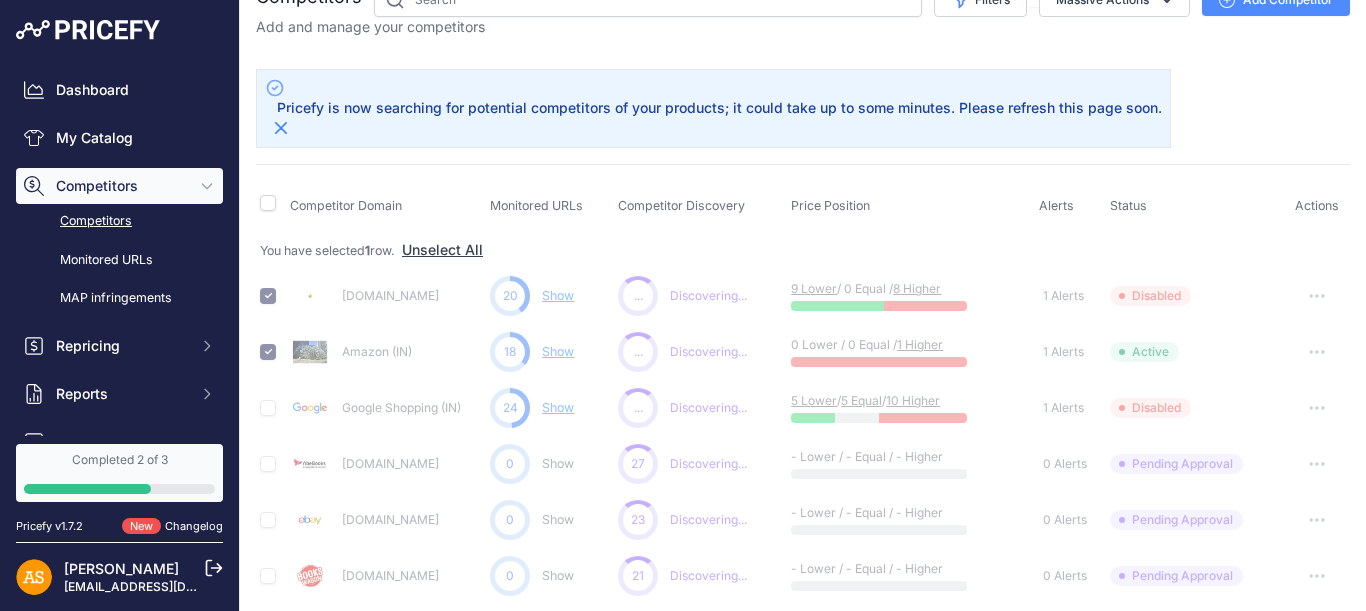 type 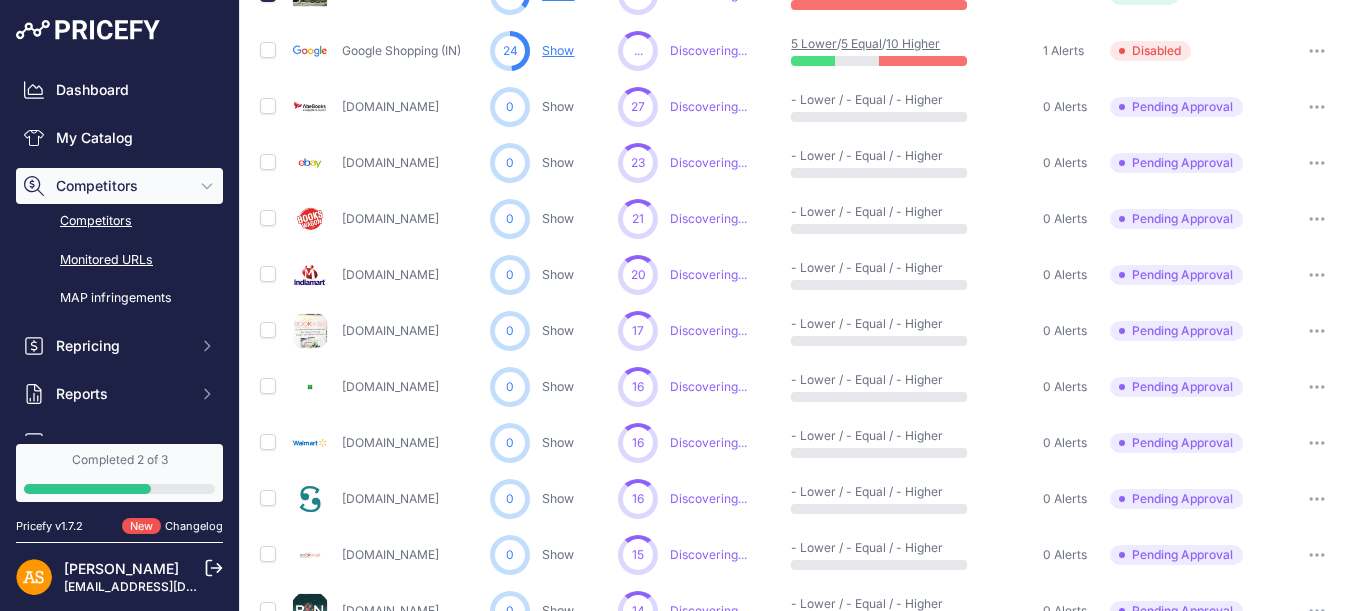 click on "Monitored URLs" at bounding box center [119, 260] 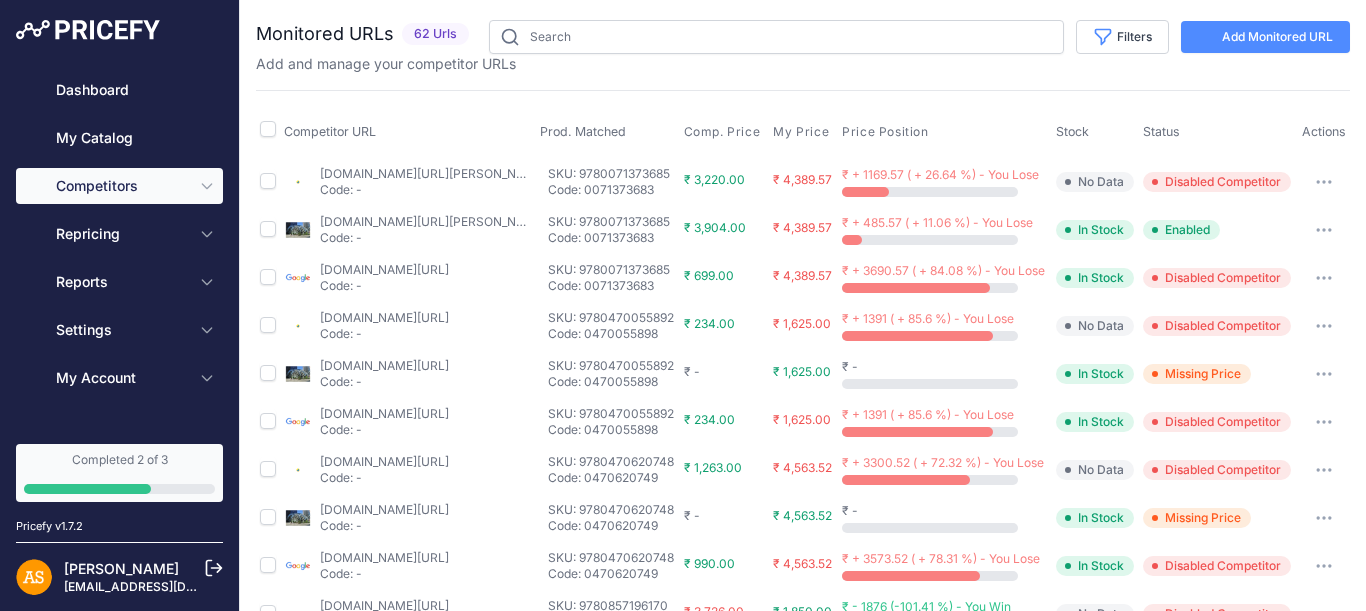 type 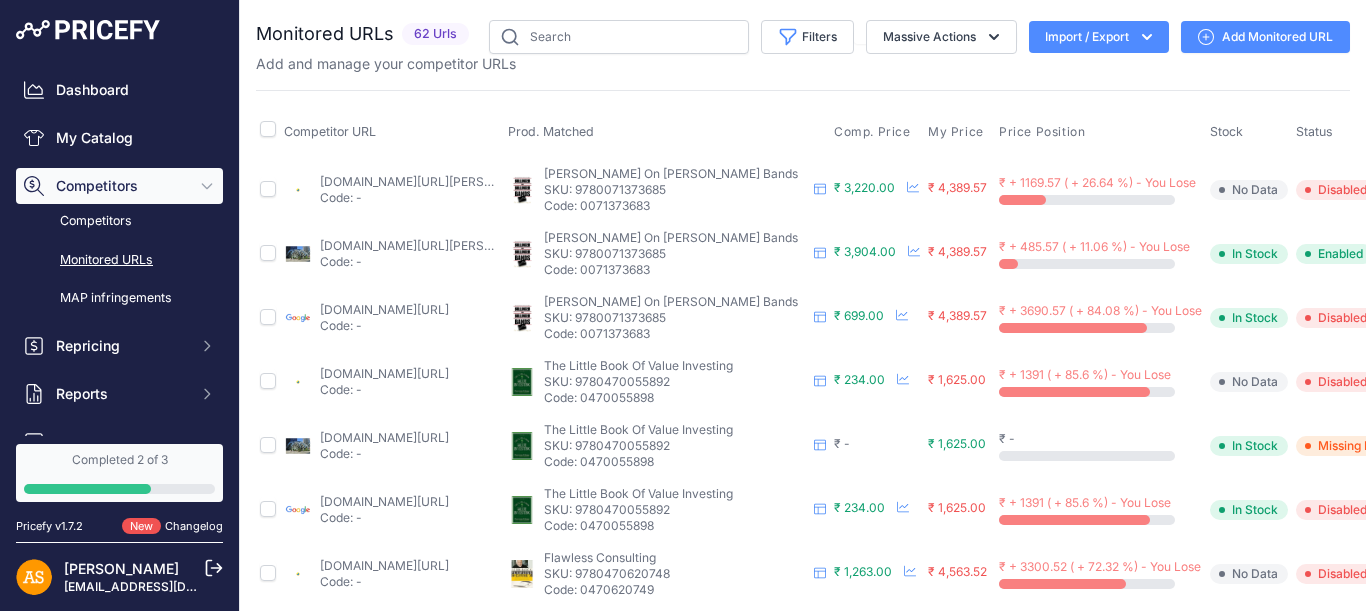 scroll, scrollTop: 0, scrollLeft: 0, axis: both 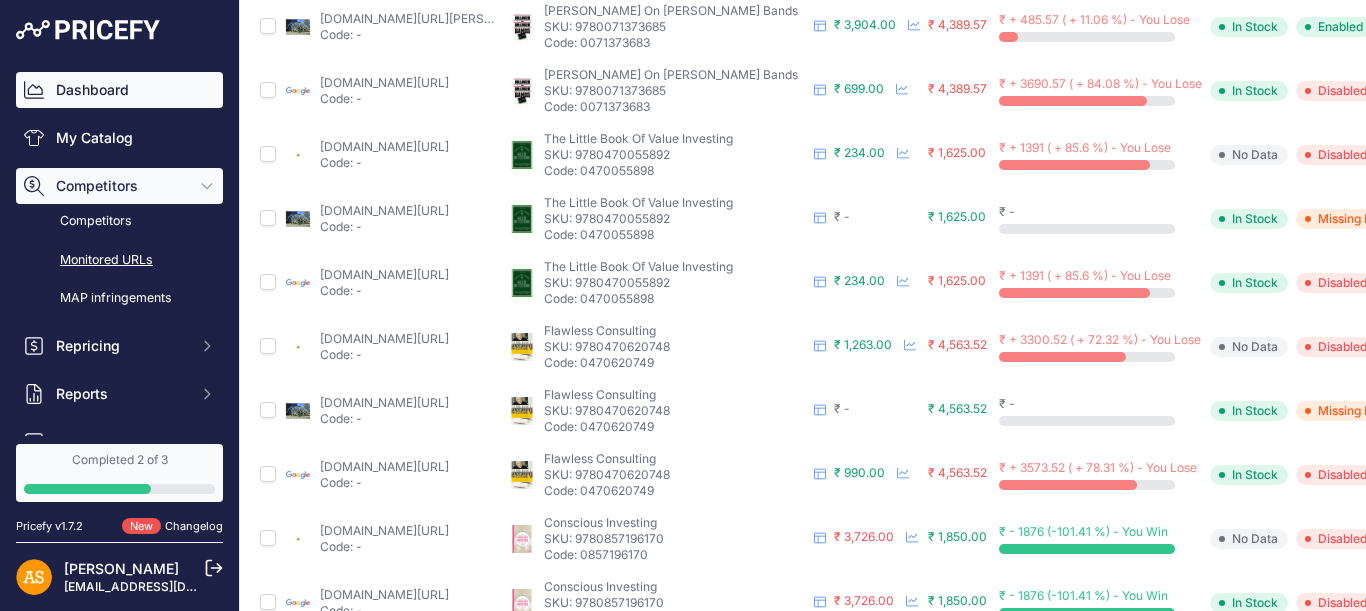 click on "Dashboard" at bounding box center [119, 90] 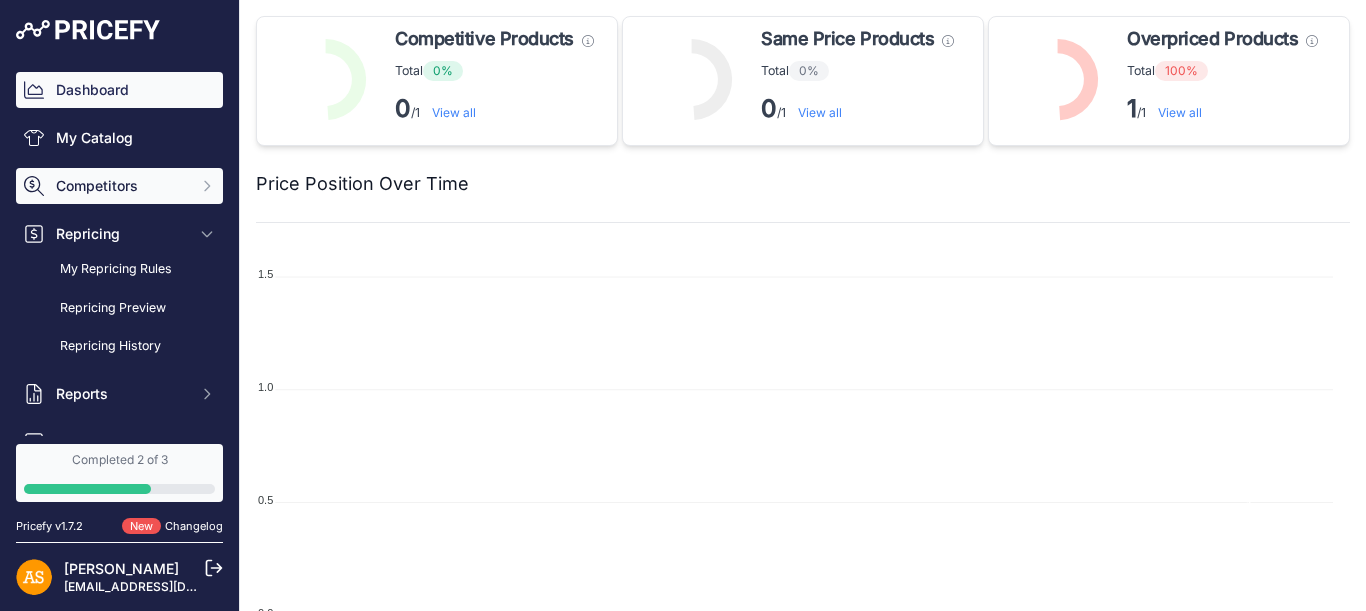 scroll, scrollTop: 0, scrollLeft: 0, axis: both 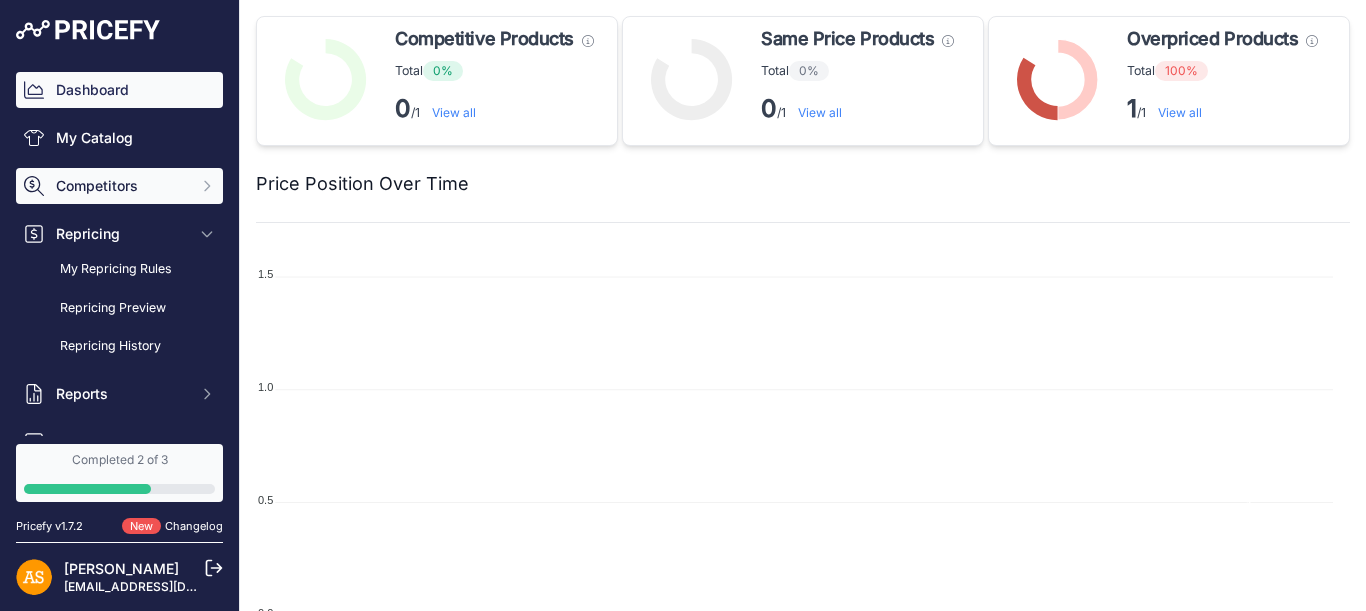 click on "Competitors" at bounding box center [121, 186] 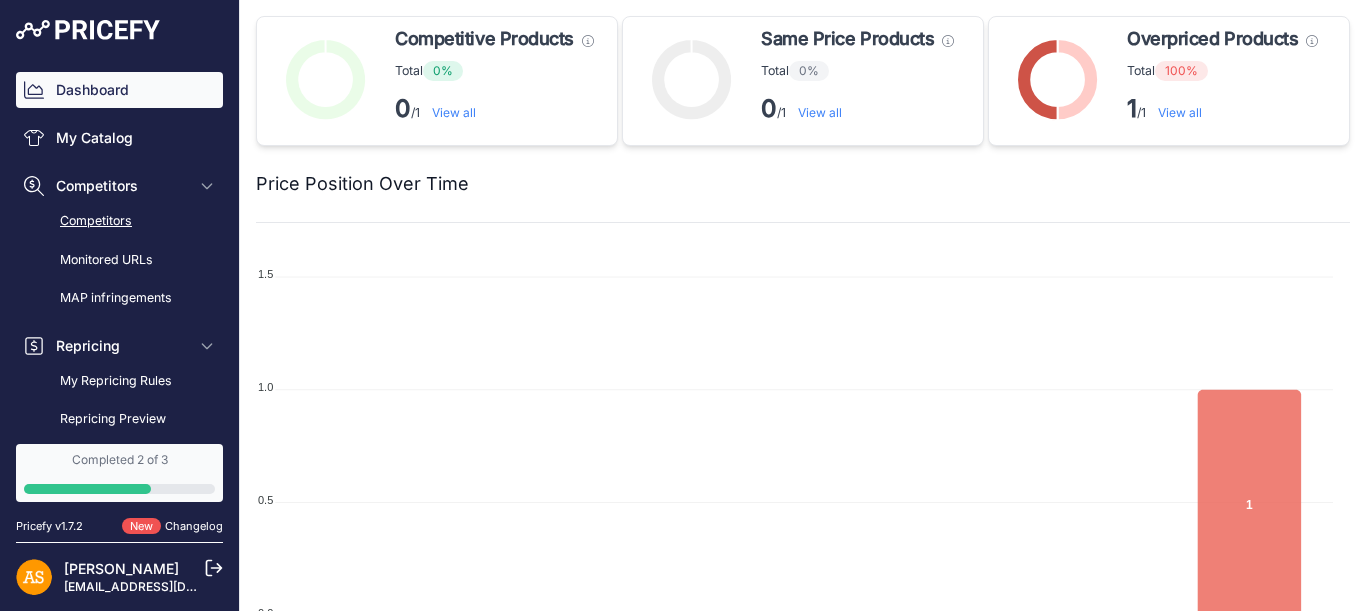 click on "Competitors" at bounding box center (119, 221) 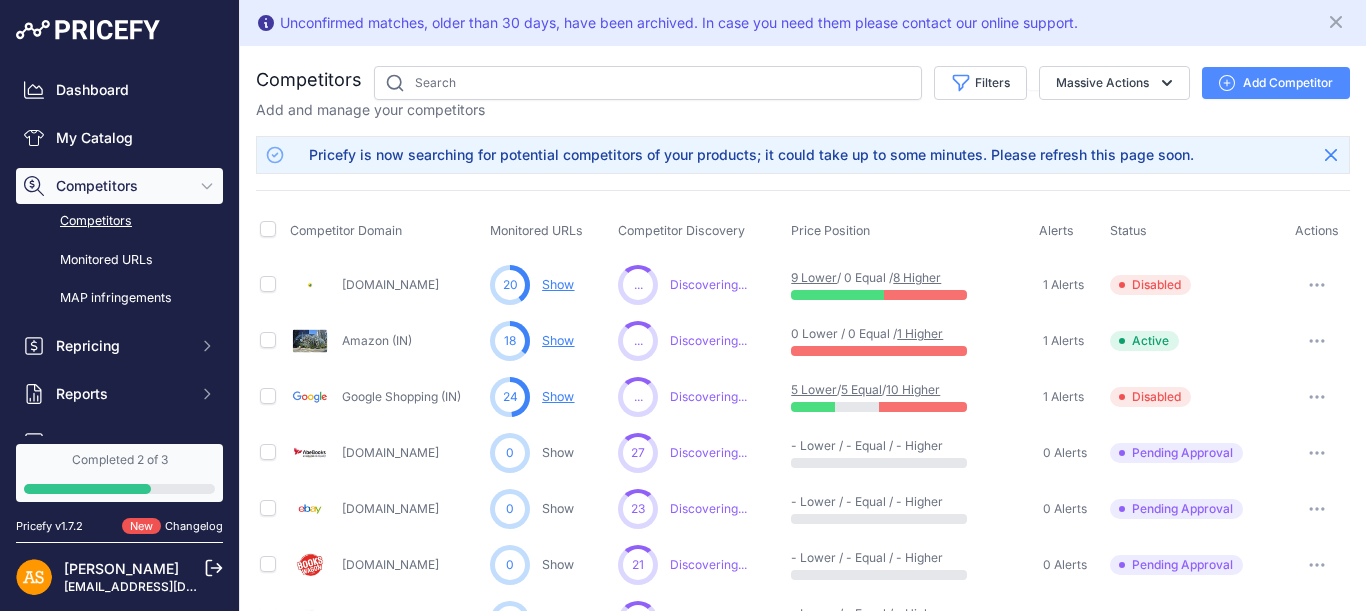 scroll, scrollTop: 0, scrollLeft: 0, axis: both 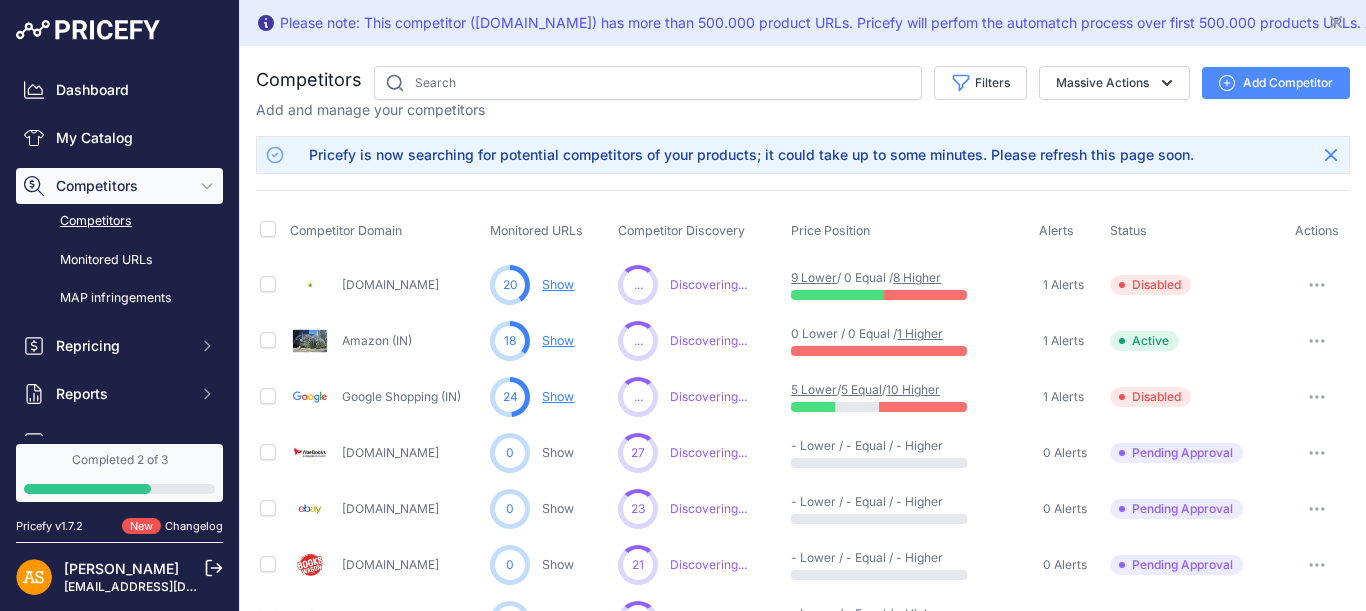 click on "You are not connected to the internet.
Competitors" at bounding box center [803, 893] 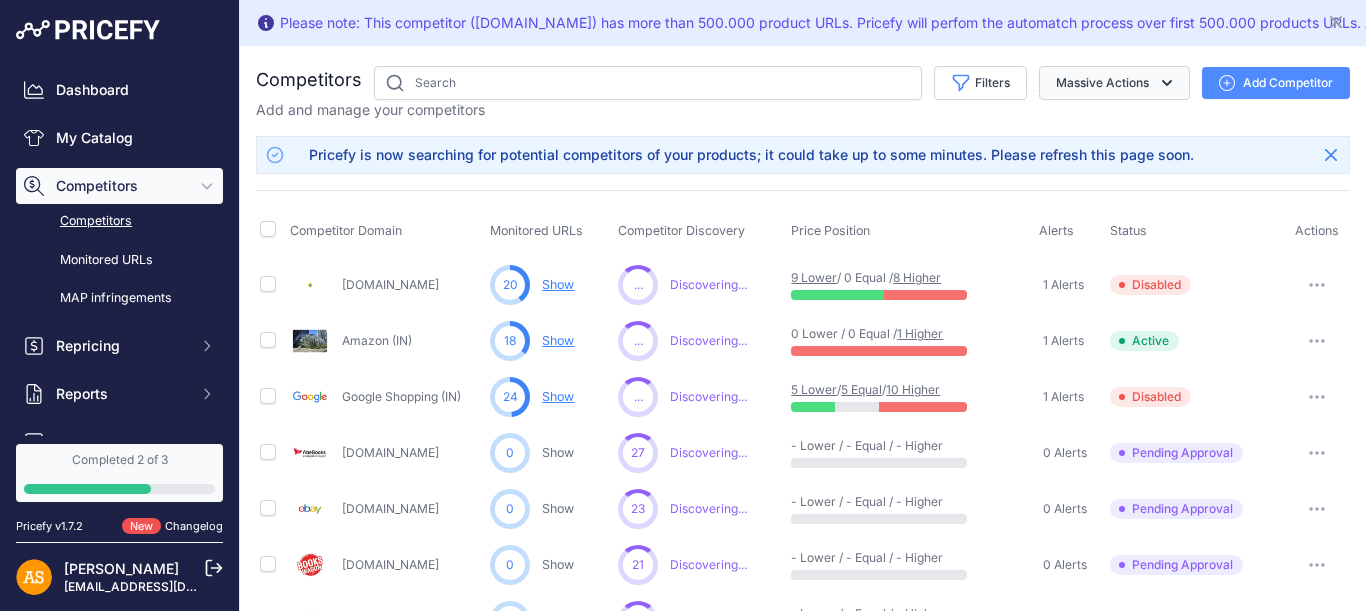 click on "Massive Actions" at bounding box center [1114, 83] 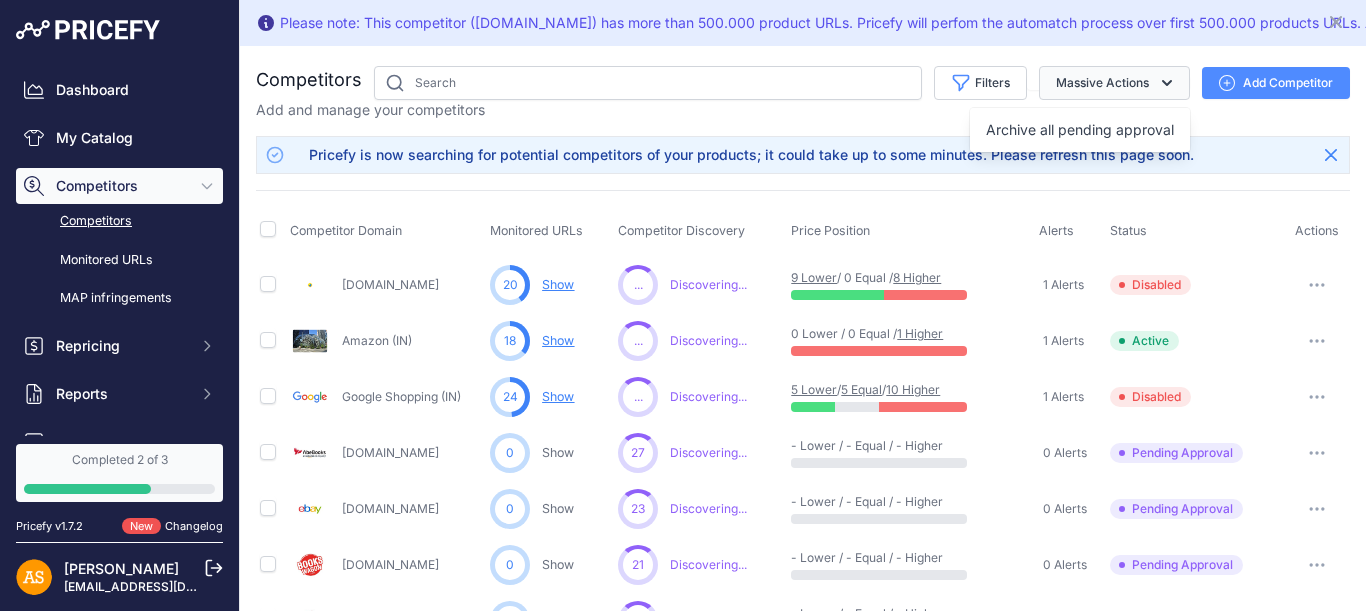 click 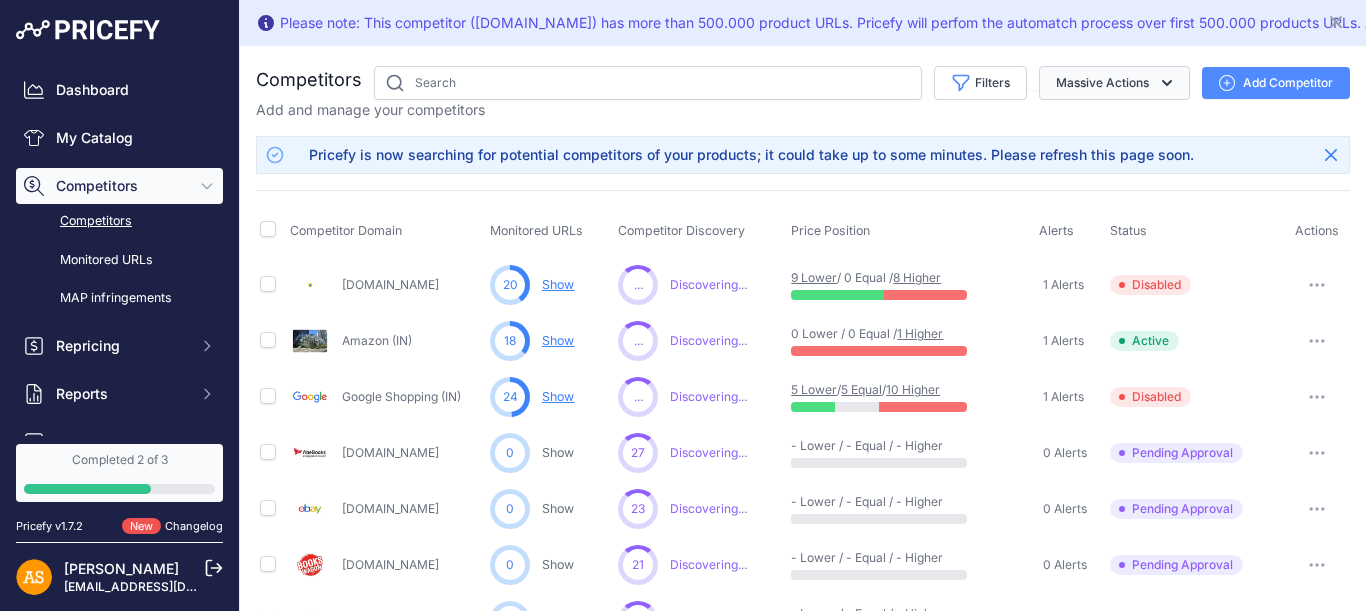 click 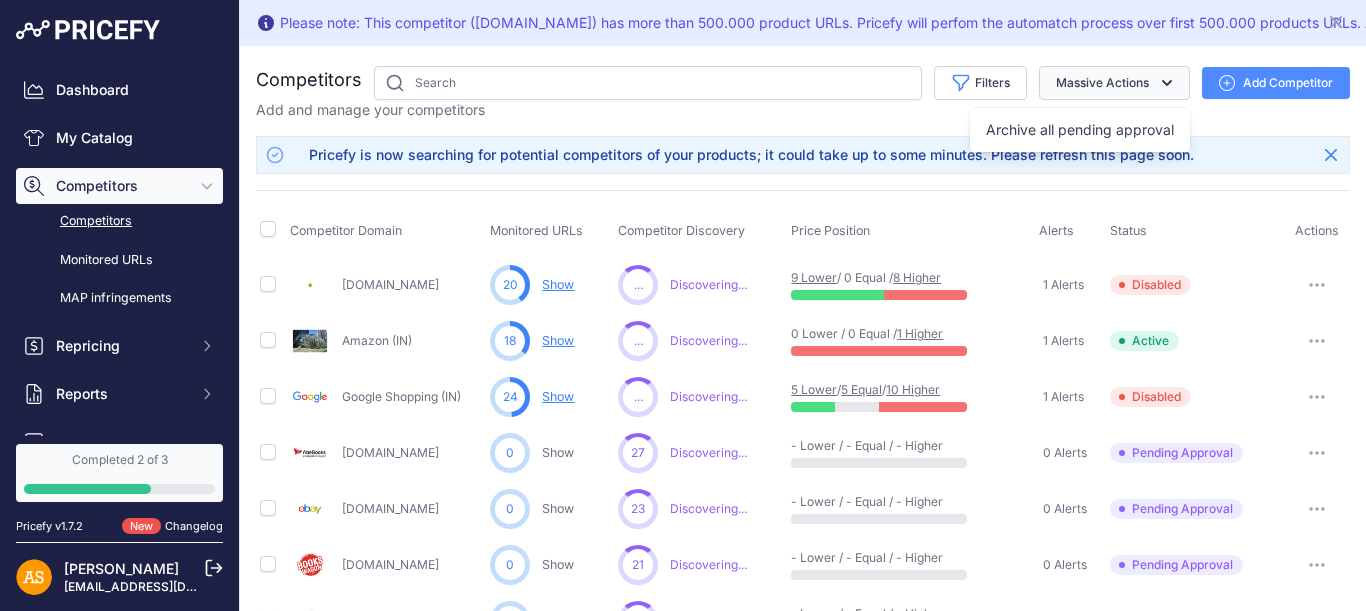click 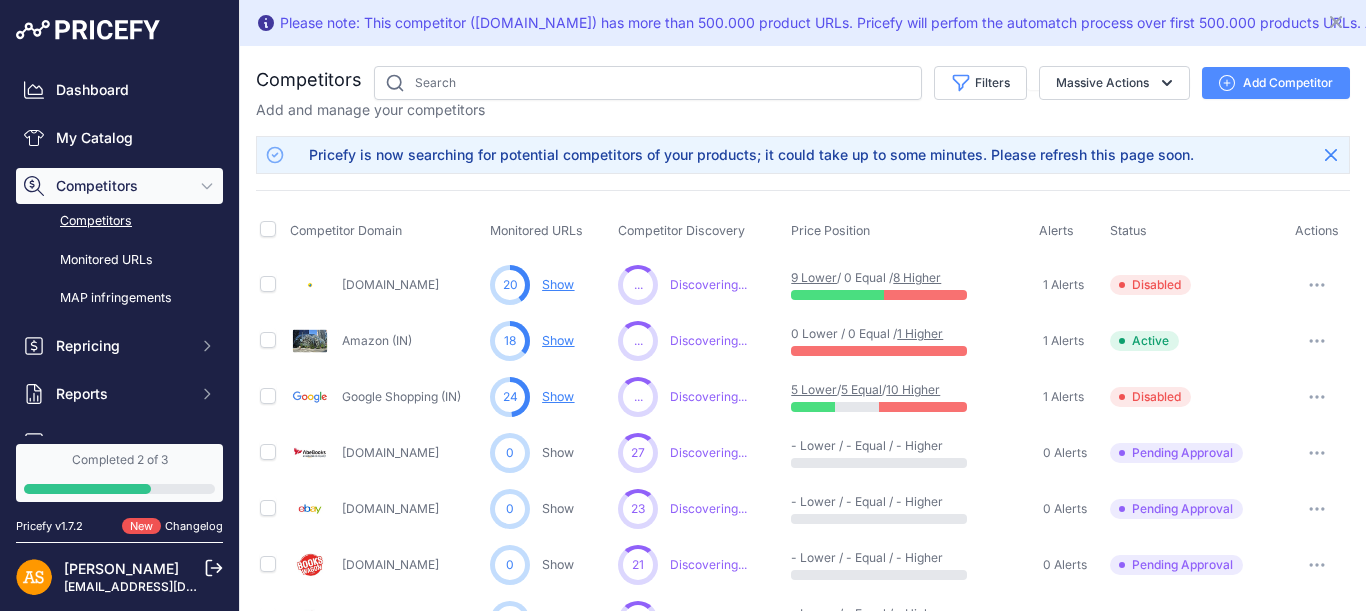 click on "Show" at bounding box center [558, 340] 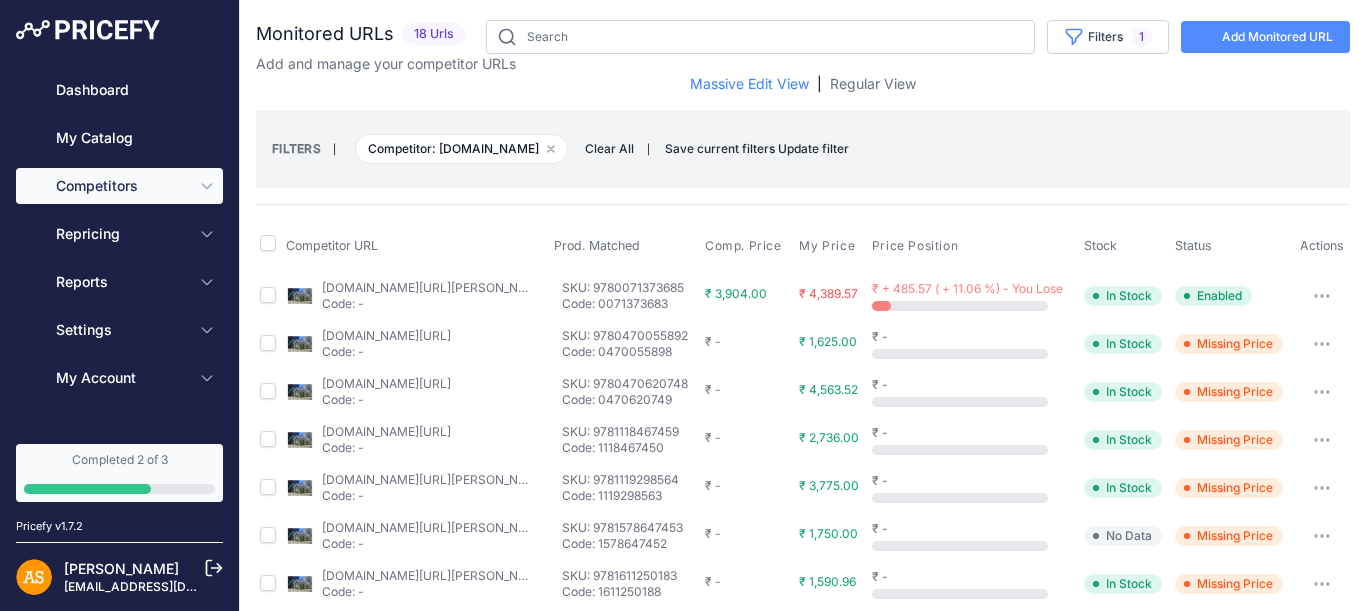scroll, scrollTop: 0, scrollLeft: 0, axis: both 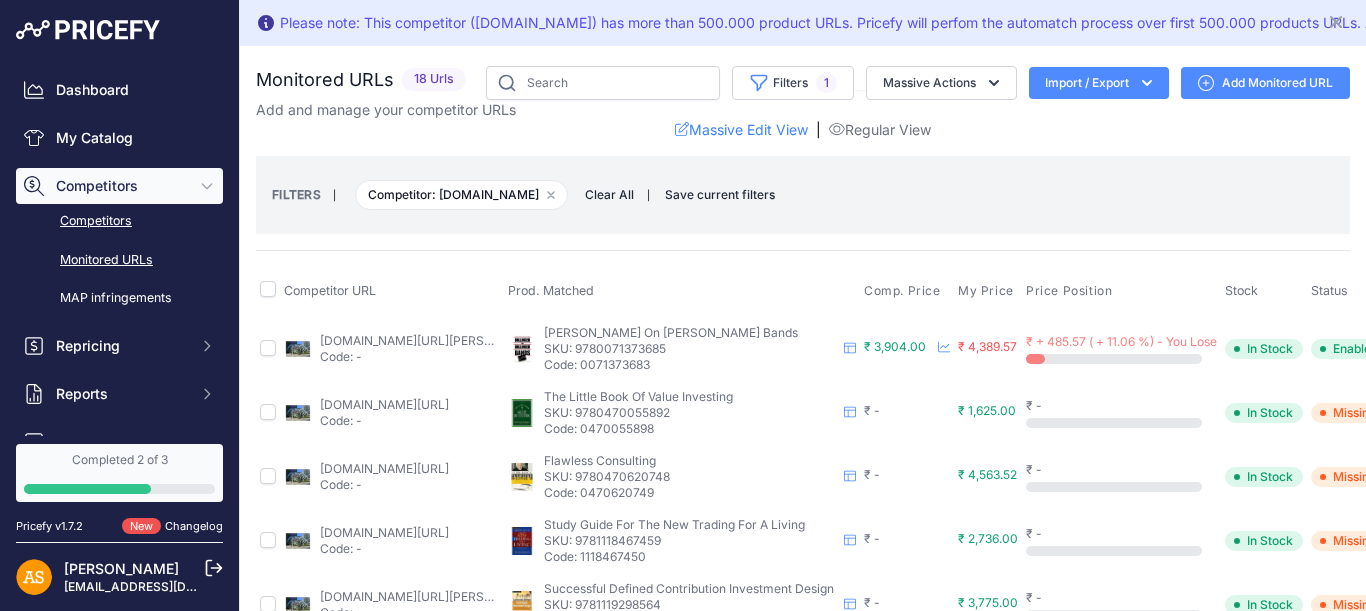 click on "Competitors" at bounding box center (119, 221) 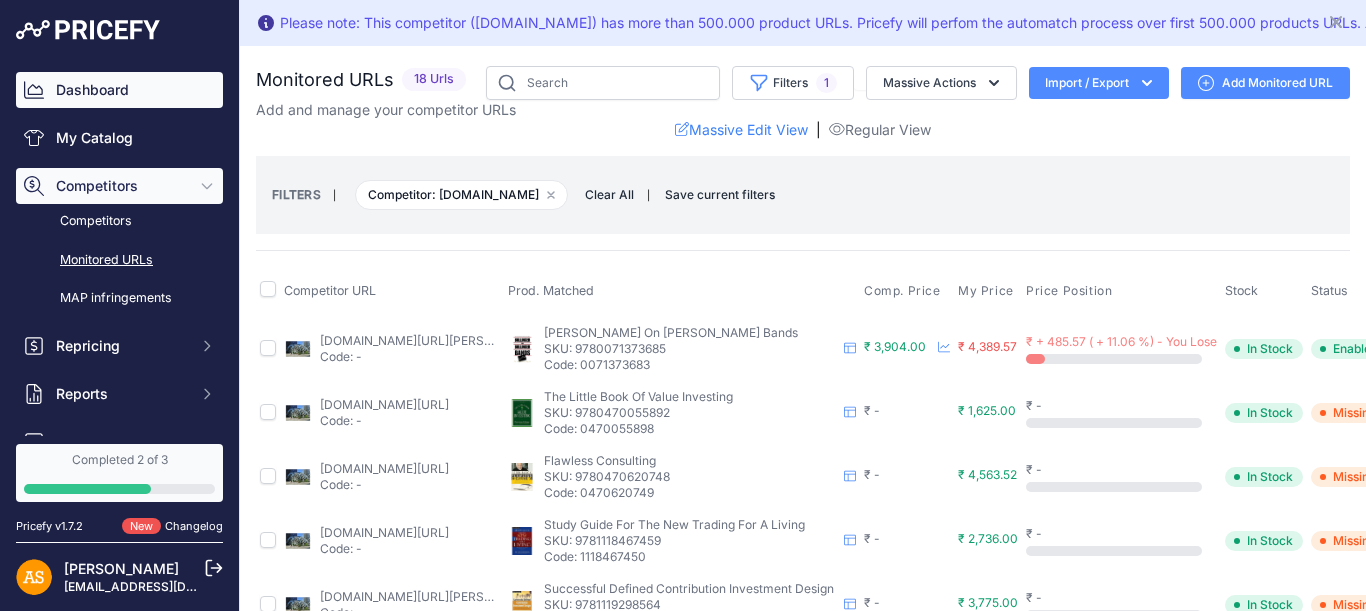 click on "Dashboard" at bounding box center [119, 90] 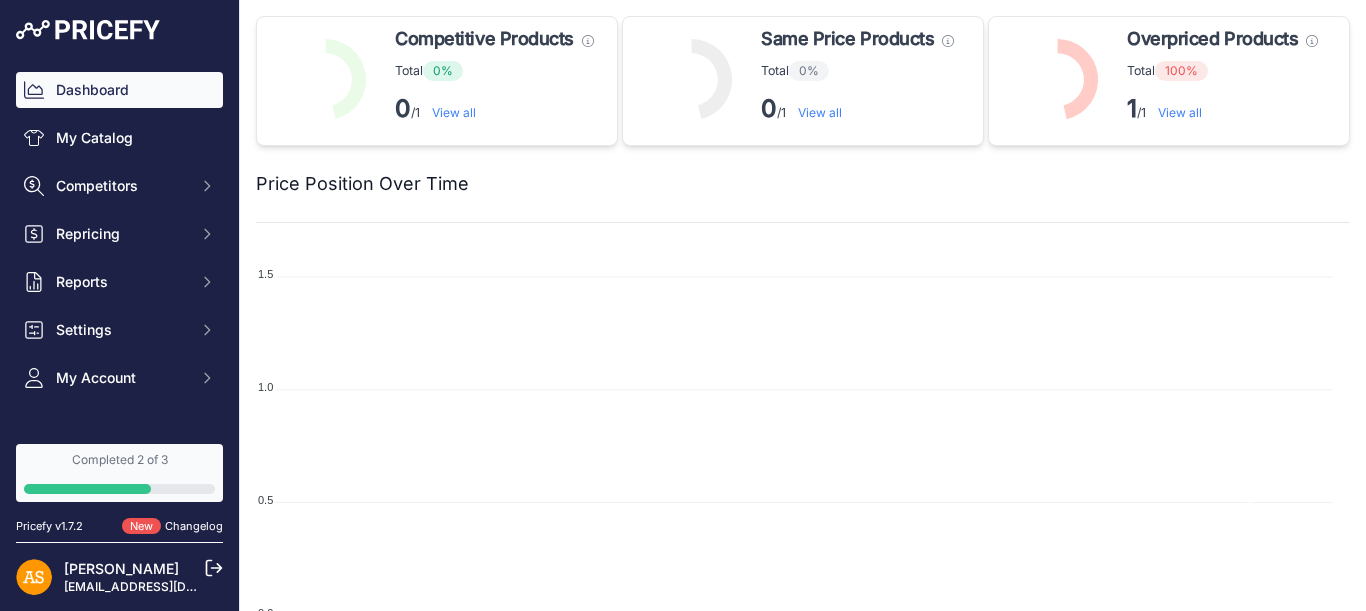 scroll, scrollTop: 0, scrollLeft: 0, axis: both 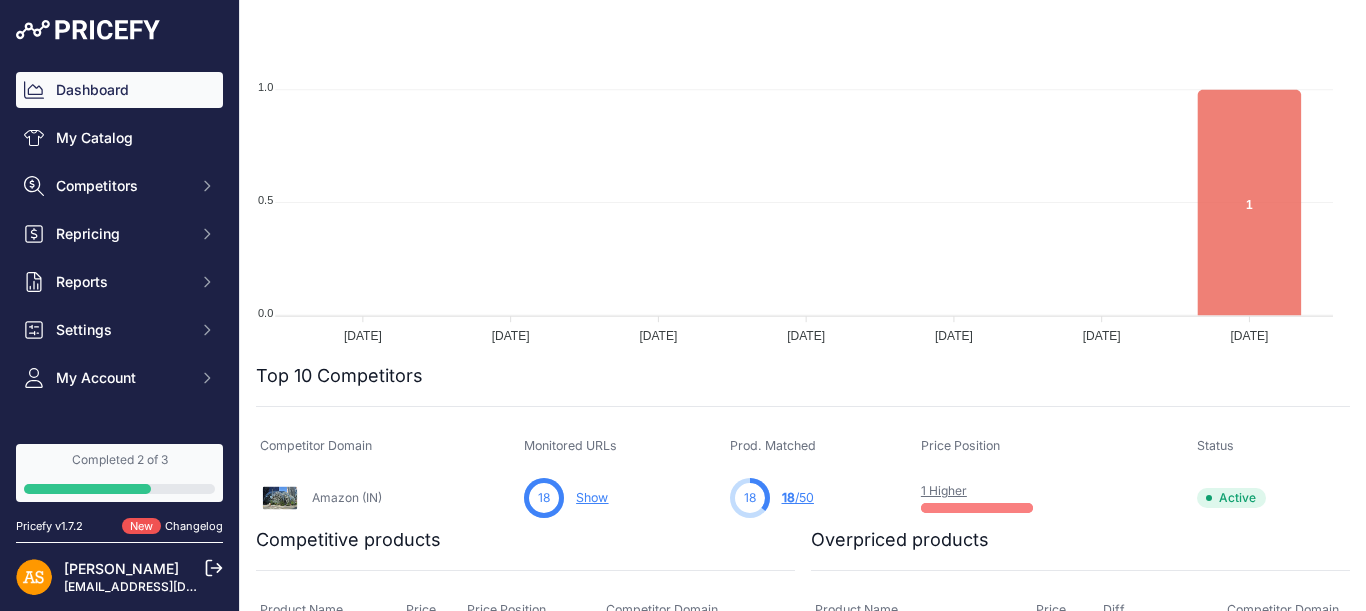 click on "1 Higher" at bounding box center [944, 490] 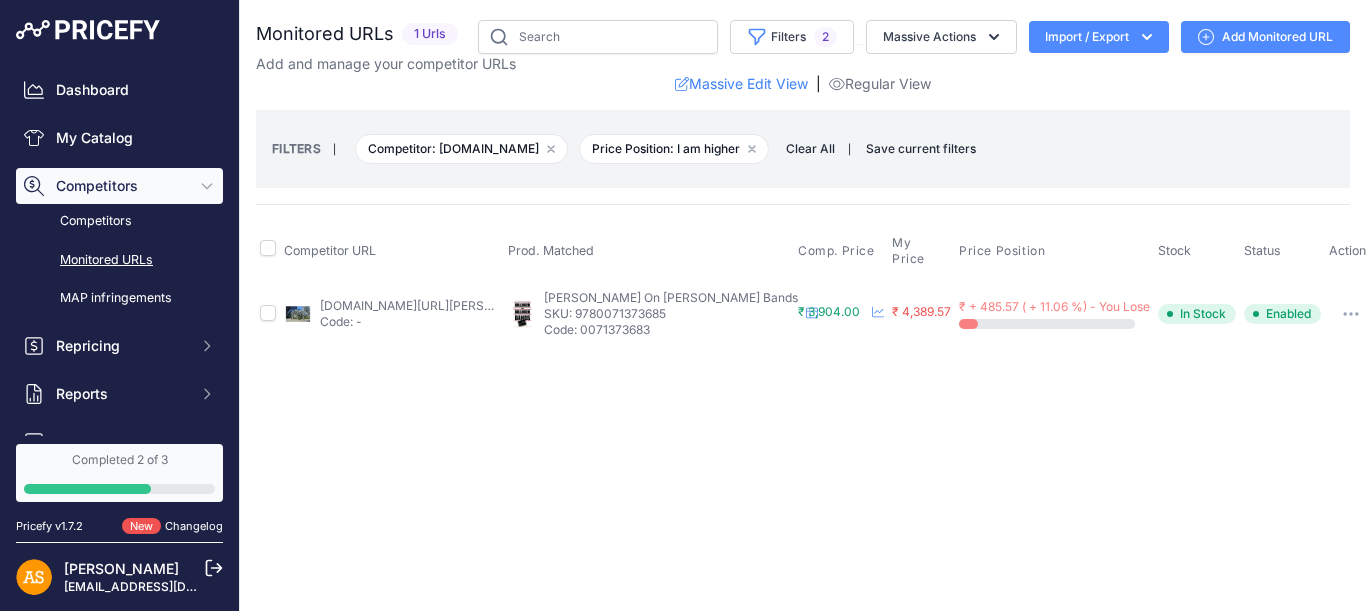 scroll, scrollTop: 0, scrollLeft: 0, axis: both 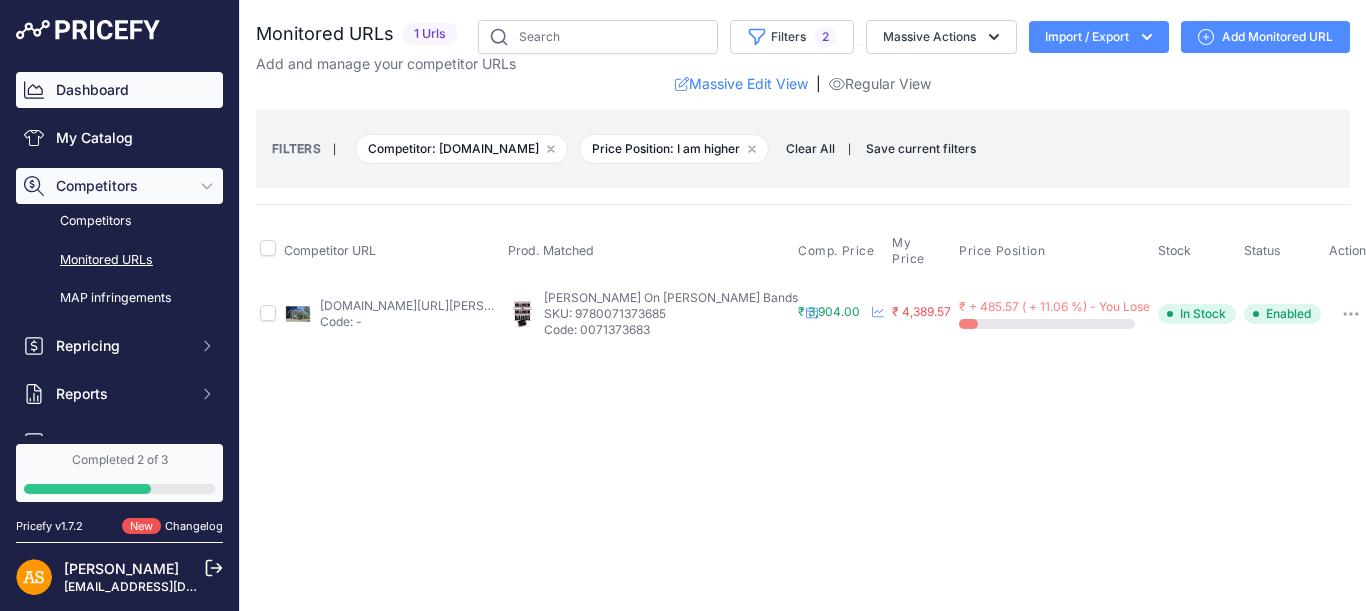 click on "Dashboard" at bounding box center (119, 90) 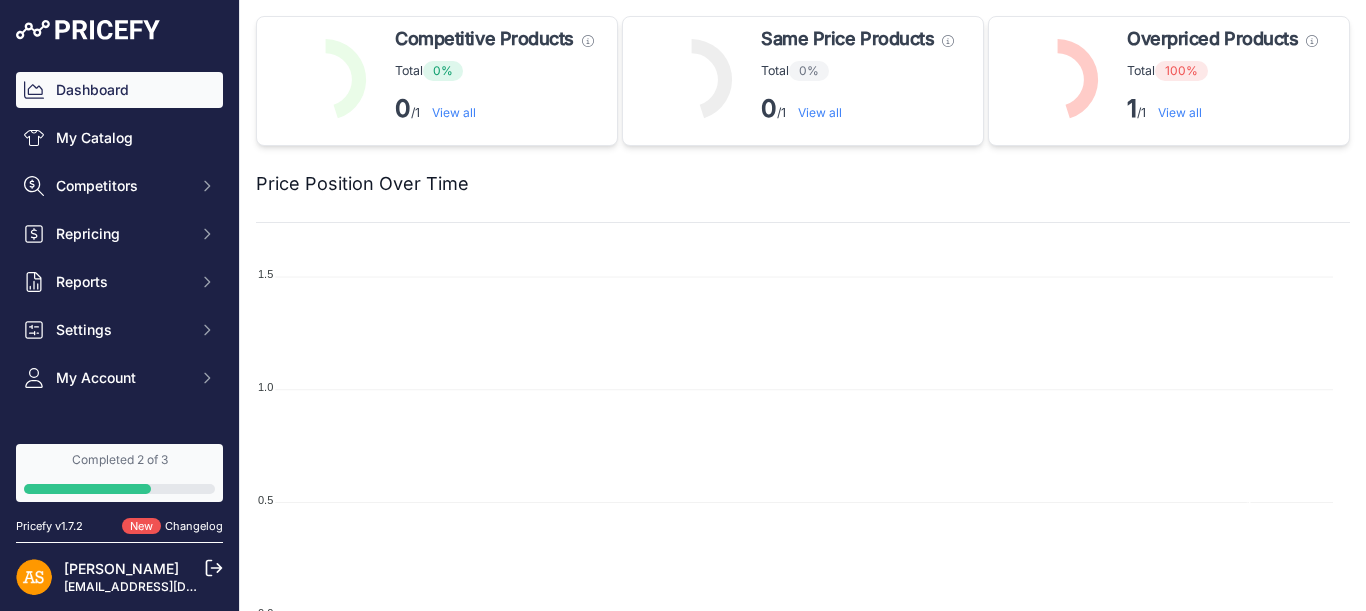 scroll, scrollTop: 0, scrollLeft: 0, axis: both 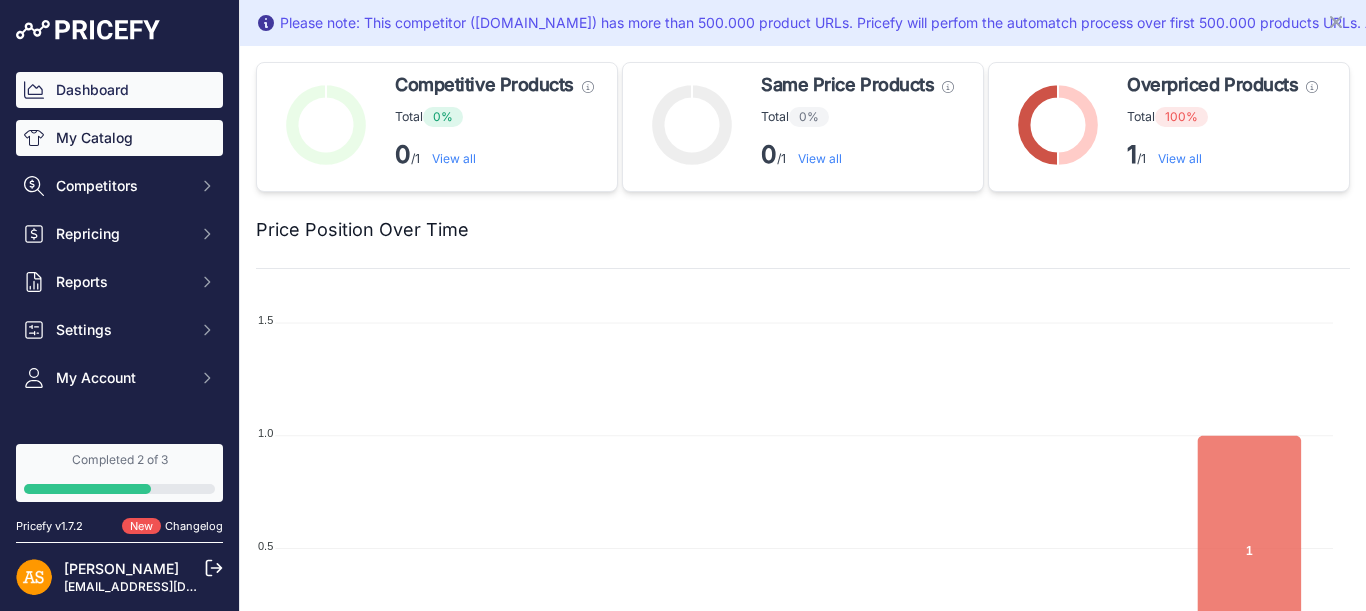 click on "My Catalog" at bounding box center [119, 138] 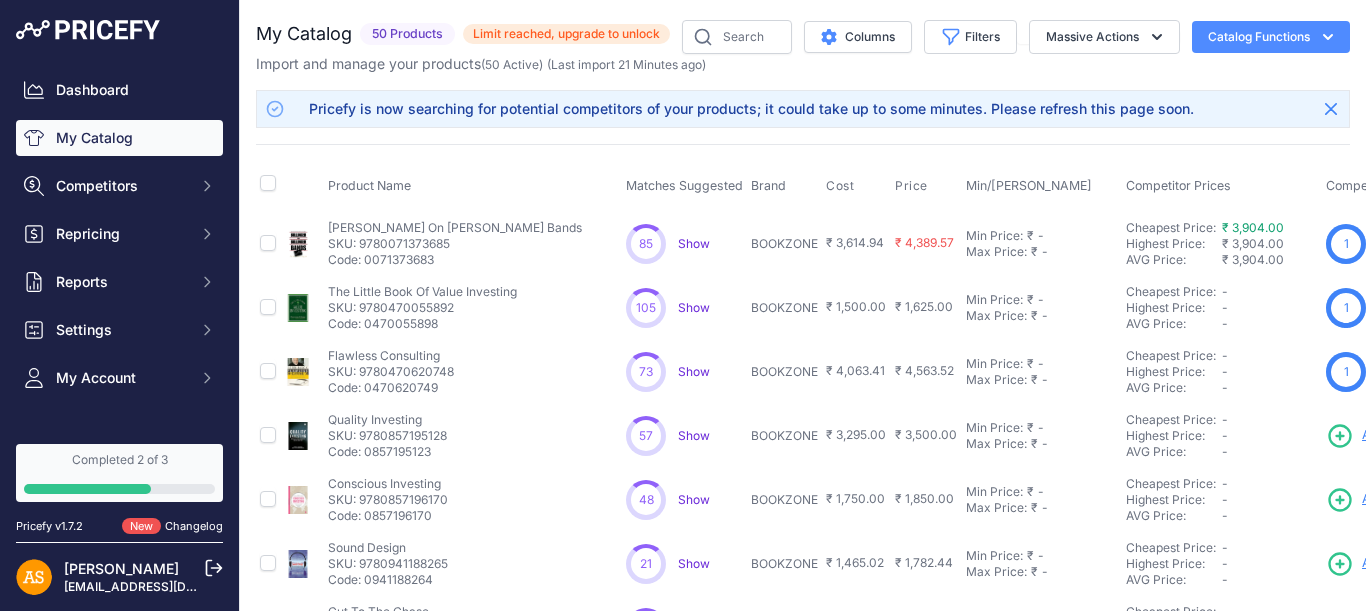 scroll, scrollTop: 0, scrollLeft: 0, axis: both 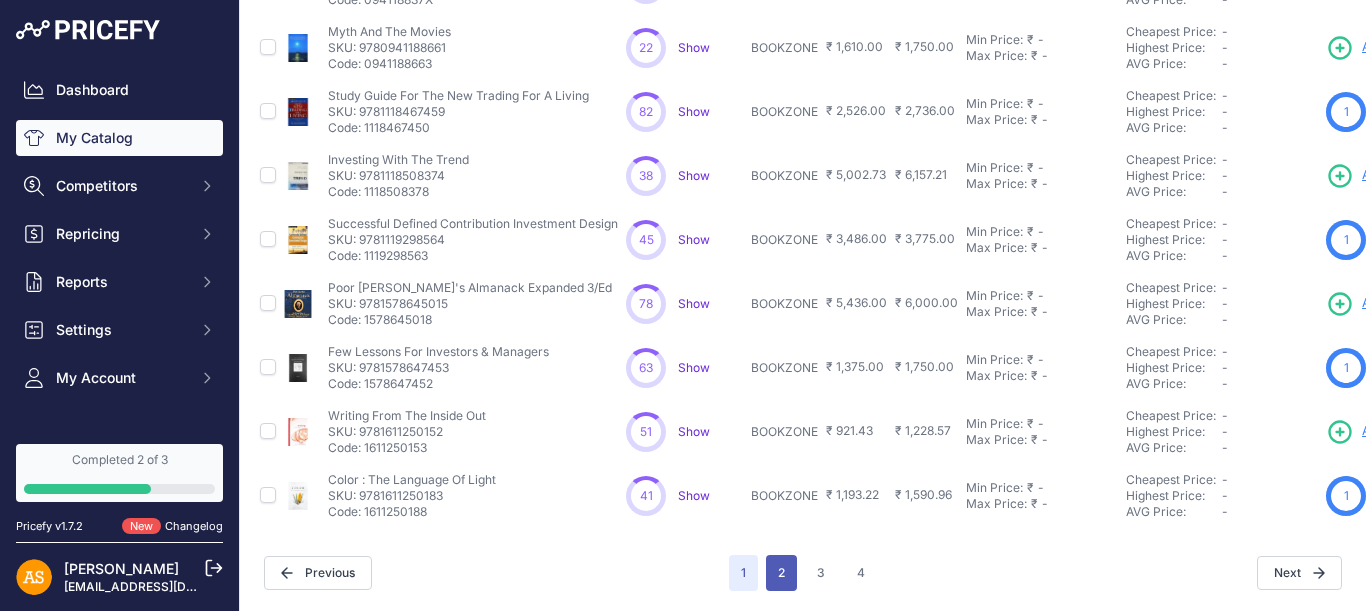 click on "2" at bounding box center [781, 573] 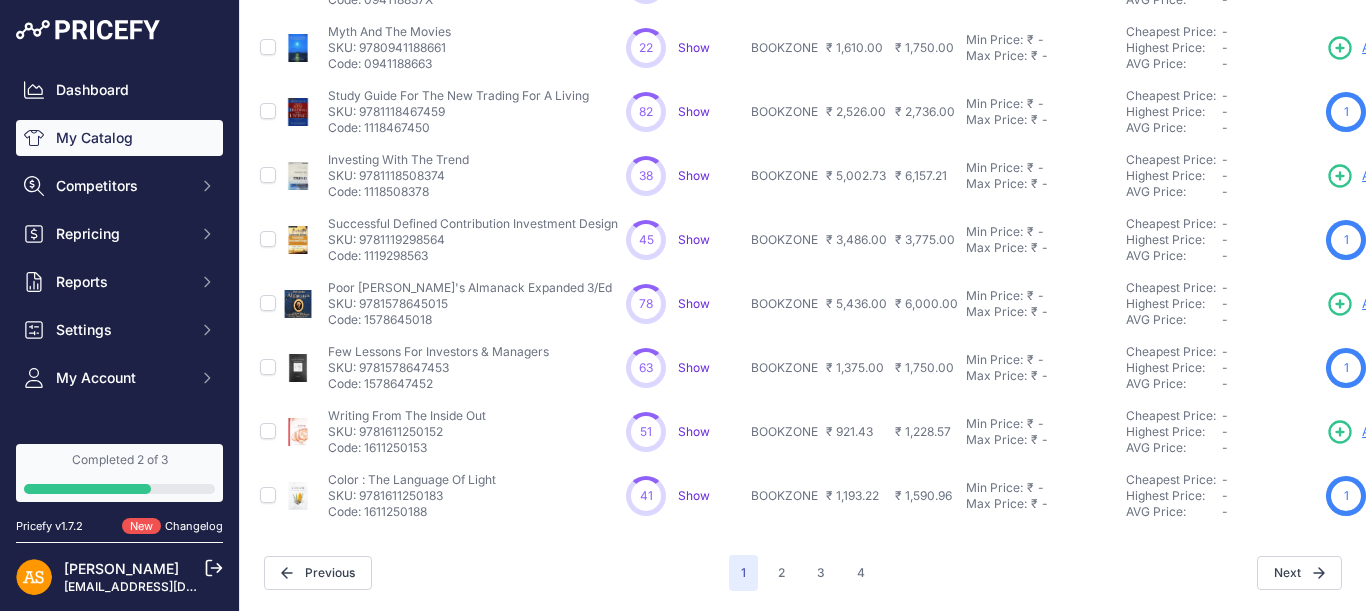 scroll, scrollTop: 741, scrollLeft: 0, axis: vertical 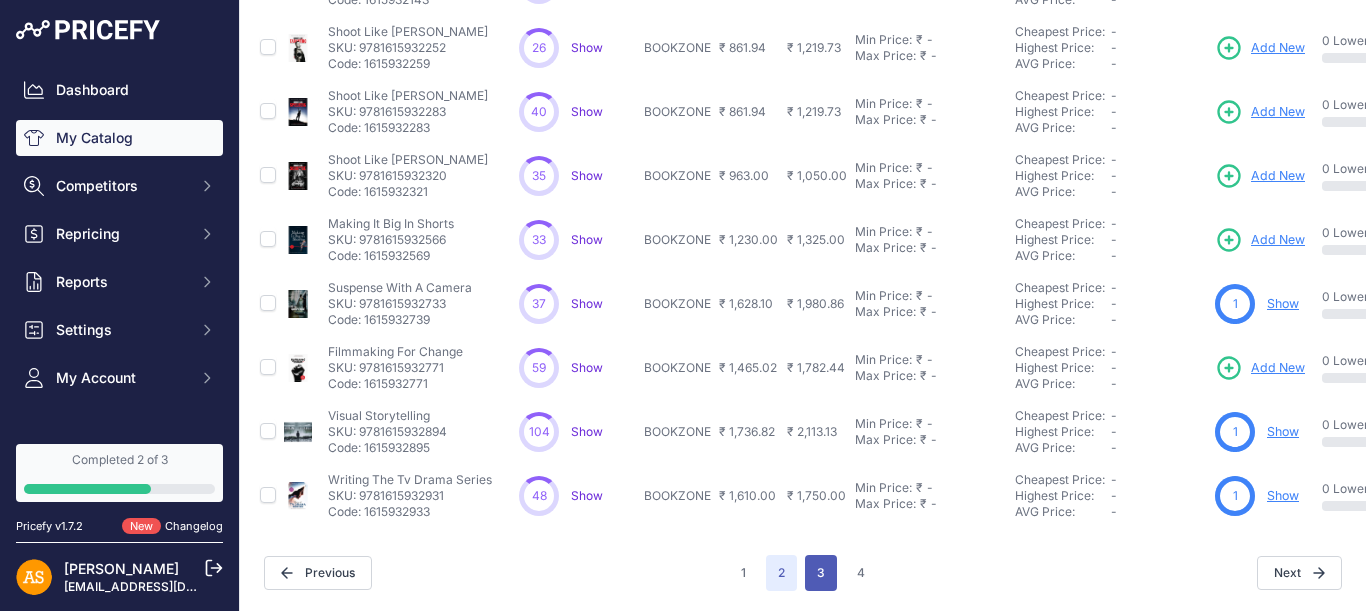 click on "3" at bounding box center [821, 573] 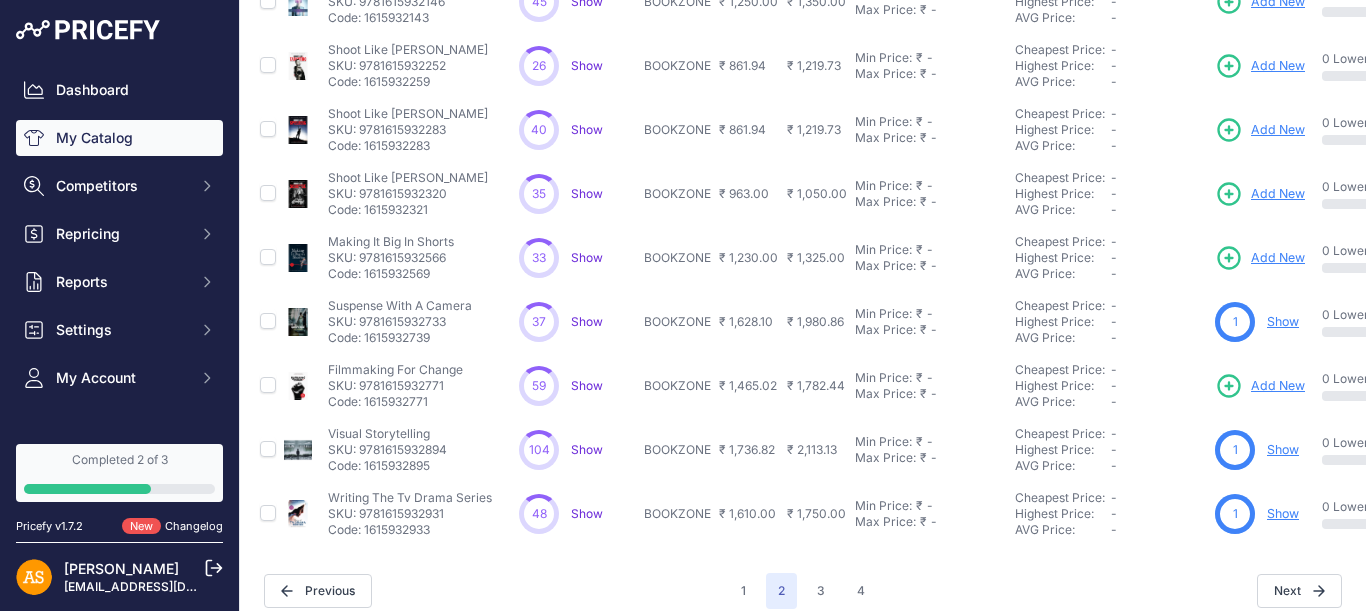 scroll, scrollTop: 741, scrollLeft: 0, axis: vertical 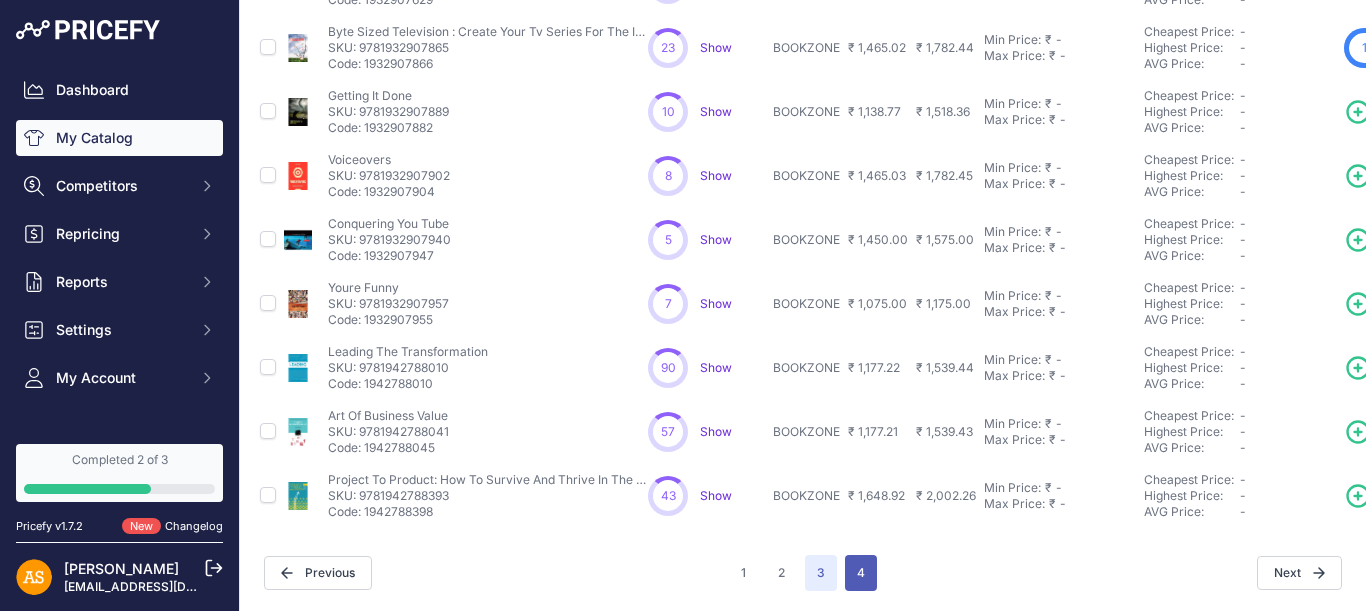 click on "4" at bounding box center (861, 573) 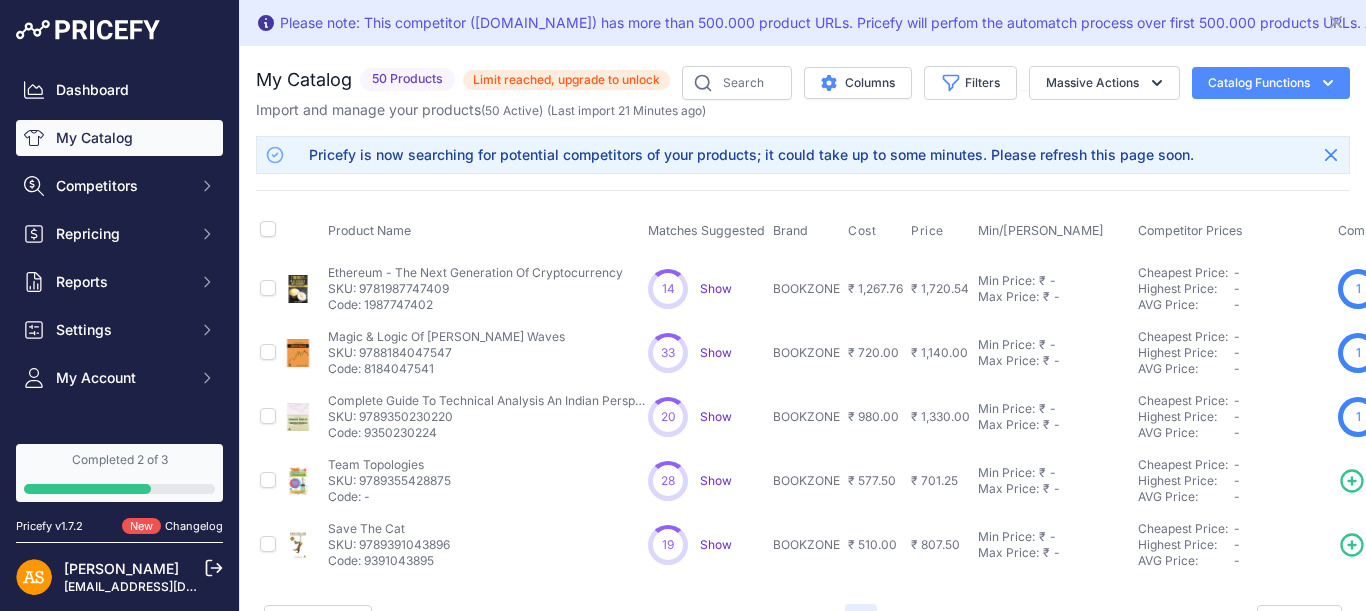 scroll, scrollTop: 66, scrollLeft: 0, axis: vertical 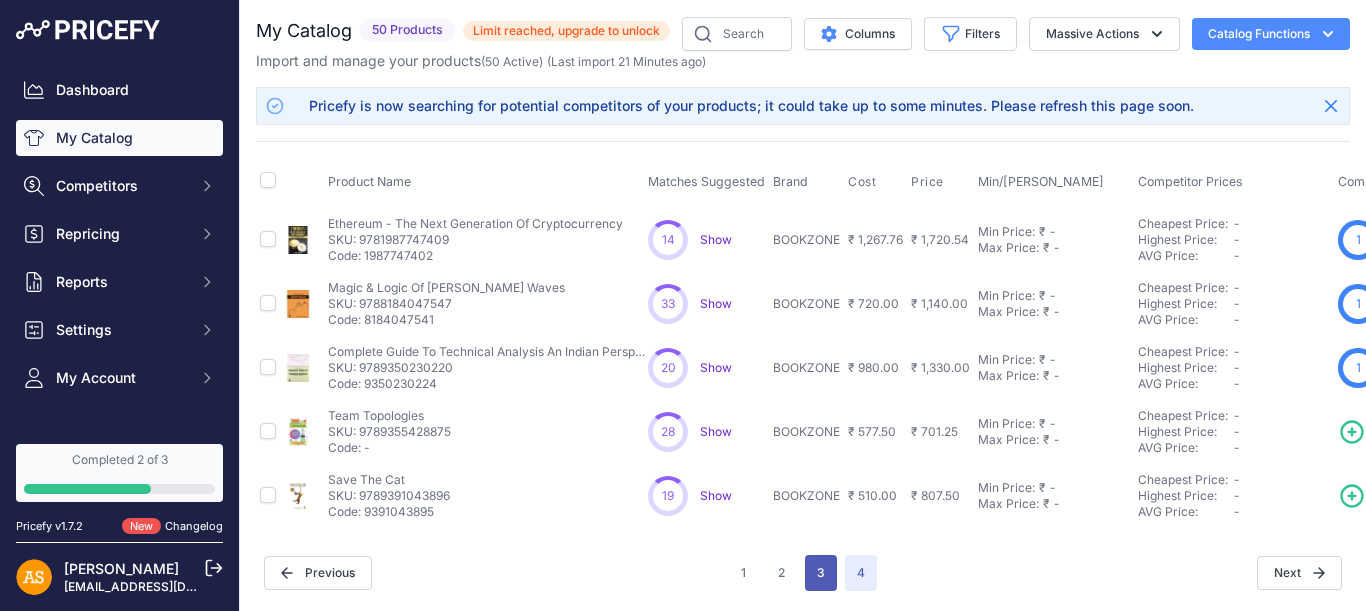 click on "3" at bounding box center [821, 573] 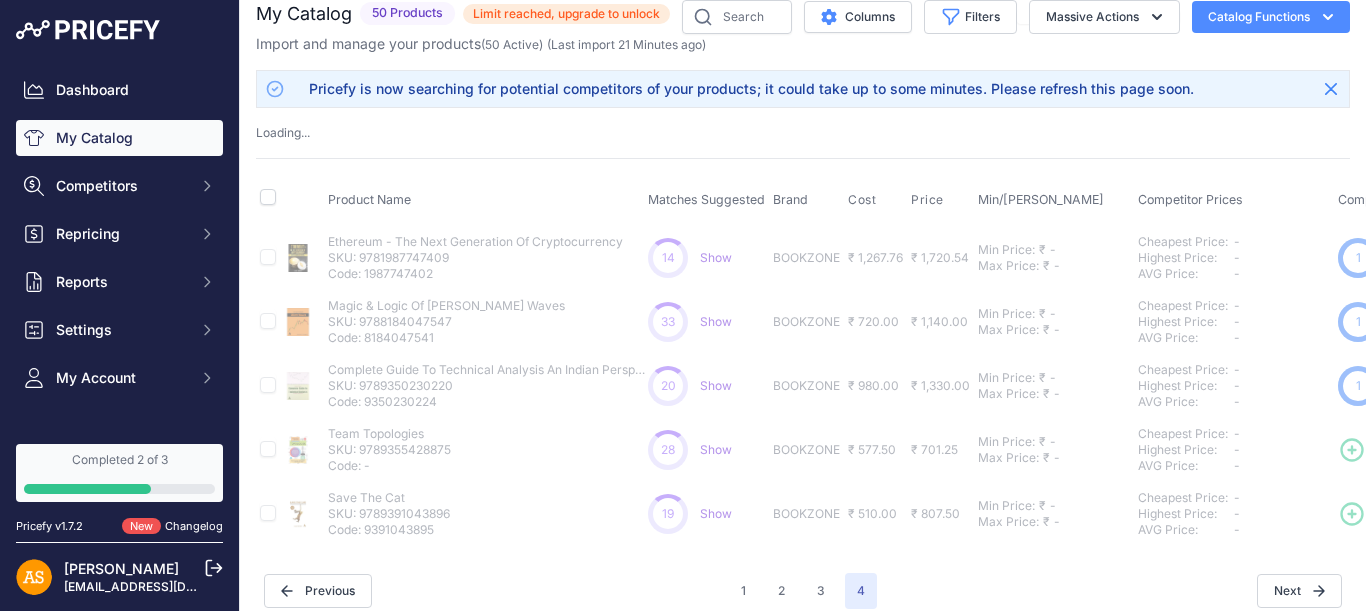 type 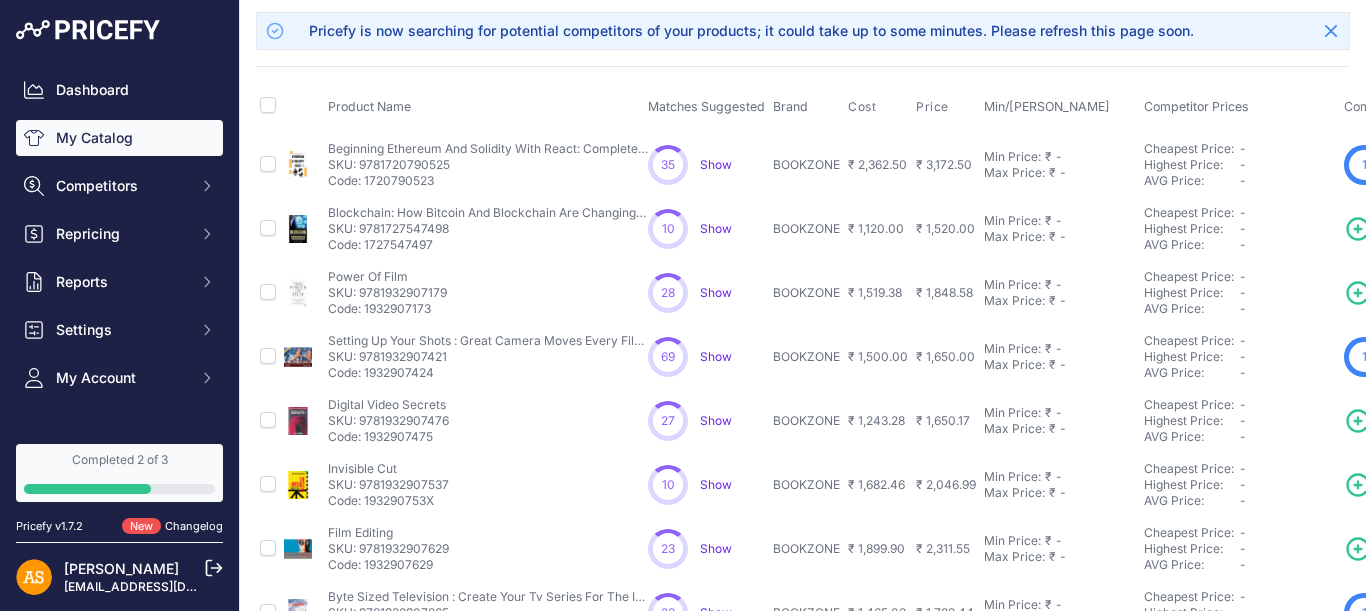 scroll, scrollTop: 6, scrollLeft: 0, axis: vertical 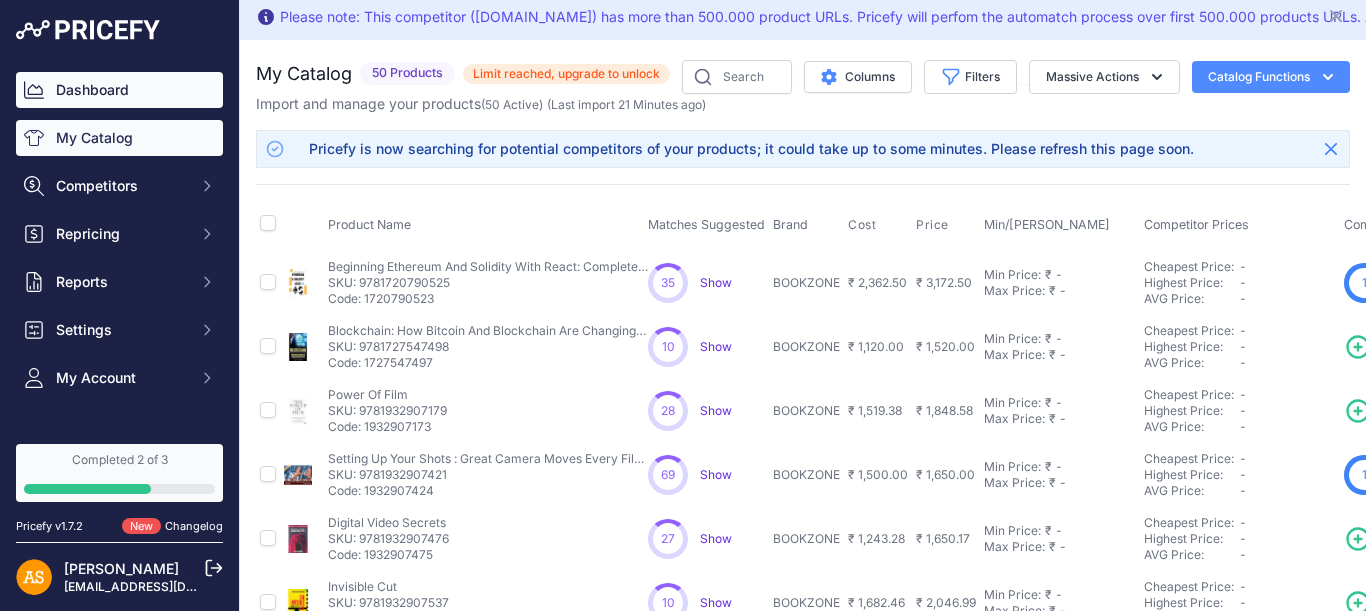 click on "Dashboard" at bounding box center [119, 90] 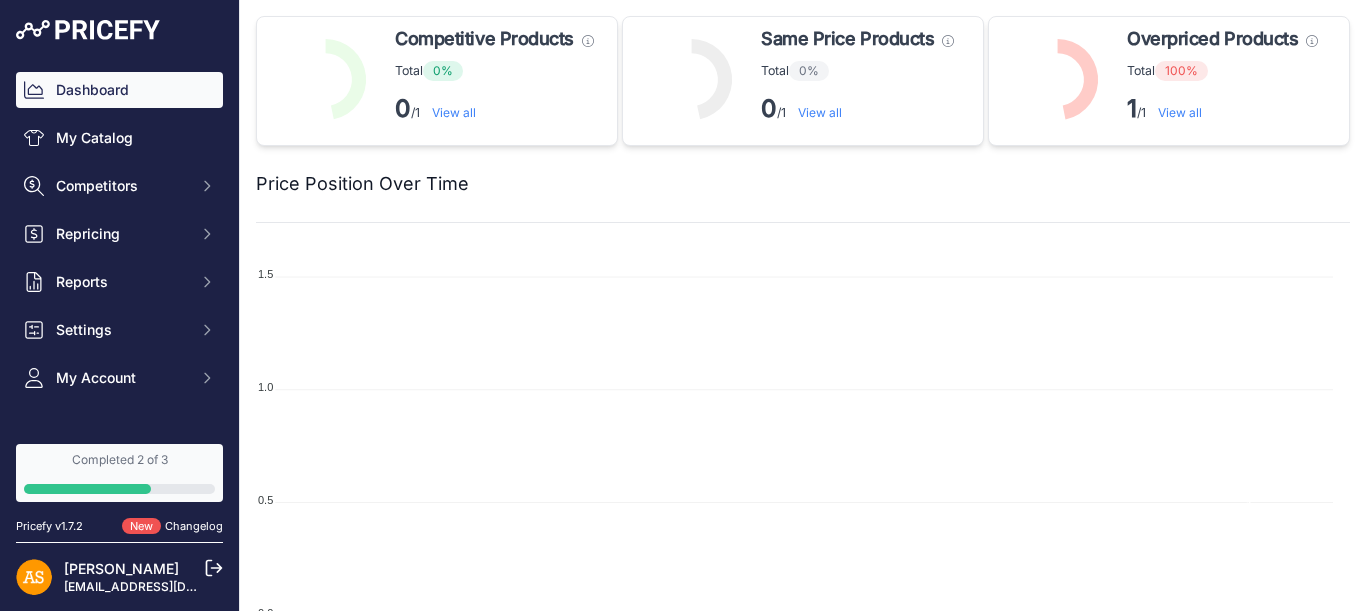 scroll, scrollTop: 0, scrollLeft: 0, axis: both 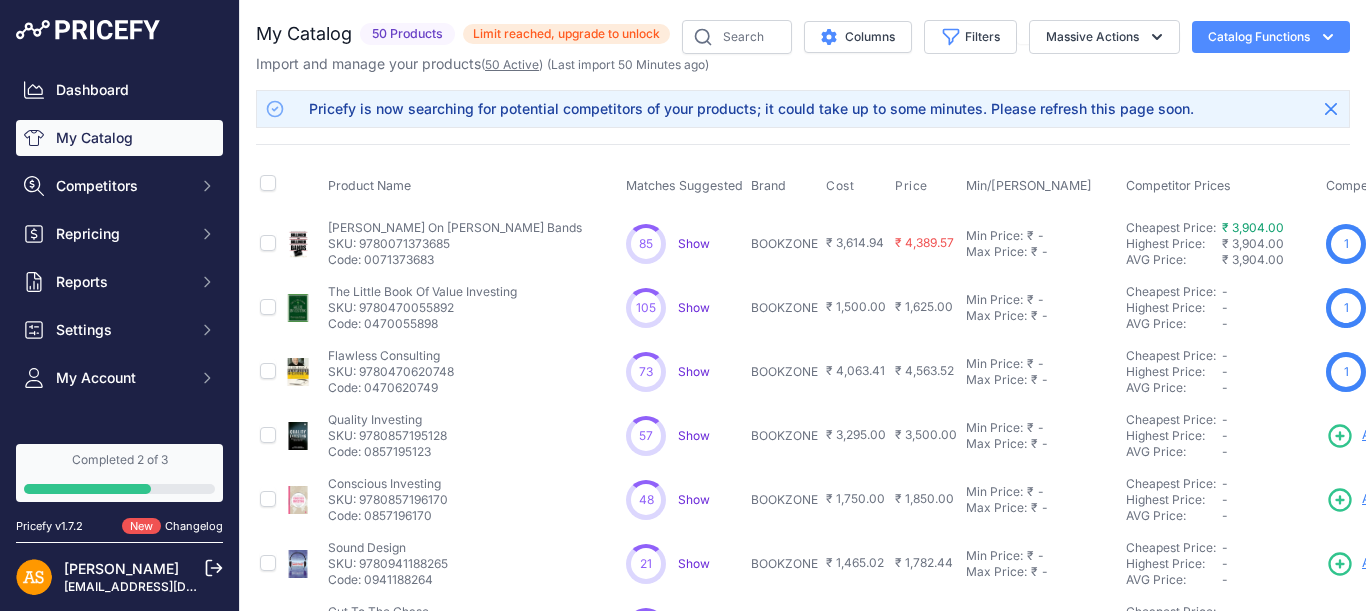click on "50 Active" at bounding box center (512, 64) 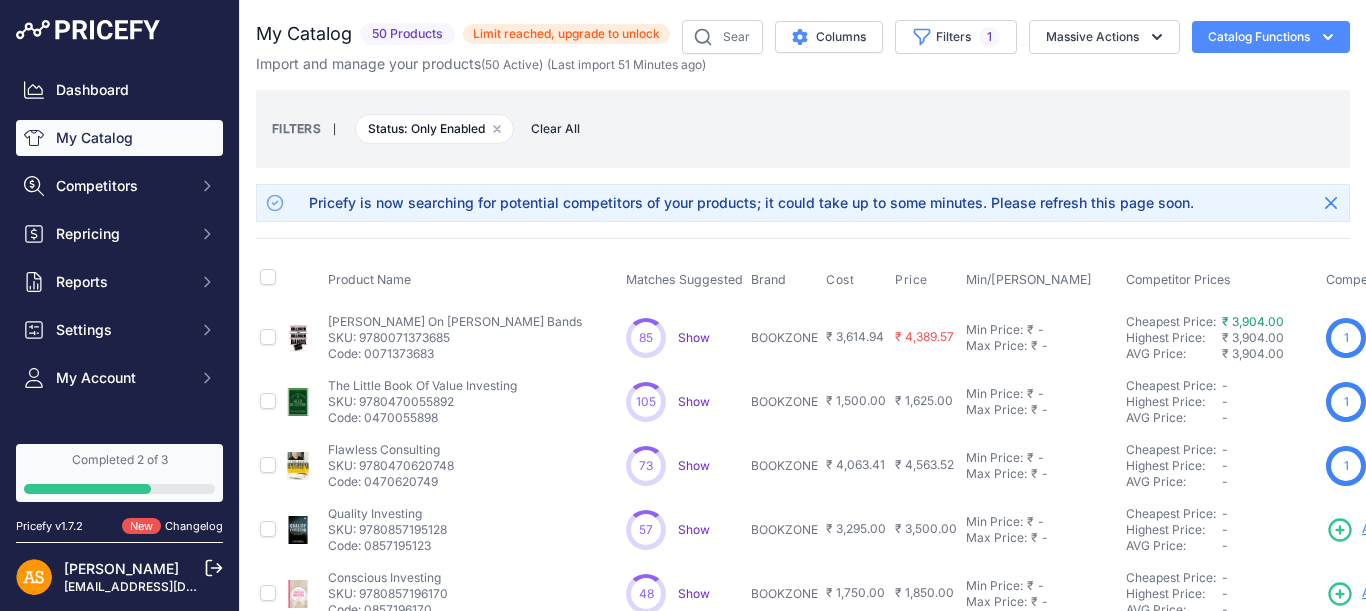 scroll, scrollTop: 0, scrollLeft: 0, axis: both 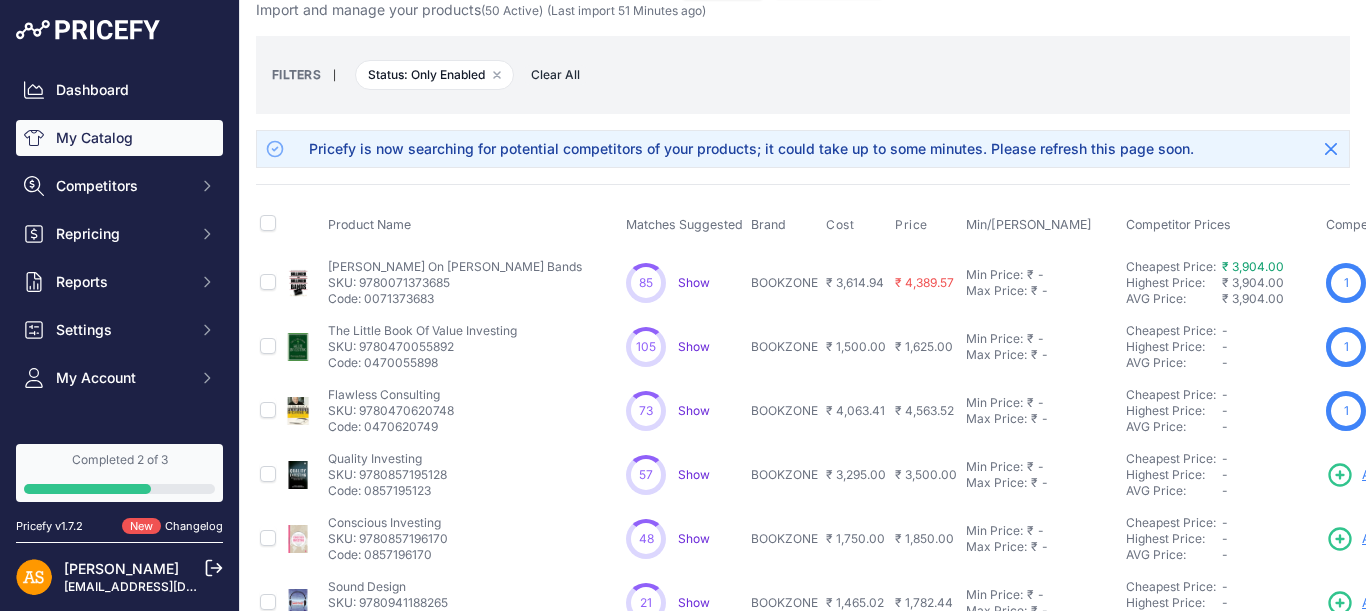 drag, startPoint x: 839, startPoint y: 283, endPoint x: 887, endPoint y: 283, distance: 48 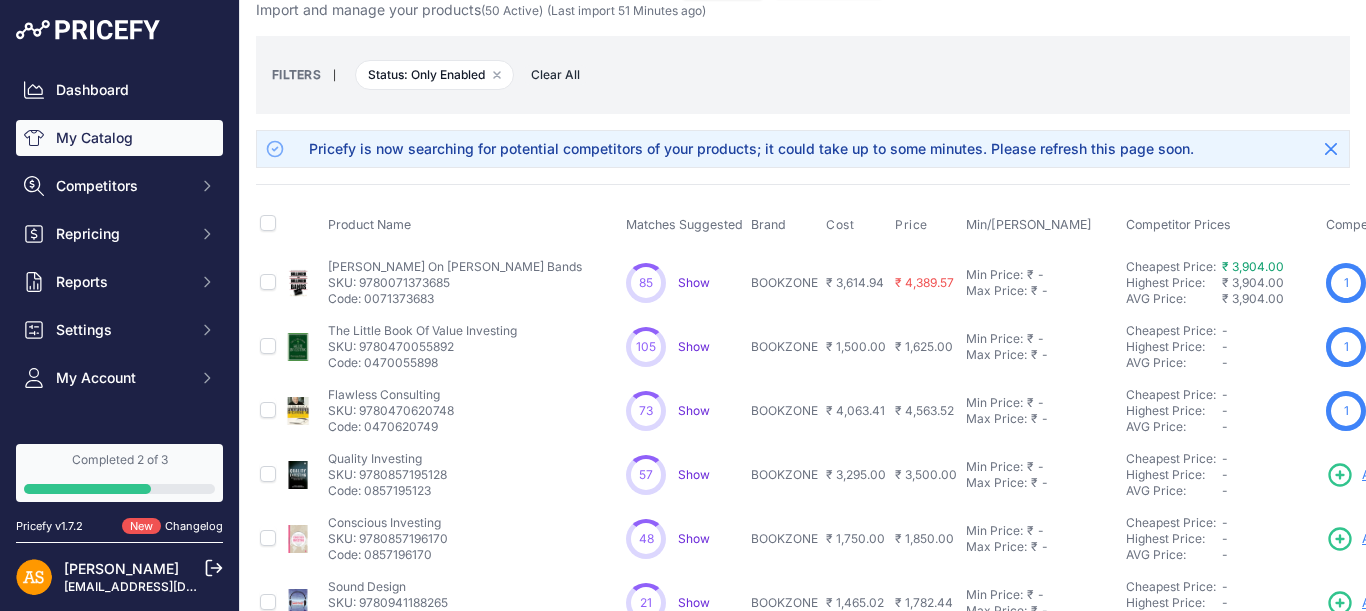 click on "₹ 3,614.94" at bounding box center [856, 283] 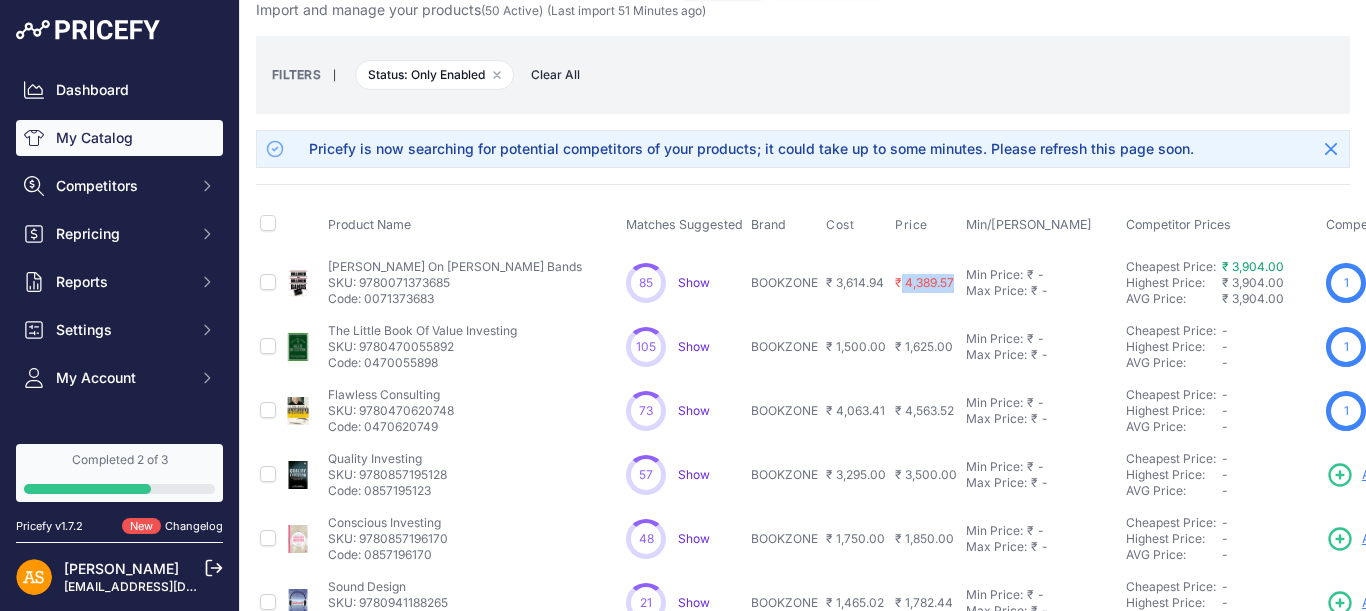 drag, startPoint x: 905, startPoint y: 281, endPoint x: 958, endPoint y: 281, distance: 53 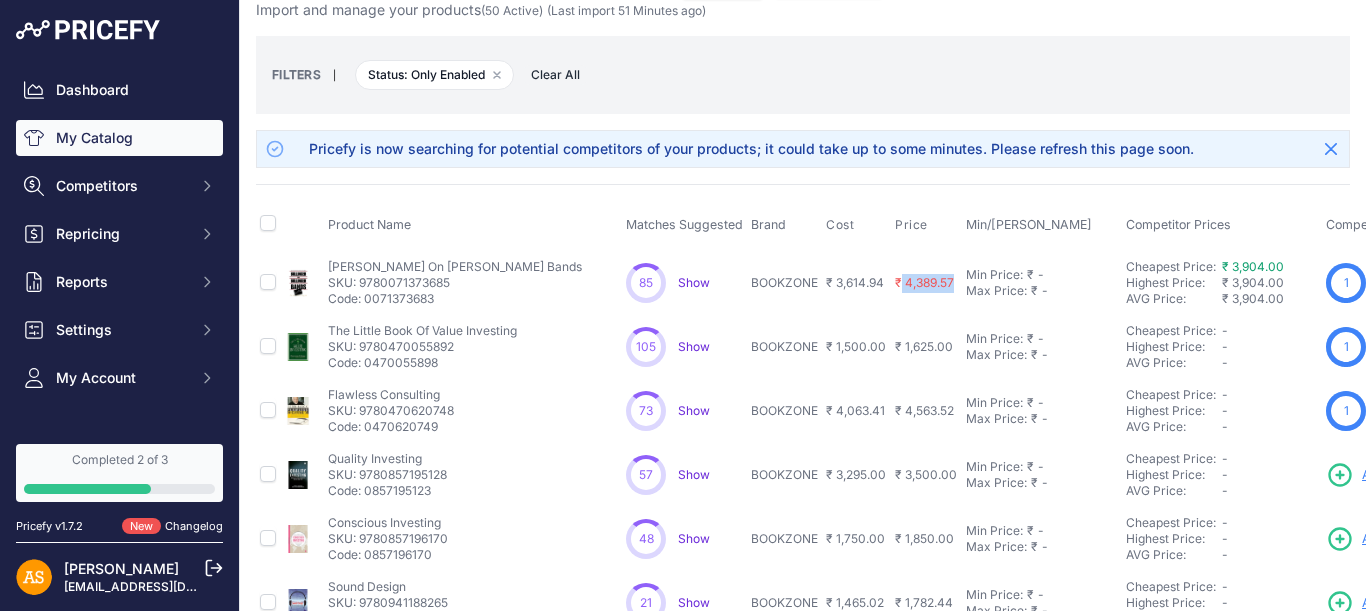 click on "₹ 4,389.57" at bounding box center [926, 283] 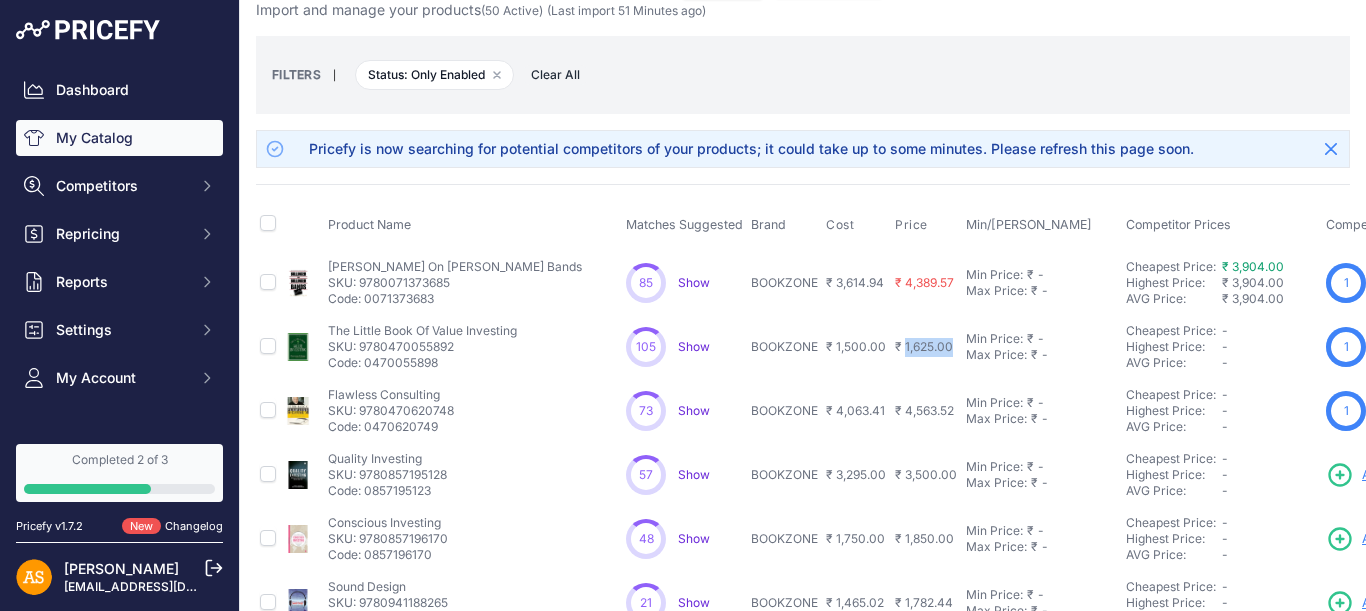 drag, startPoint x: 906, startPoint y: 348, endPoint x: 955, endPoint y: 344, distance: 49.162994 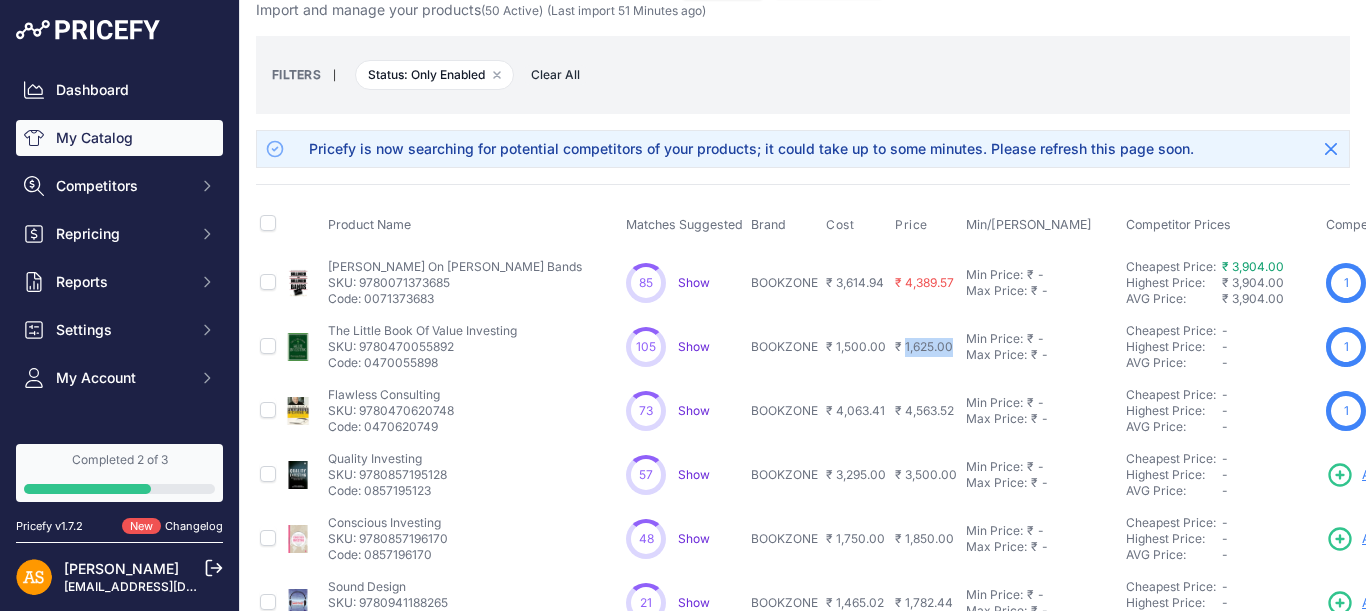 click on "₹ 1,625.00" at bounding box center [926, 347] 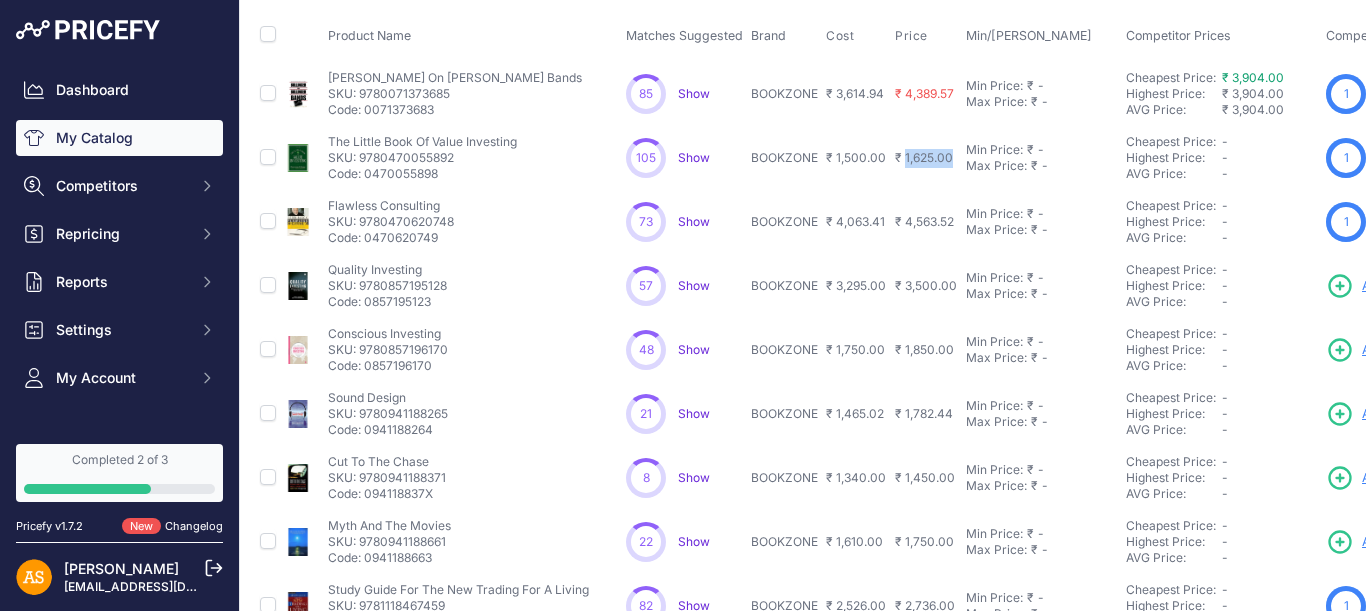 scroll, scrollTop: 300, scrollLeft: 0, axis: vertical 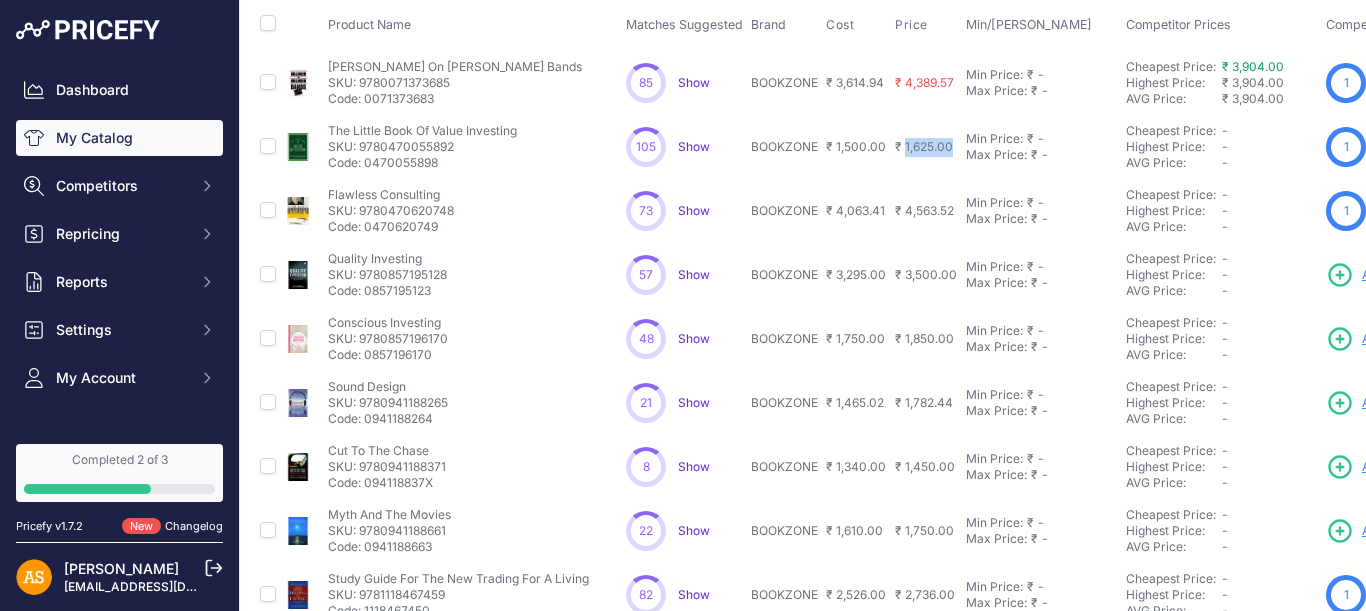 drag, startPoint x: 832, startPoint y: 272, endPoint x: 902, endPoint y: 271, distance: 70.00714 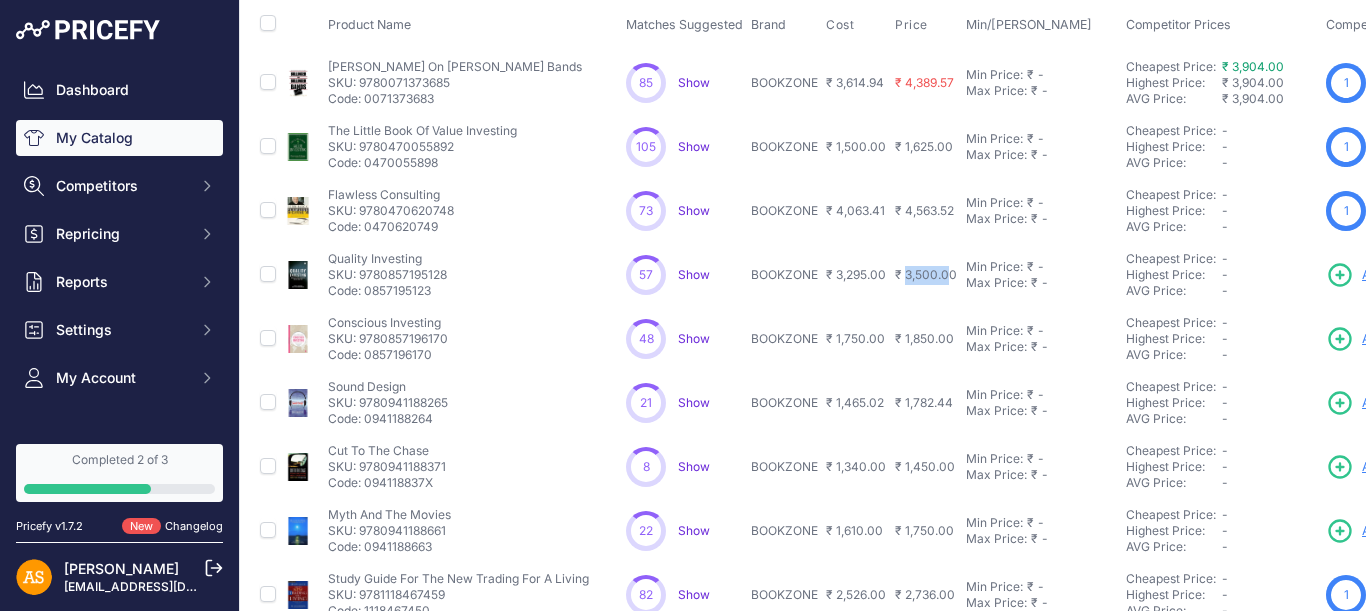 drag, startPoint x: 909, startPoint y: 270, endPoint x: 949, endPoint y: 271, distance: 40.012497 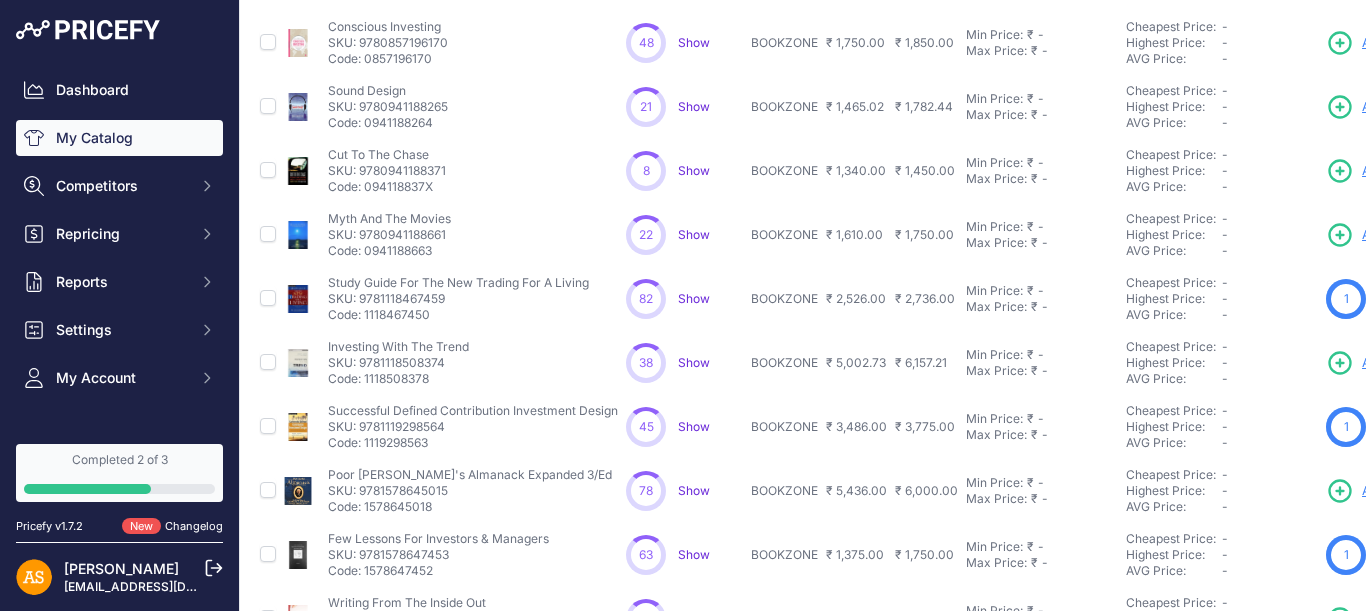 scroll, scrollTop: 800, scrollLeft: 0, axis: vertical 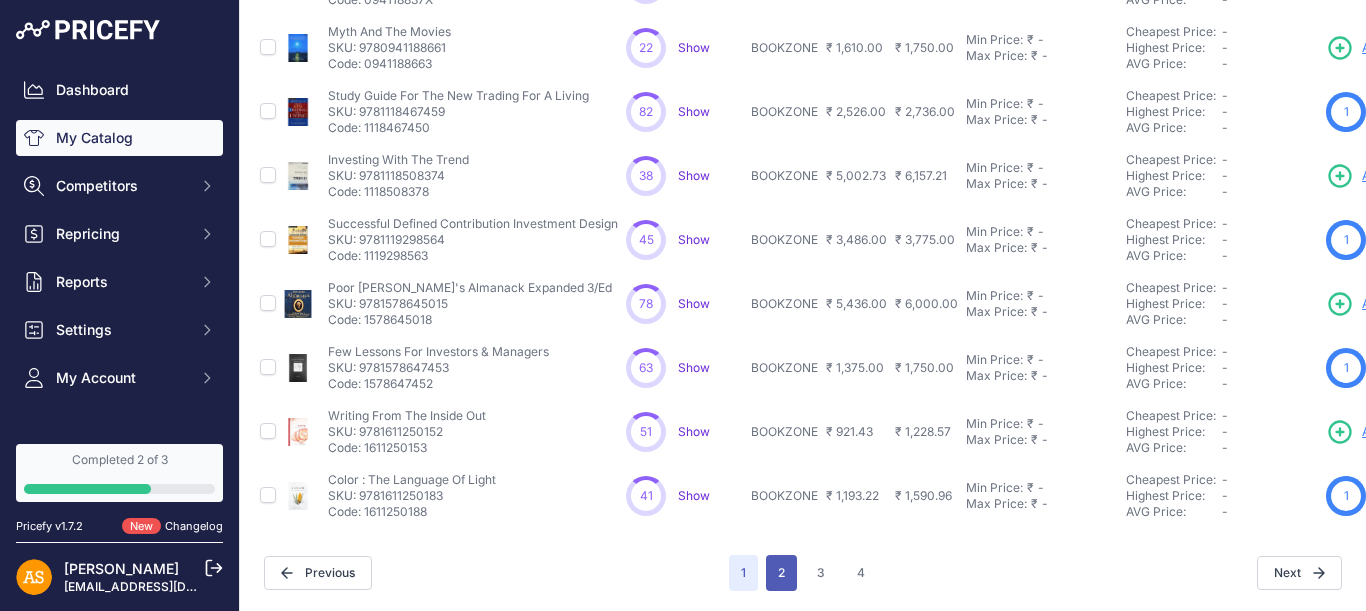 click on "2" at bounding box center (781, 573) 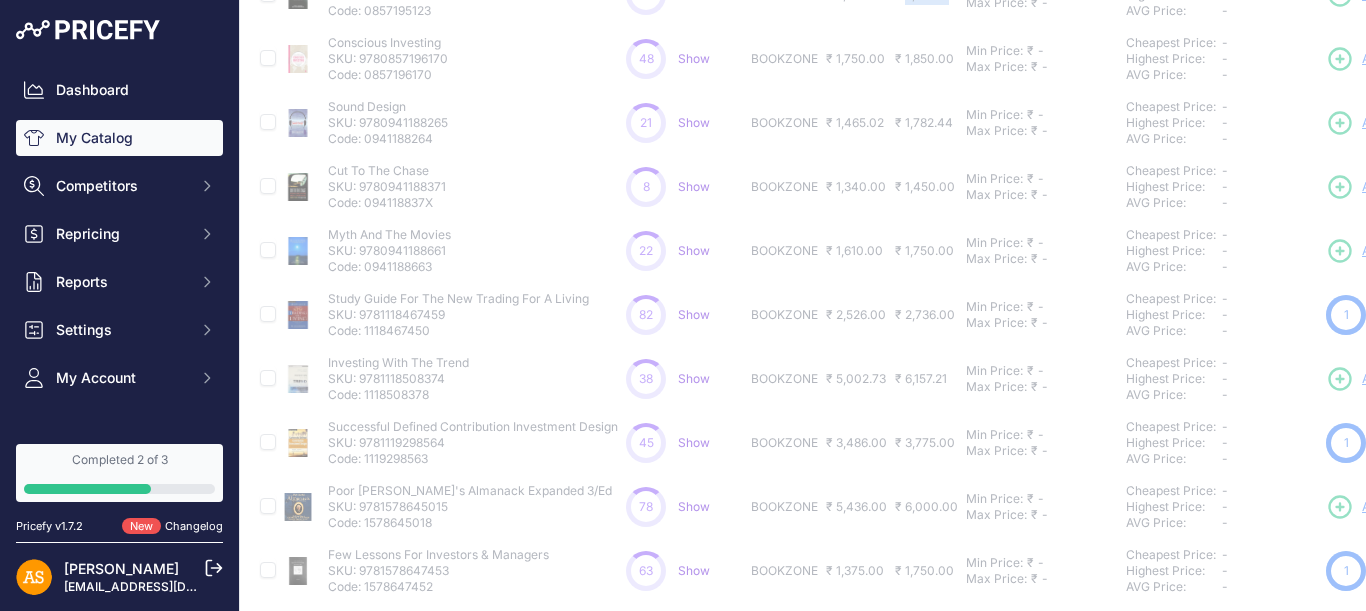 scroll, scrollTop: 235, scrollLeft: 0, axis: vertical 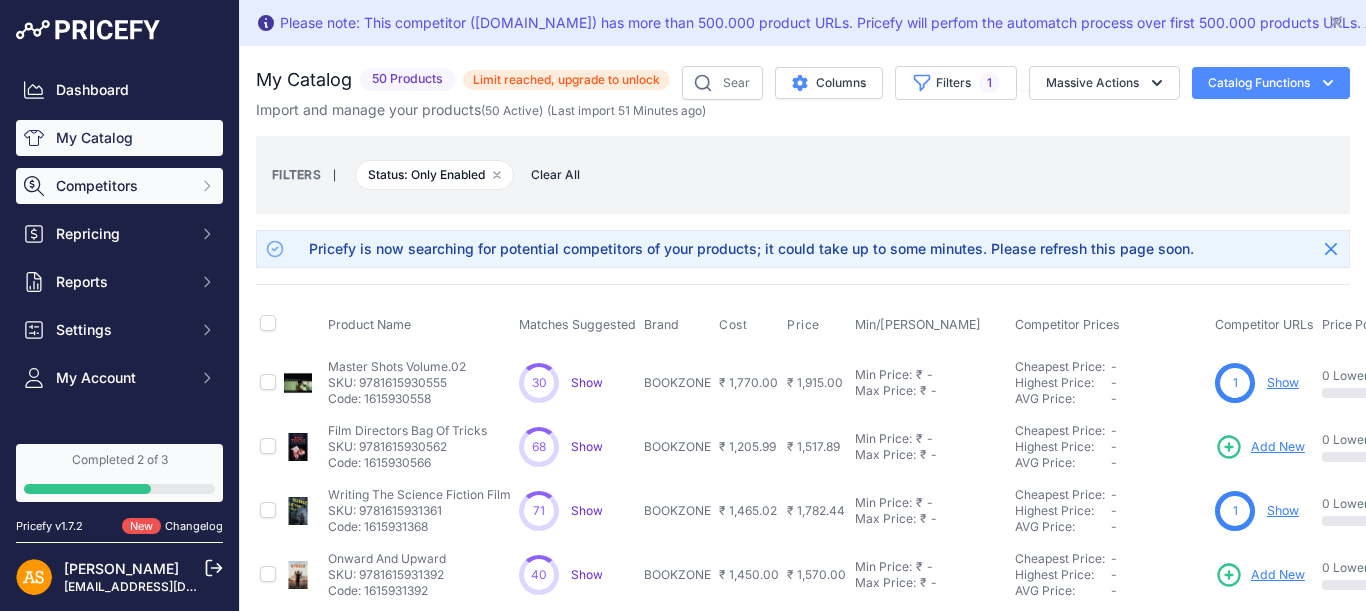 click on "Competitors" at bounding box center [121, 186] 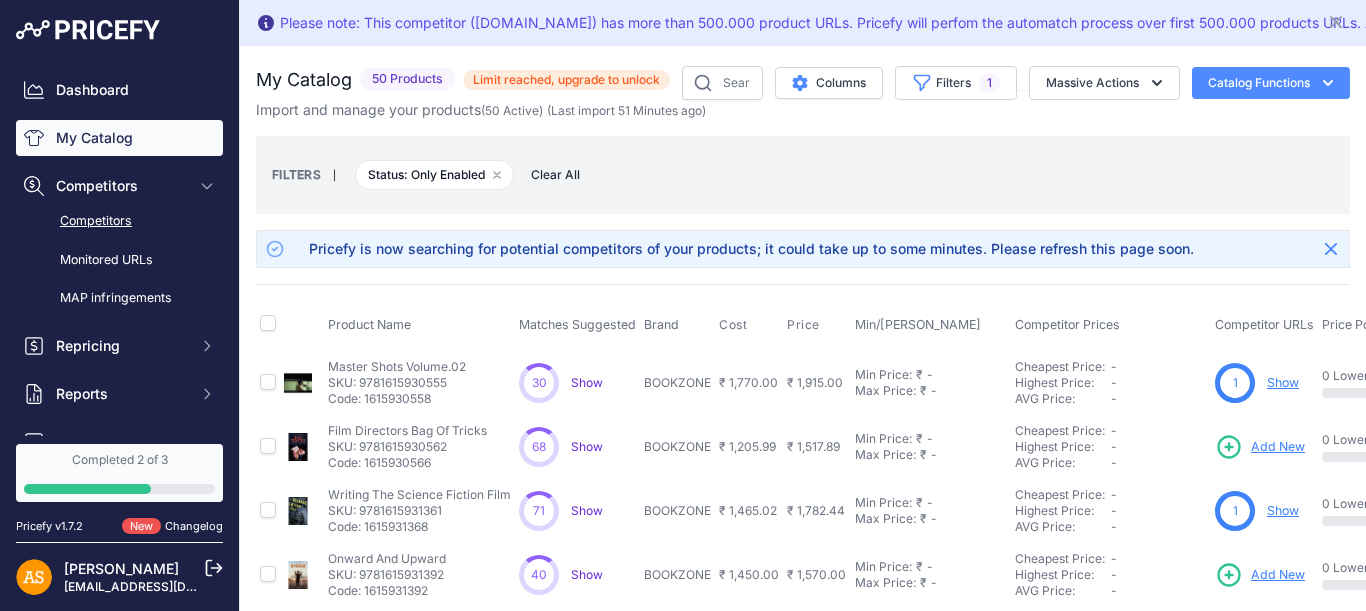 click on "Competitors" at bounding box center (119, 221) 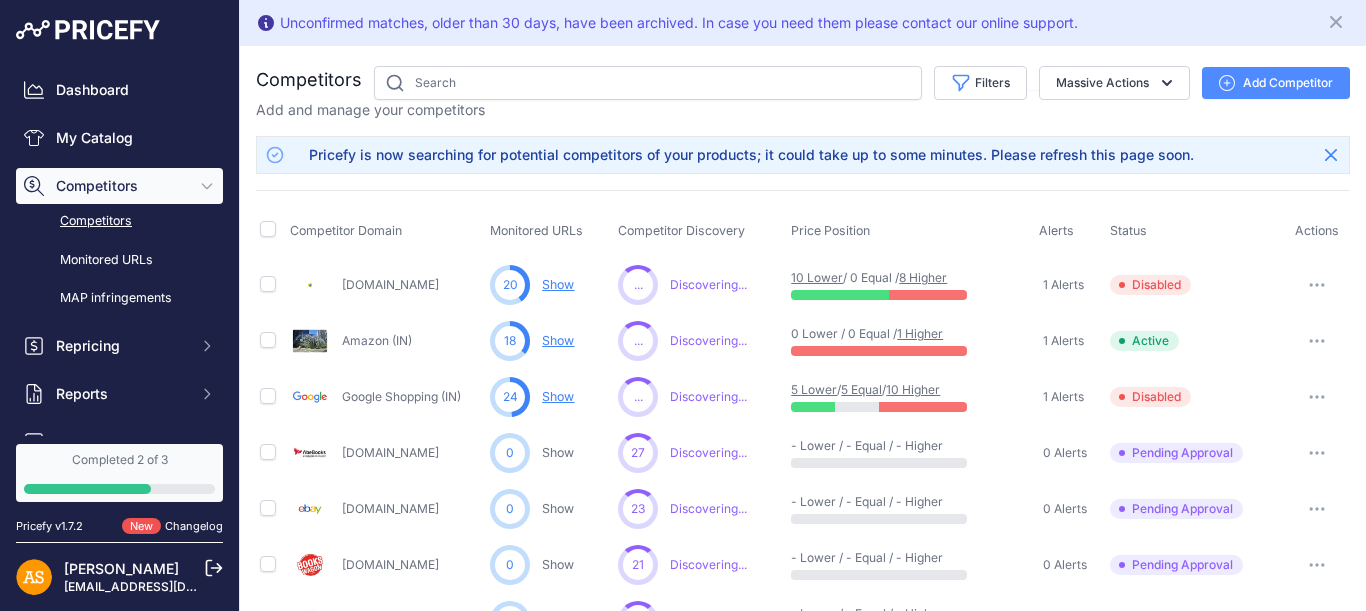 scroll, scrollTop: 0, scrollLeft: 0, axis: both 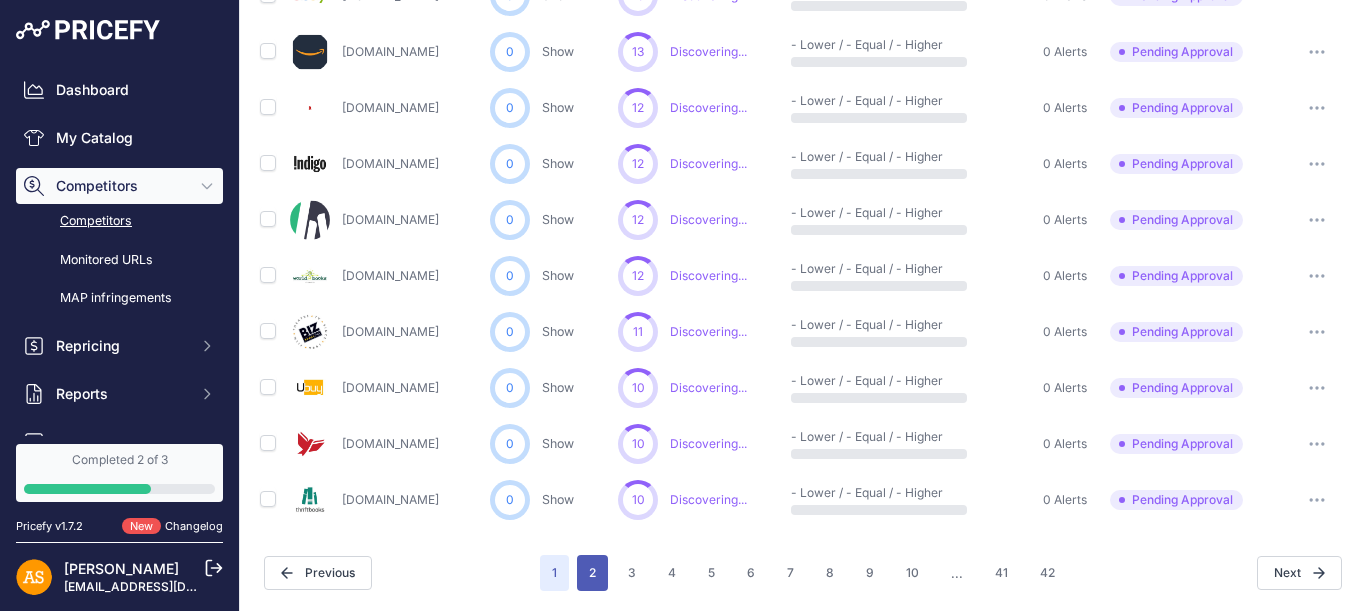 click on "2" at bounding box center [592, 573] 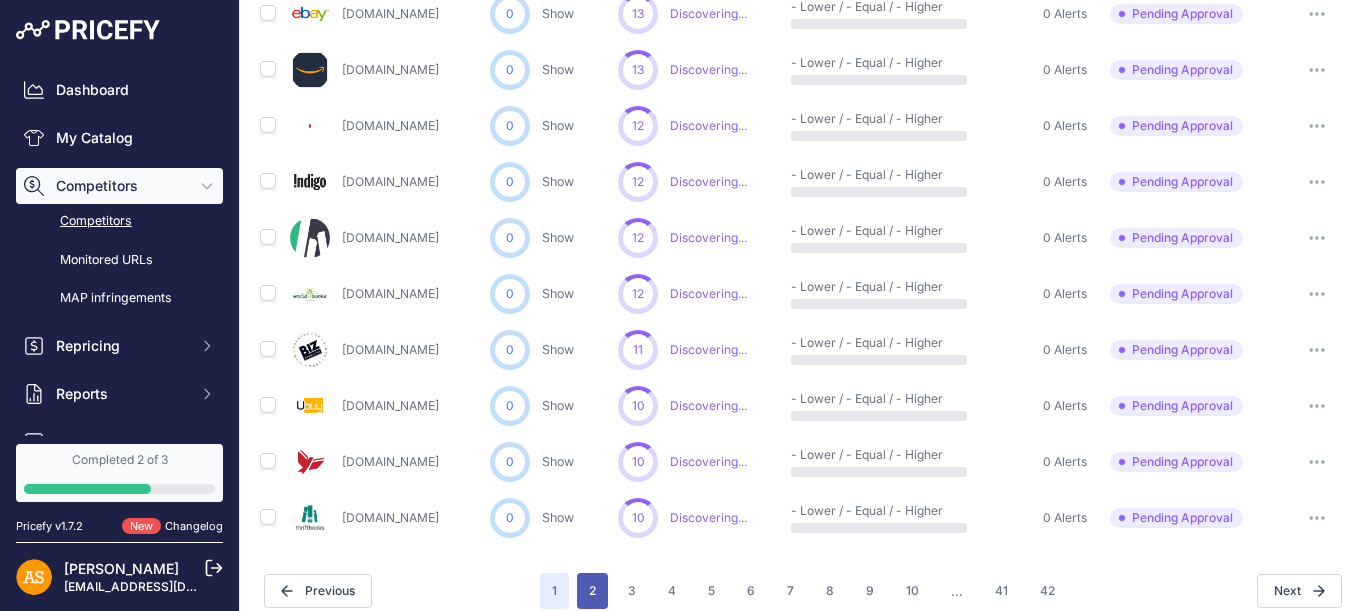 scroll, scrollTop: 1181, scrollLeft: 0, axis: vertical 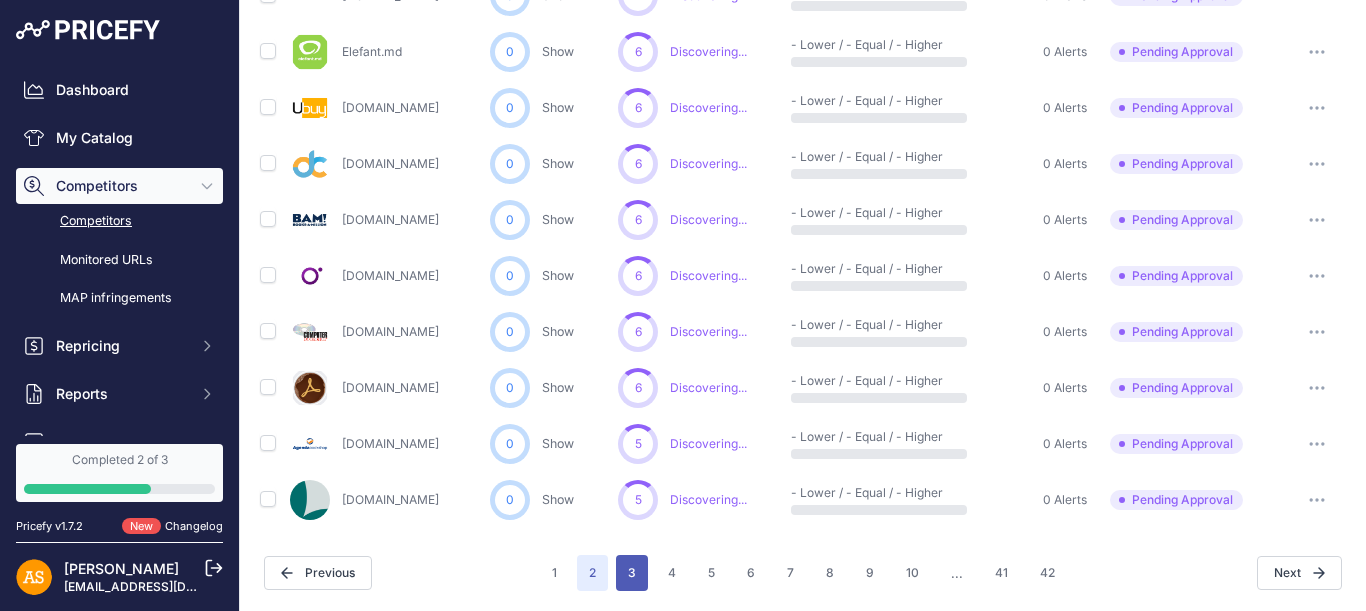 click on "3" at bounding box center (632, 573) 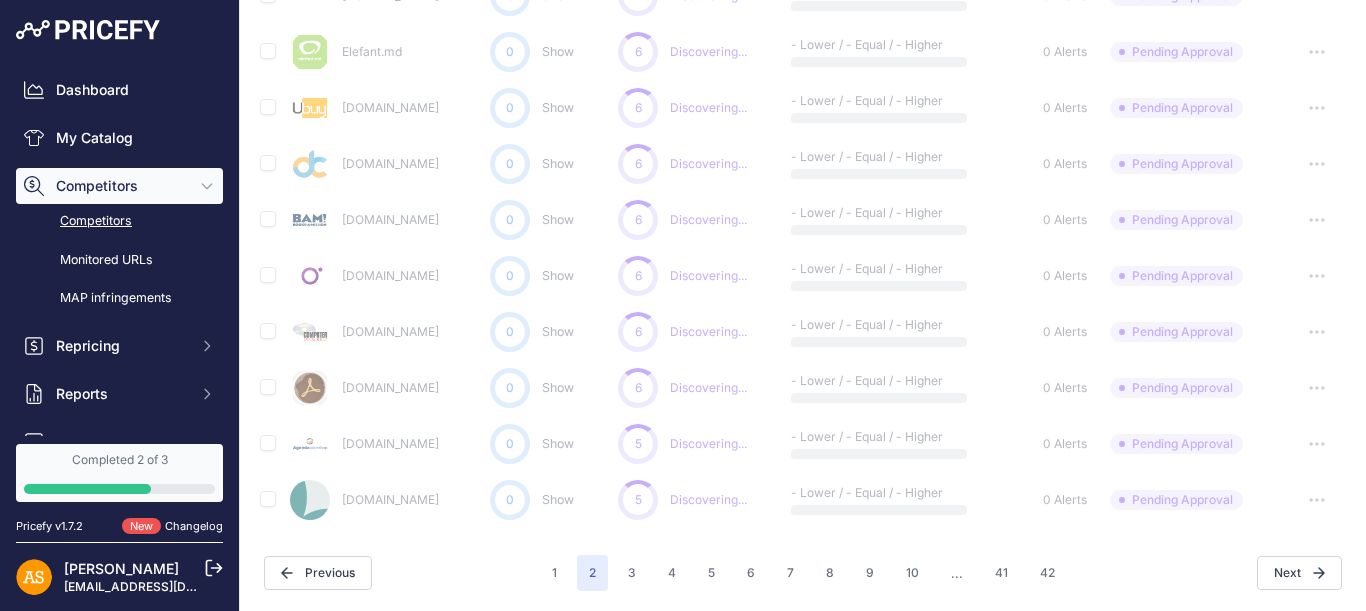 type 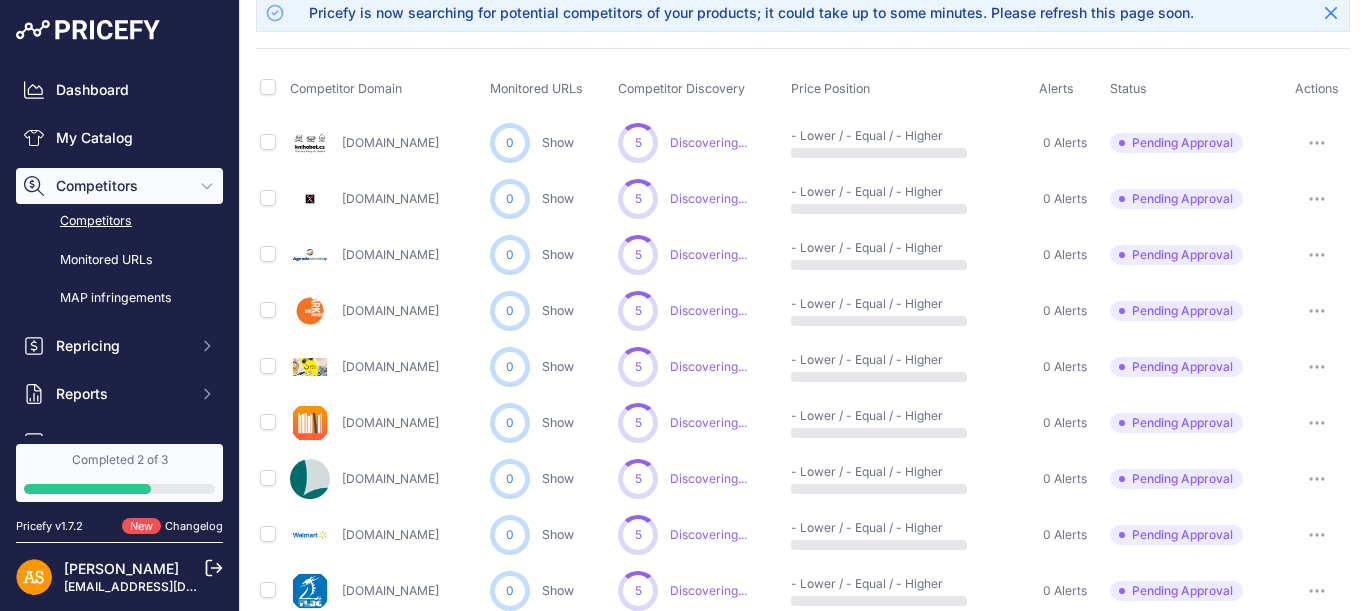 scroll, scrollTop: 0, scrollLeft: 0, axis: both 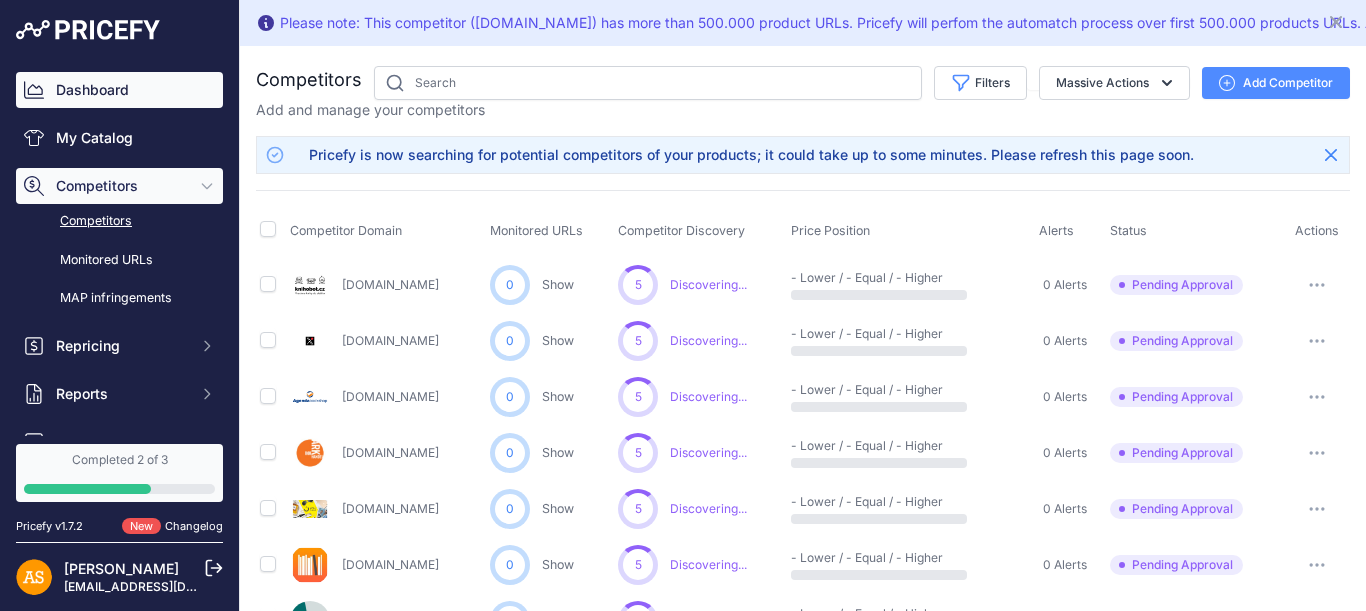 click on "Dashboard" at bounding box center (119, 90) 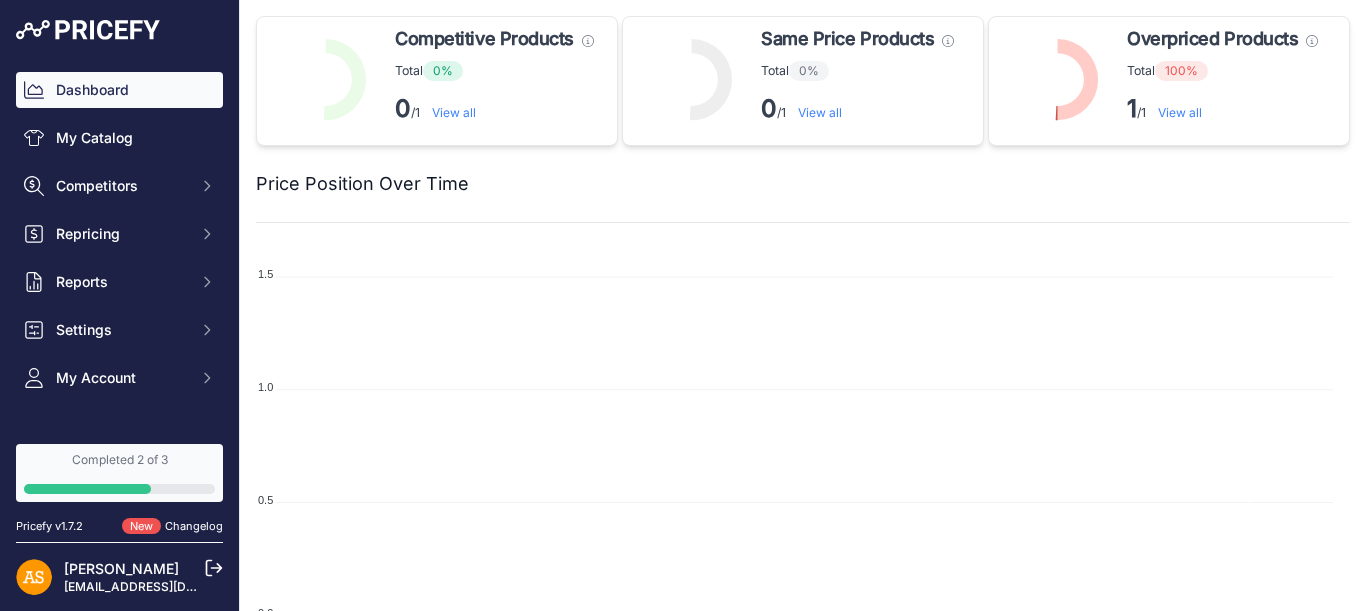 scroll, scrollTop: 0, scrollLeft: 0, axis: both 